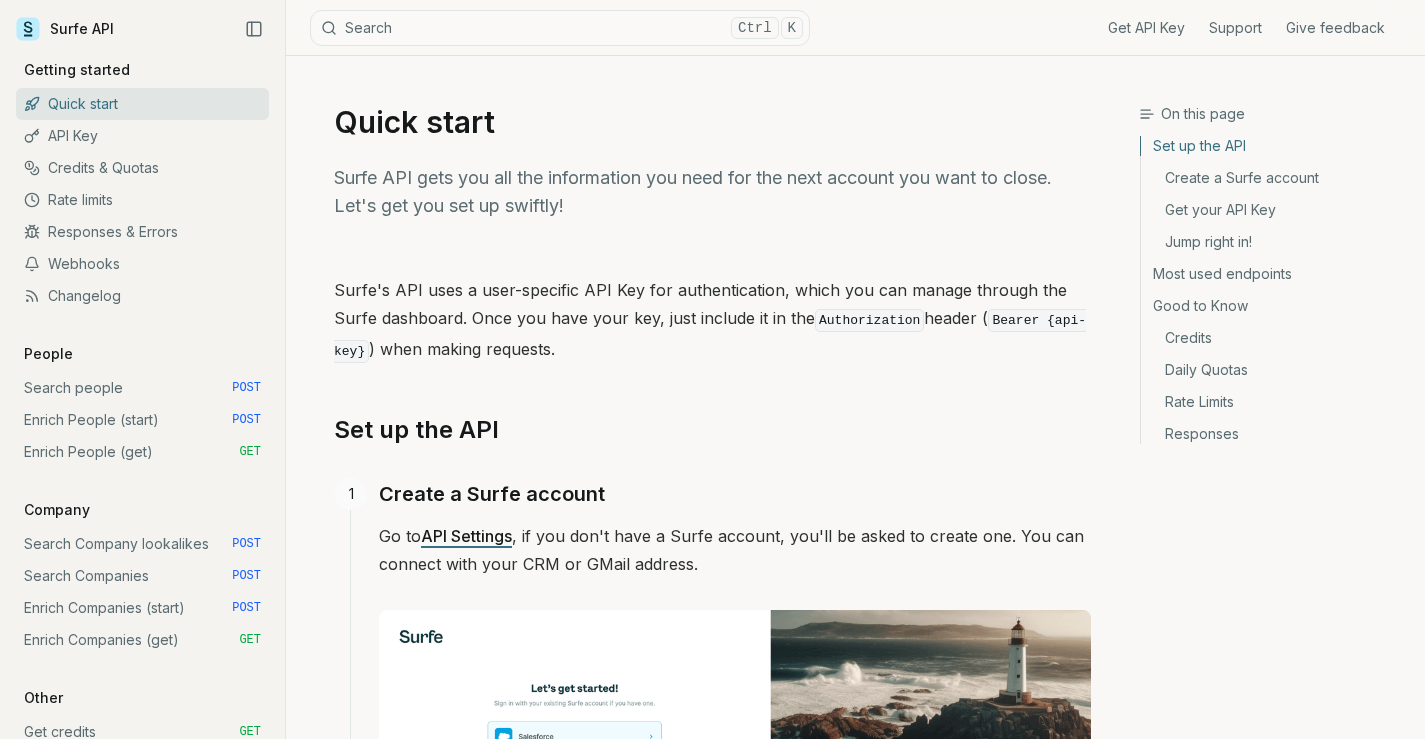 scroll, scrollTop: 0, scrollLeft: 0, axis: both 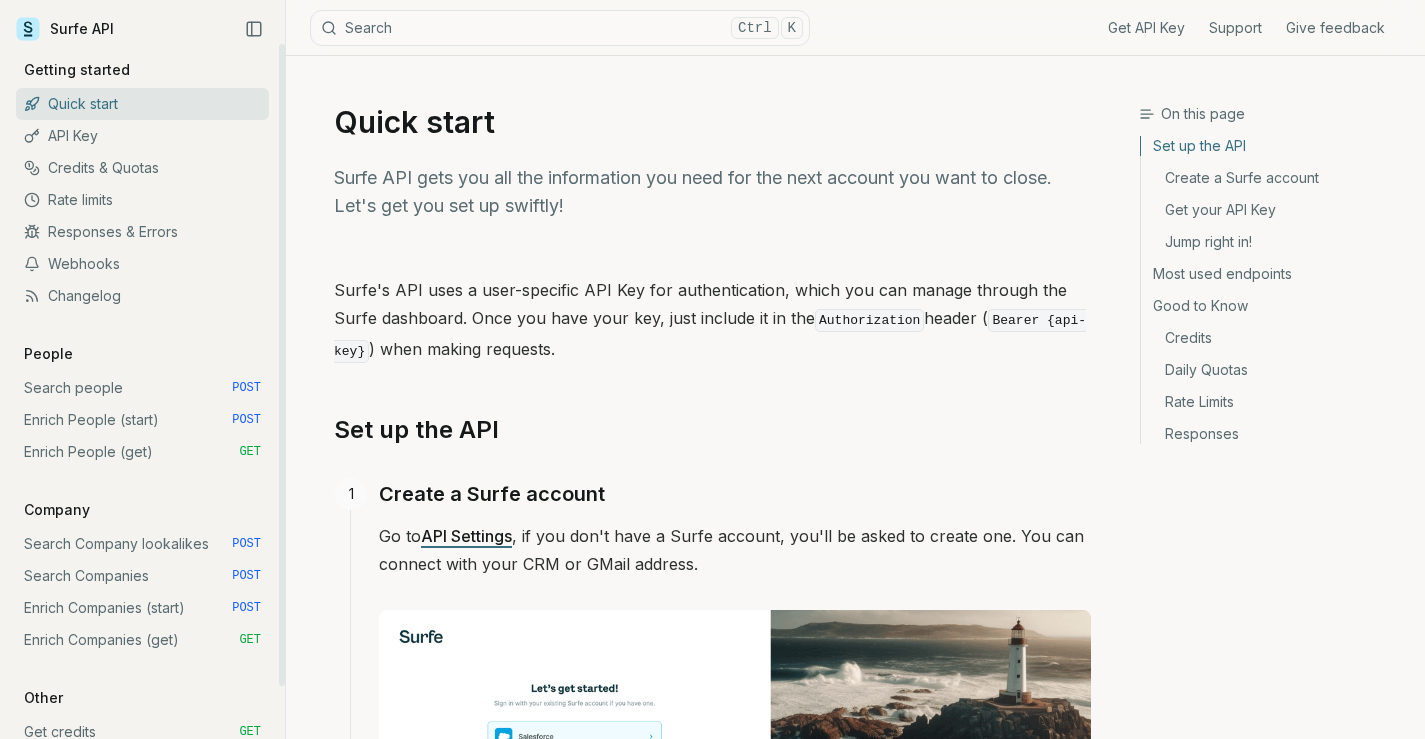 click on "Enrich People (start)   POST" at bounding box center (142, 420) 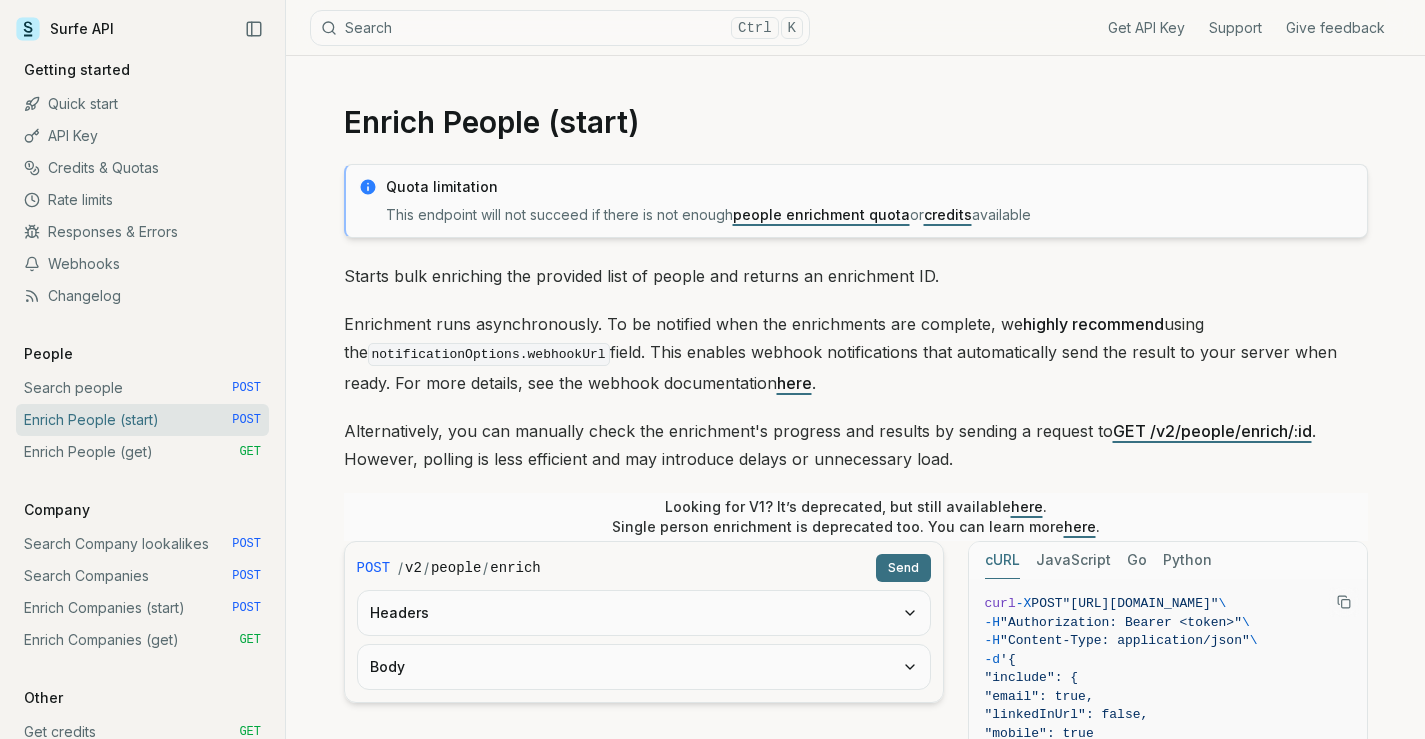 click on "JavaScript" at bounding box center (1073, 560) 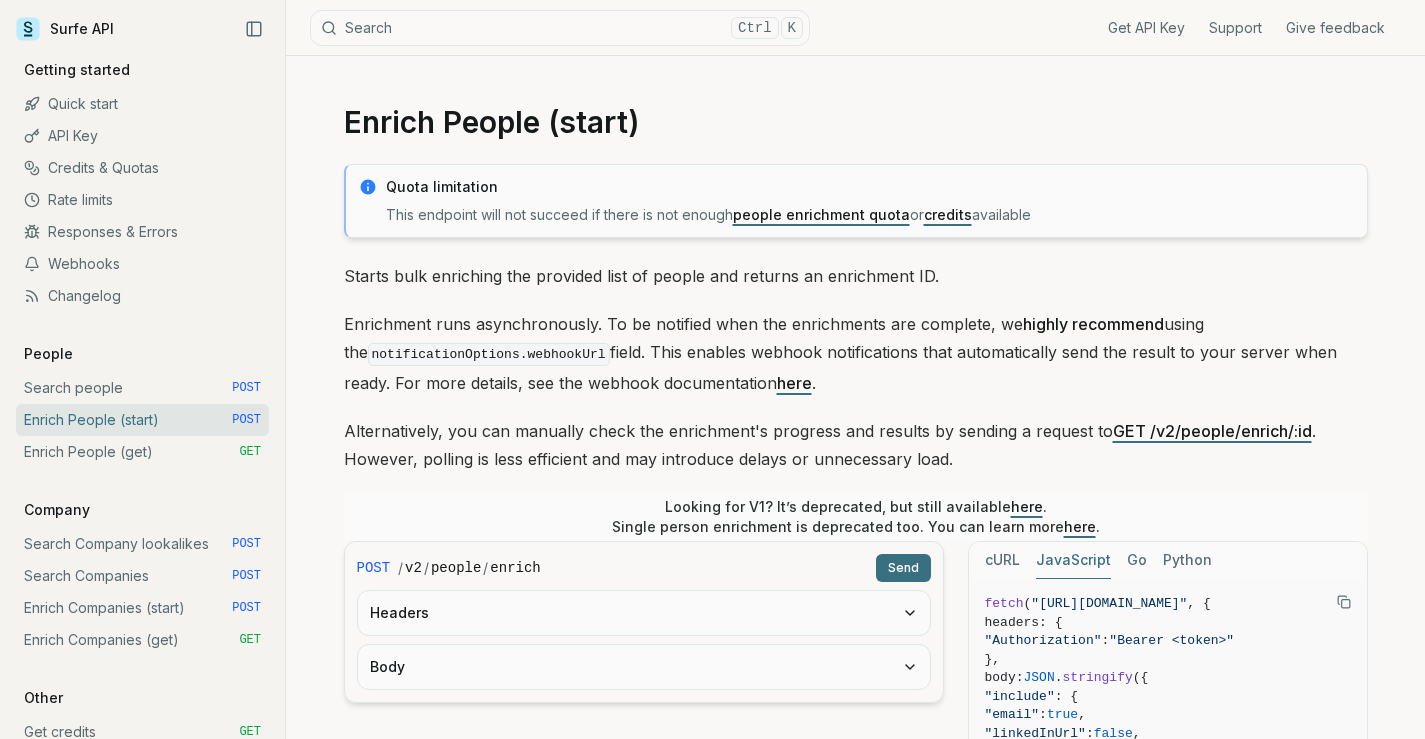 click 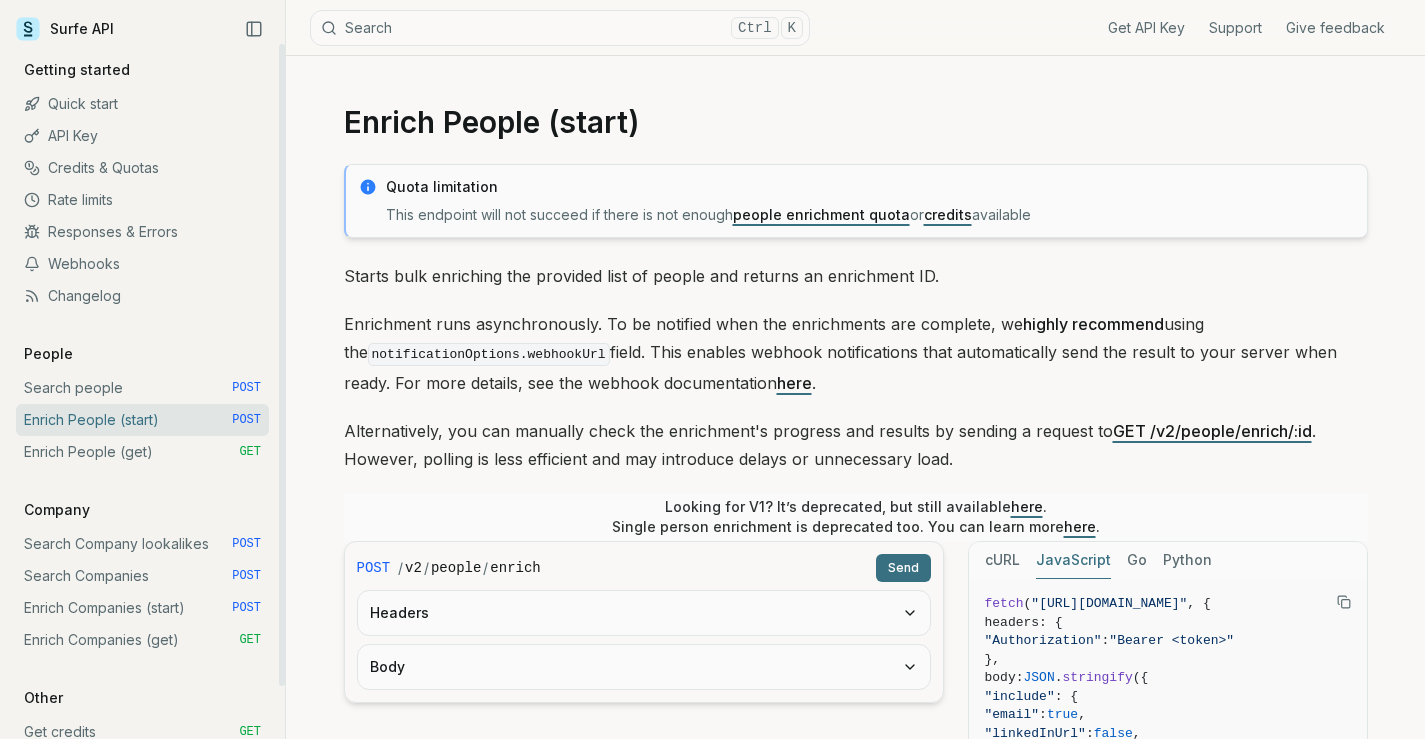 click on "Enrich People (get)   GET" at bounding box center [142, 452] 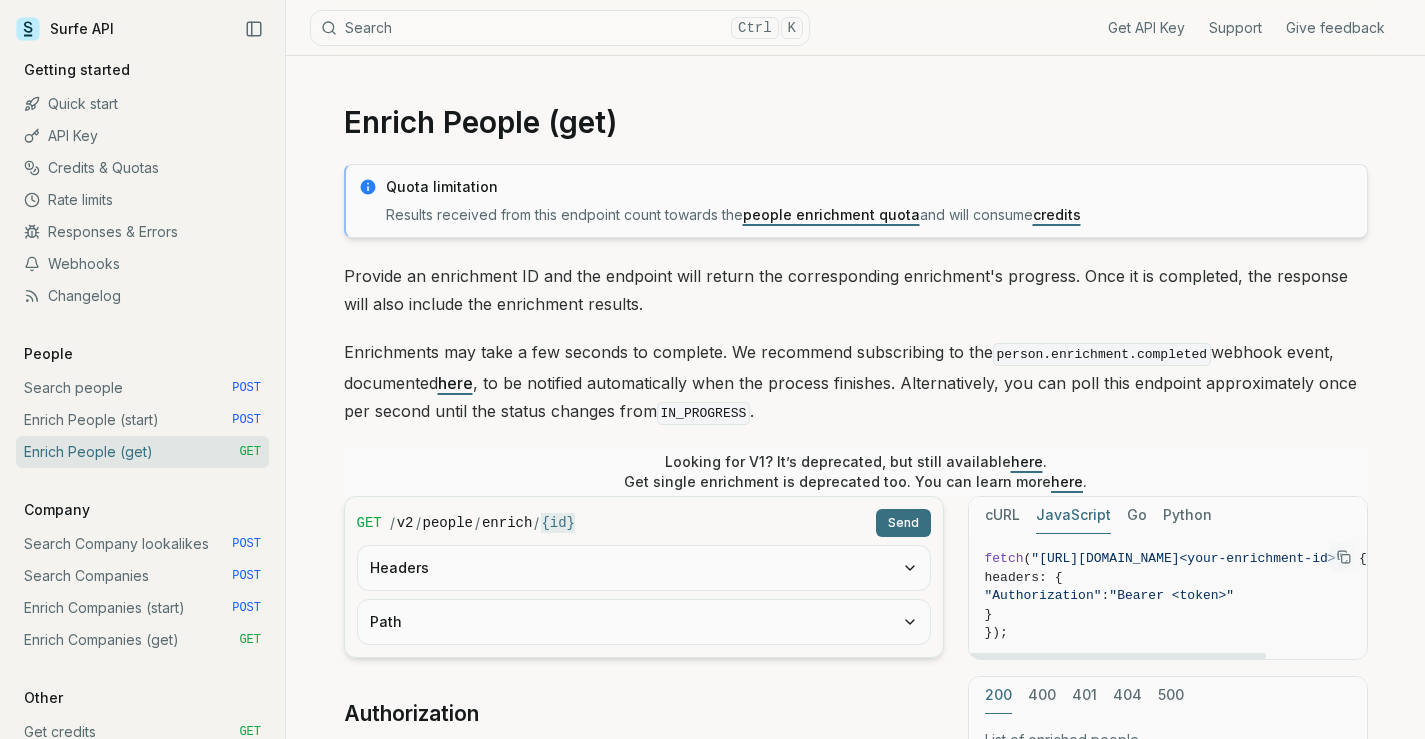click 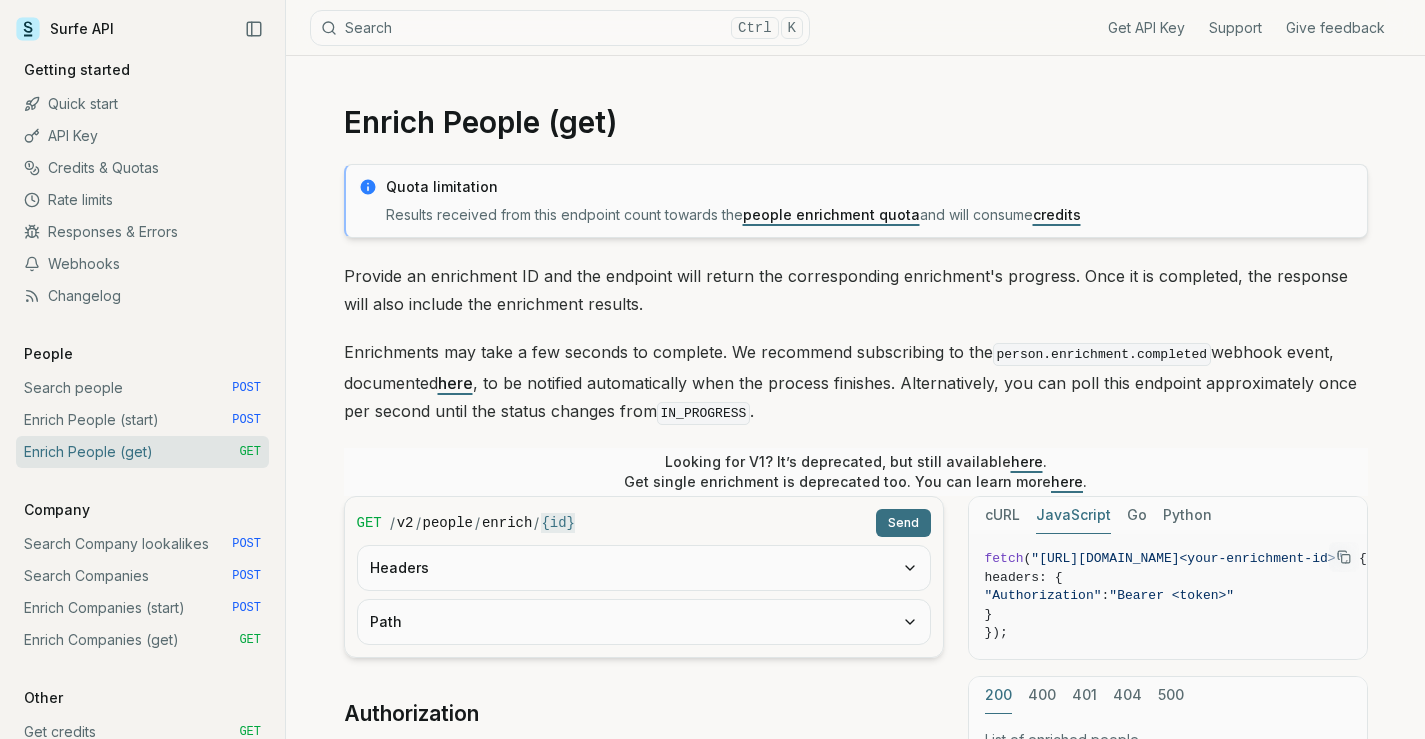 type 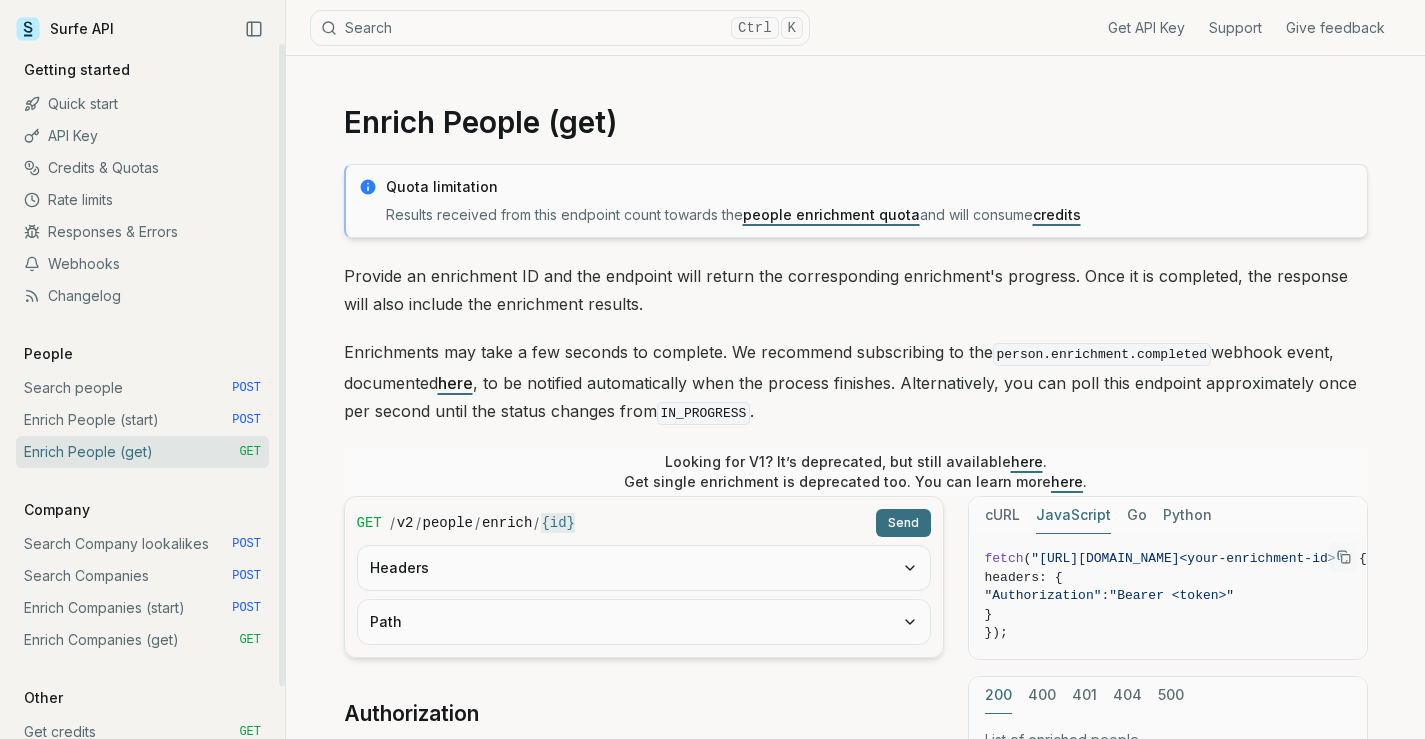 click on "Get API Key Support Give feedback Getting started Quick start API Key Credits & Quotas Rate limits Responses & Errors Webhooks Changelog People Search people   POST Enrich People (start)   POST Enrich People (get)   GET Company Search Company lookalikes   POST Search Companies   POST Enrich Companies (start)   POST Enrich Companies (get)   GET Other Get credits   GET Get Filters   GET" at bounding box center (142, 420) 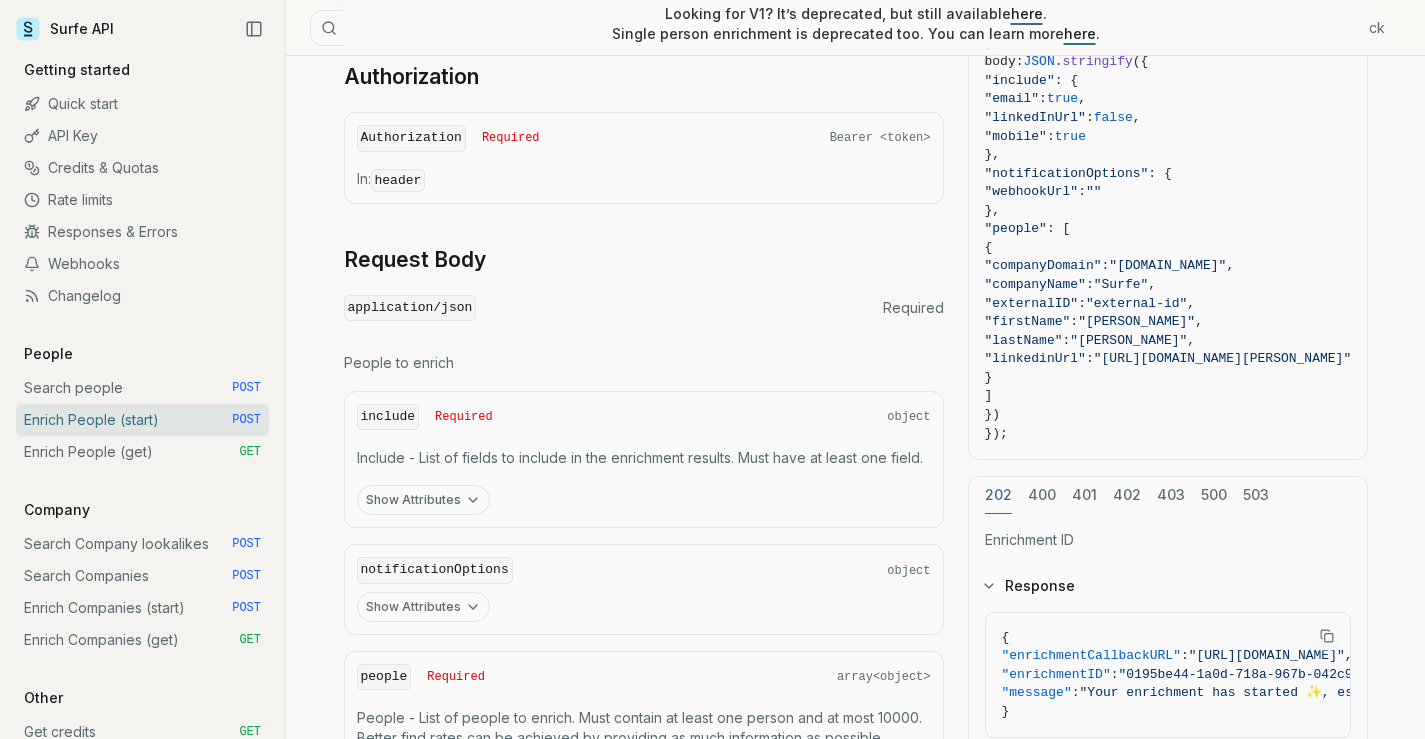 scroll, scrollTop: 700, scrollLeft: 0, axis: vertical 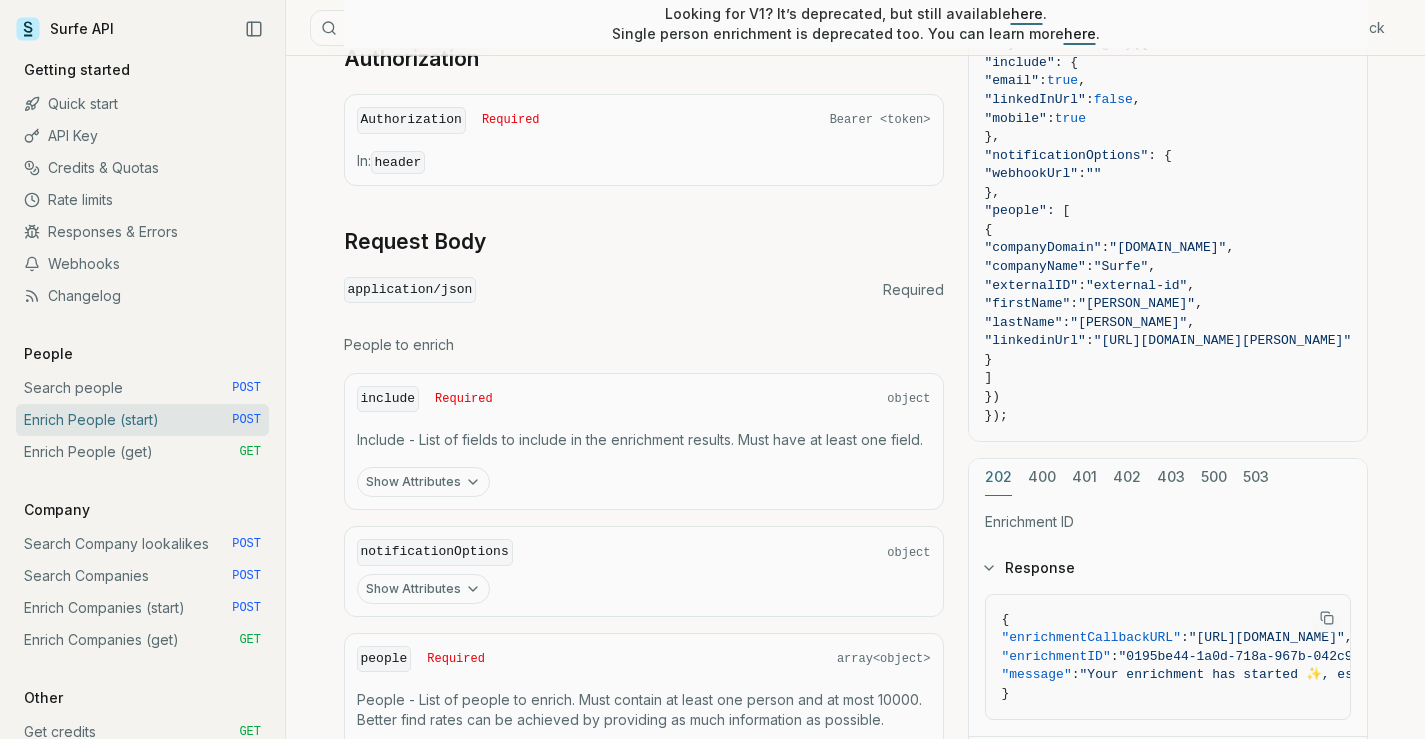 click on "Show Attributes" at bounding box center (423, 482) 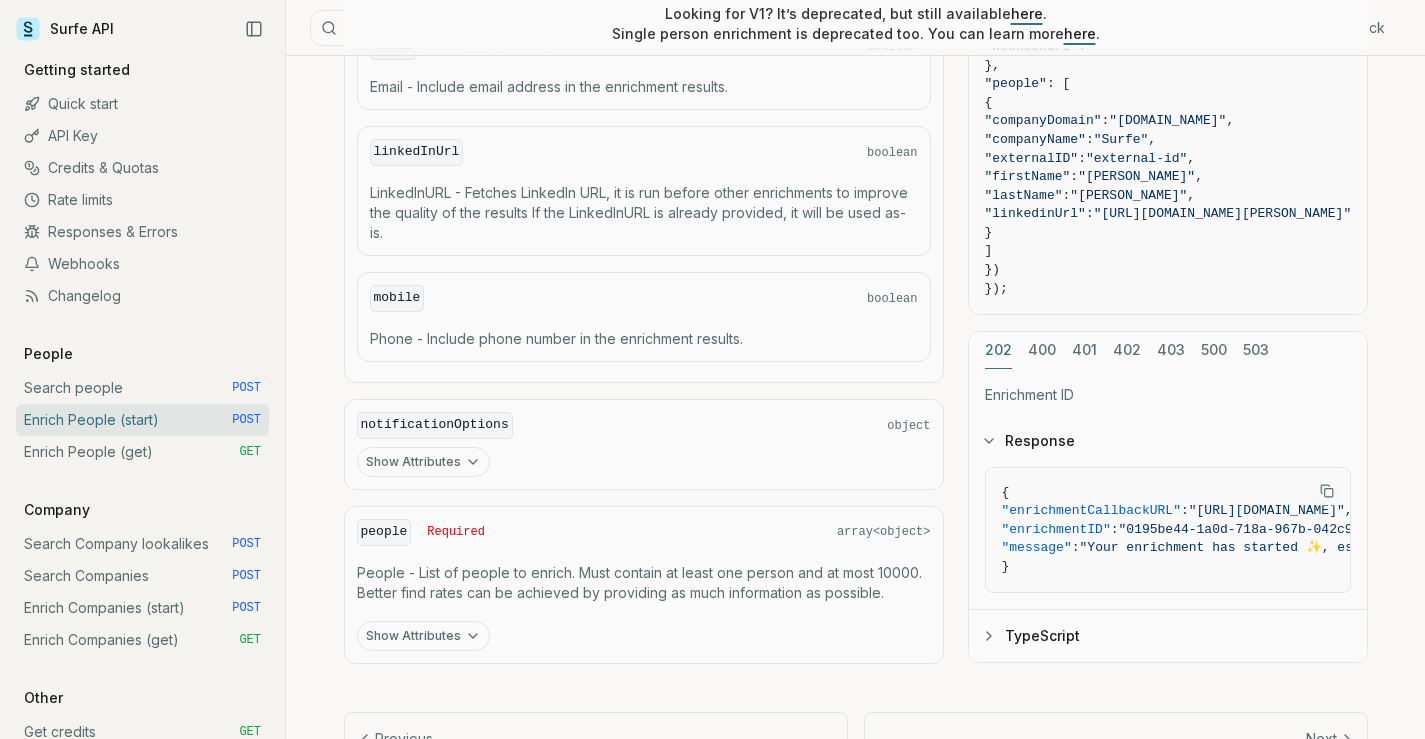 scroll, scrollTop: 1200, scrollLeft: 0, axis: vertical 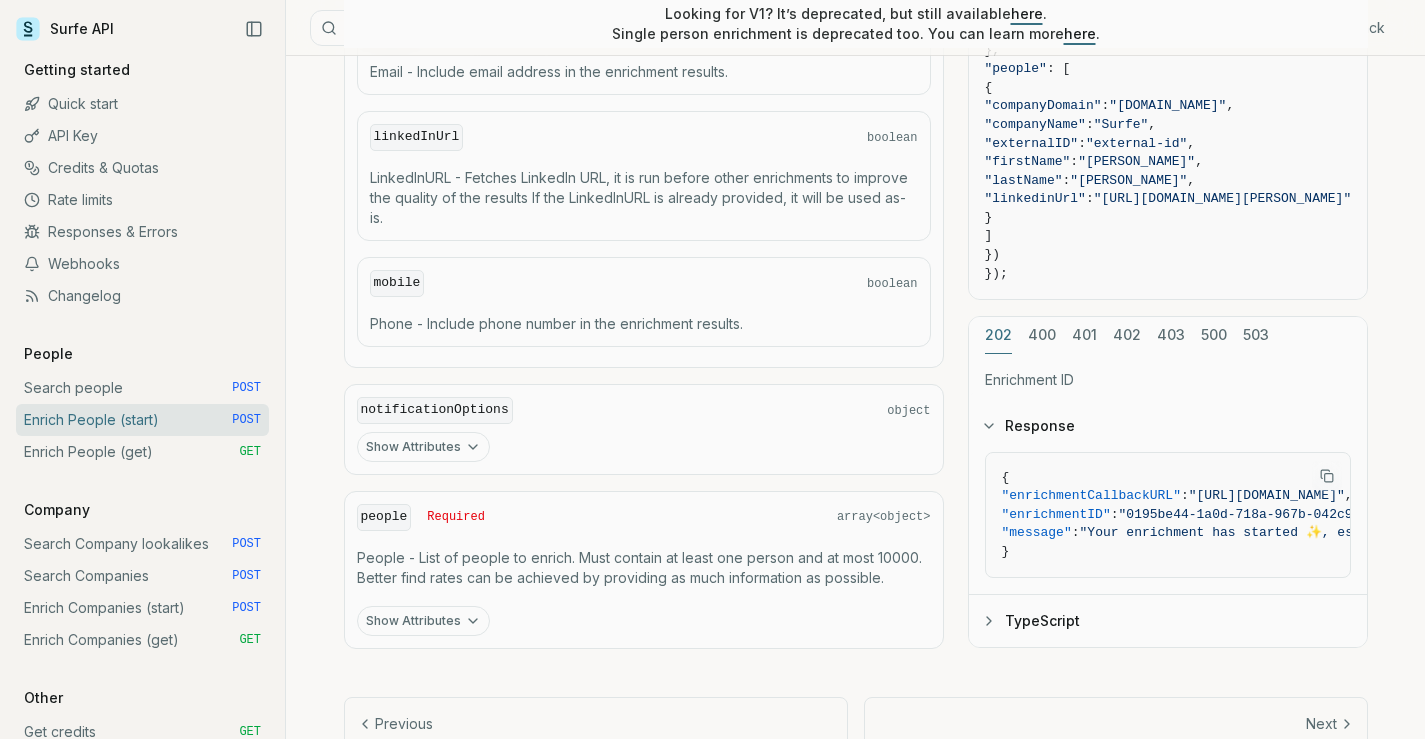 click on "Show Attributes" at bounding box center (423, 447) 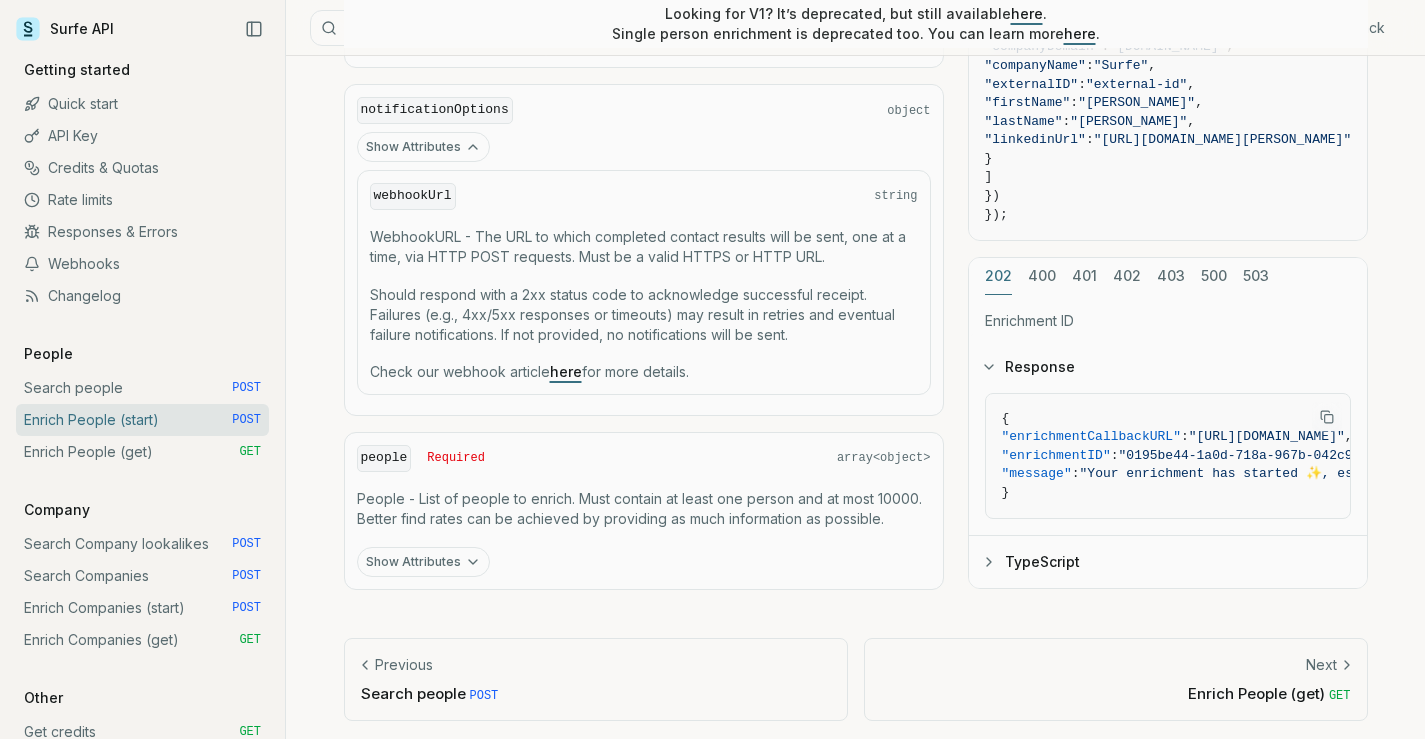 scroll, scrollTop: 1504, scrollLeft: 0, axis: vertical 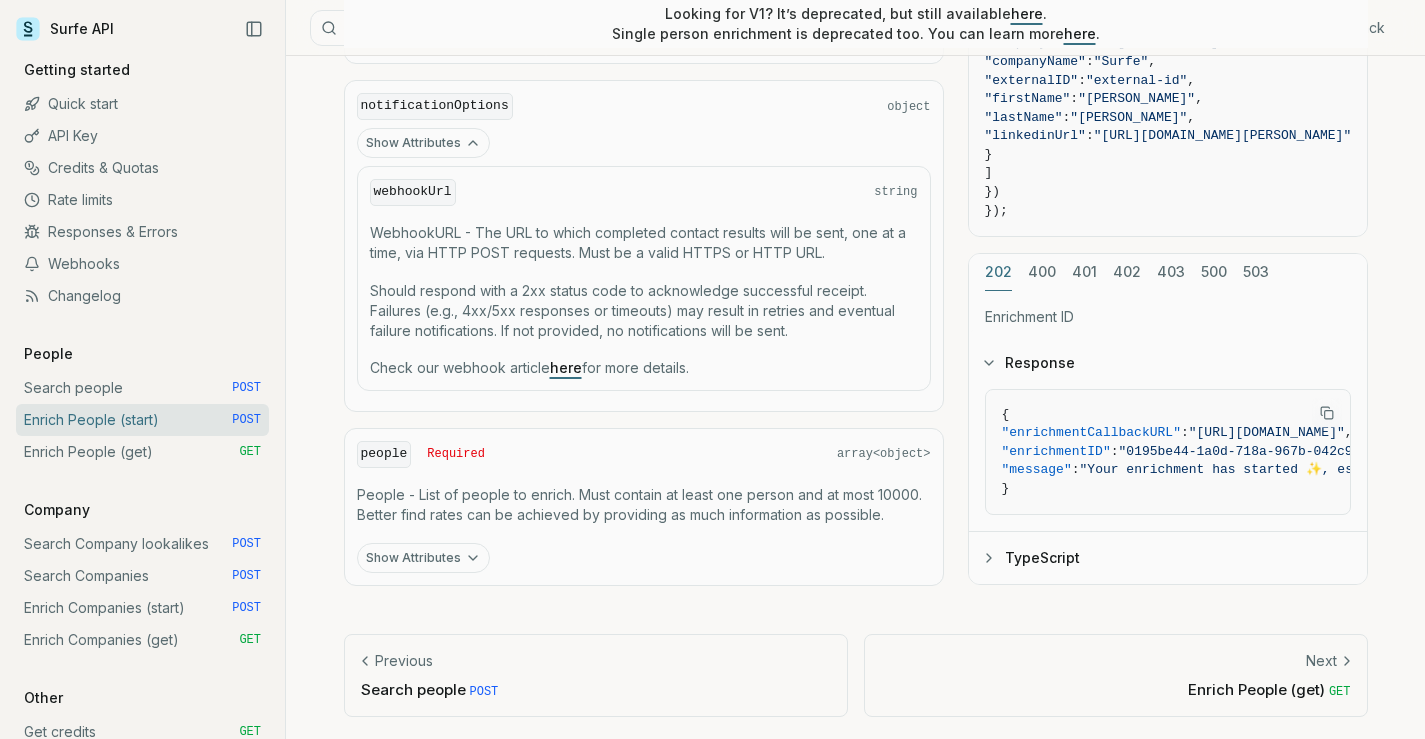 click on "people Required array<object> People - List of people to enrich. Must contain at least one person and at most 10000.
Better find rates can be achieved by providing as much information as possible. Show Attributes" at bounding box center (644, 507) 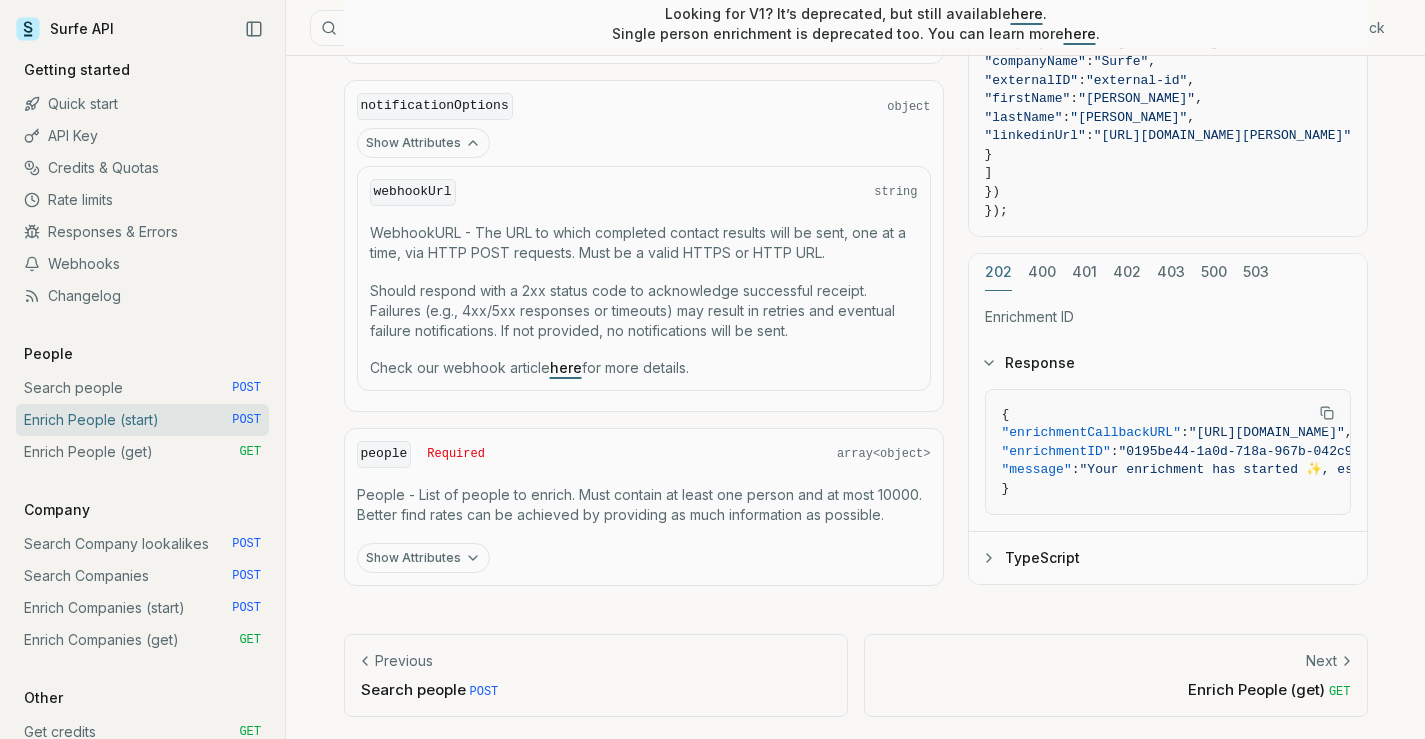 click on "Show Attributes" at bounding box center (423, 558) 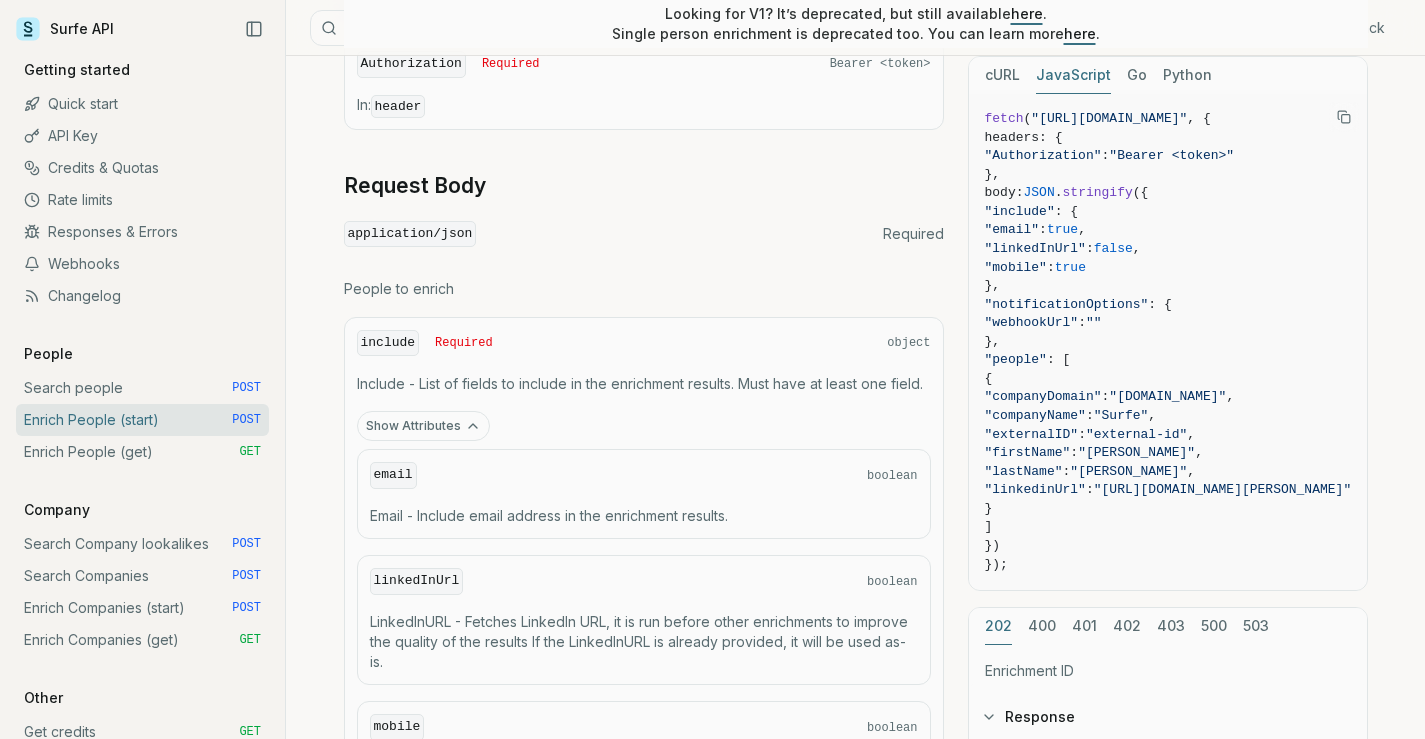 scroll, scrollTop: 755, scrollLeft: 0, axis: vertical 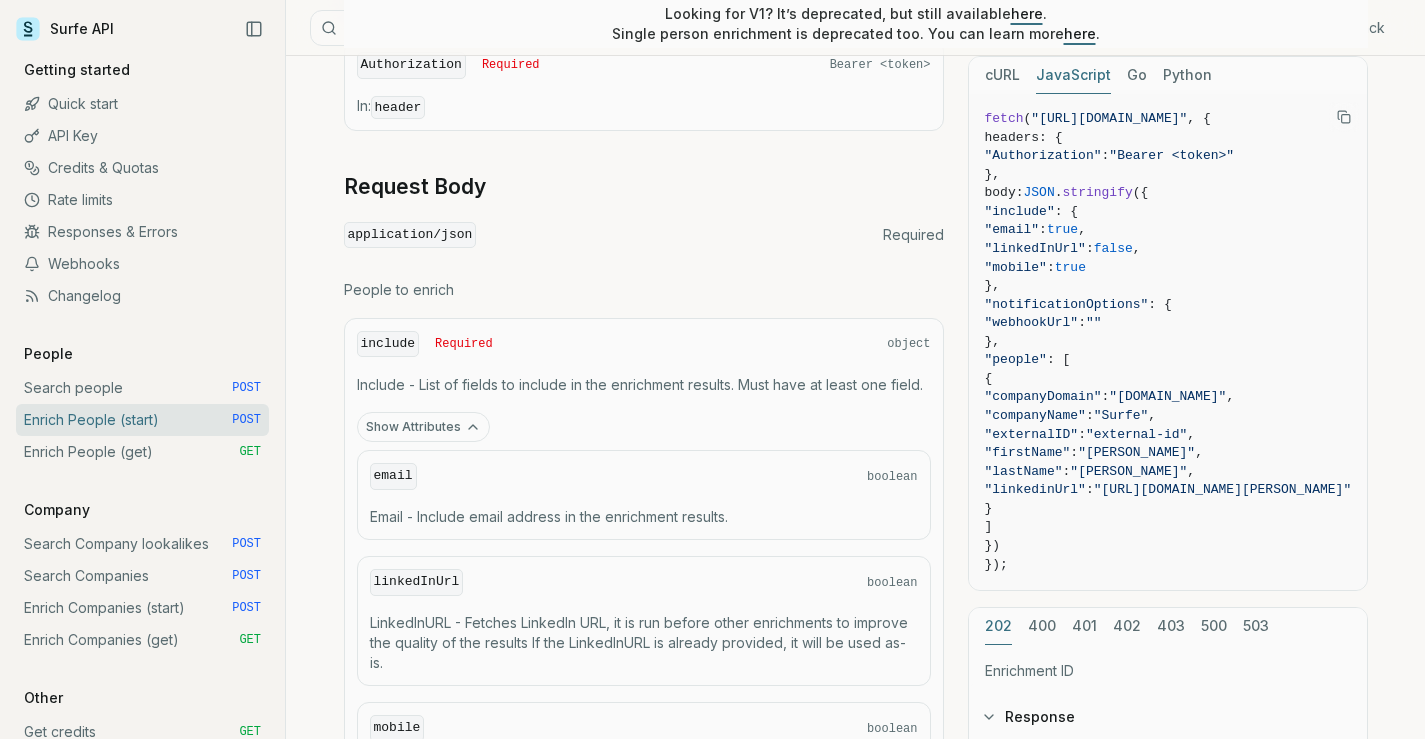 click on "Show Attributes" at bounding box center (423, 427) 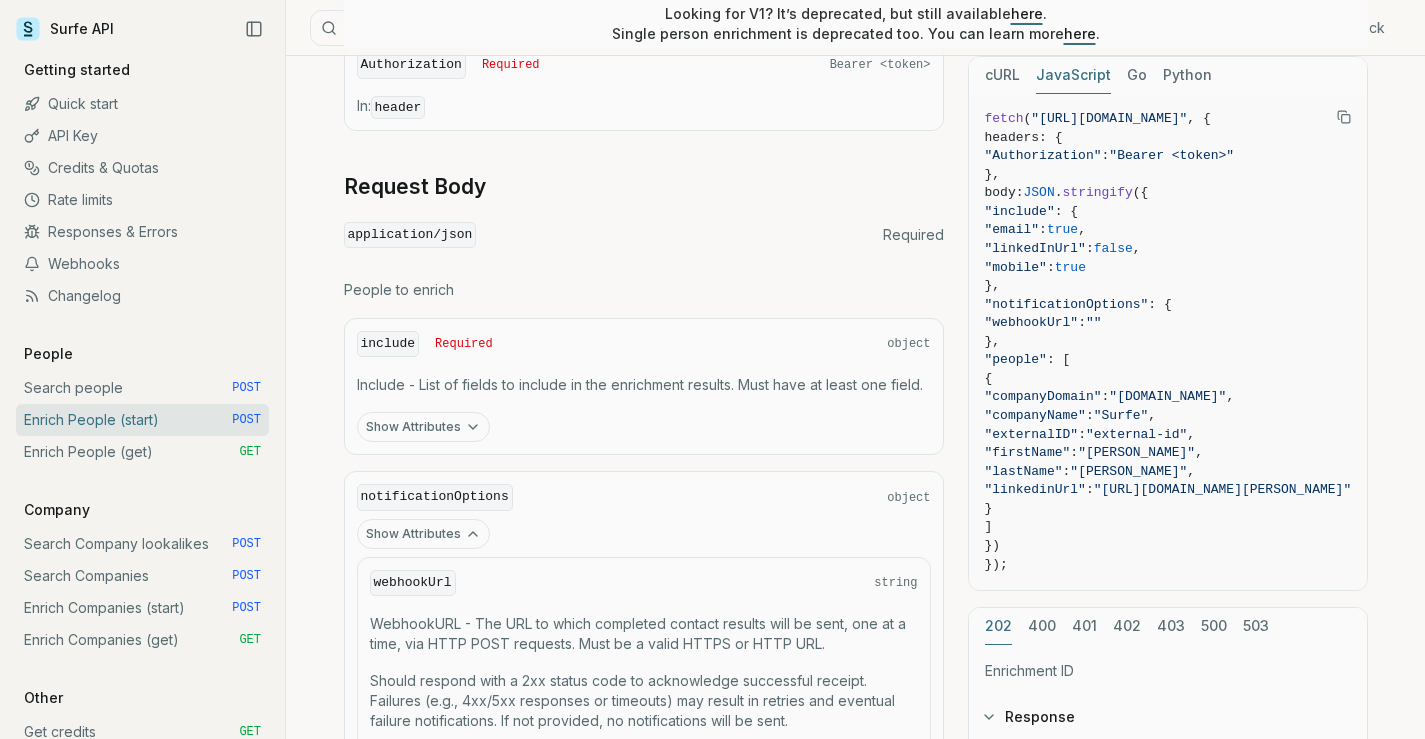 click on "Show Attributes" at bounding box center [423, 427] 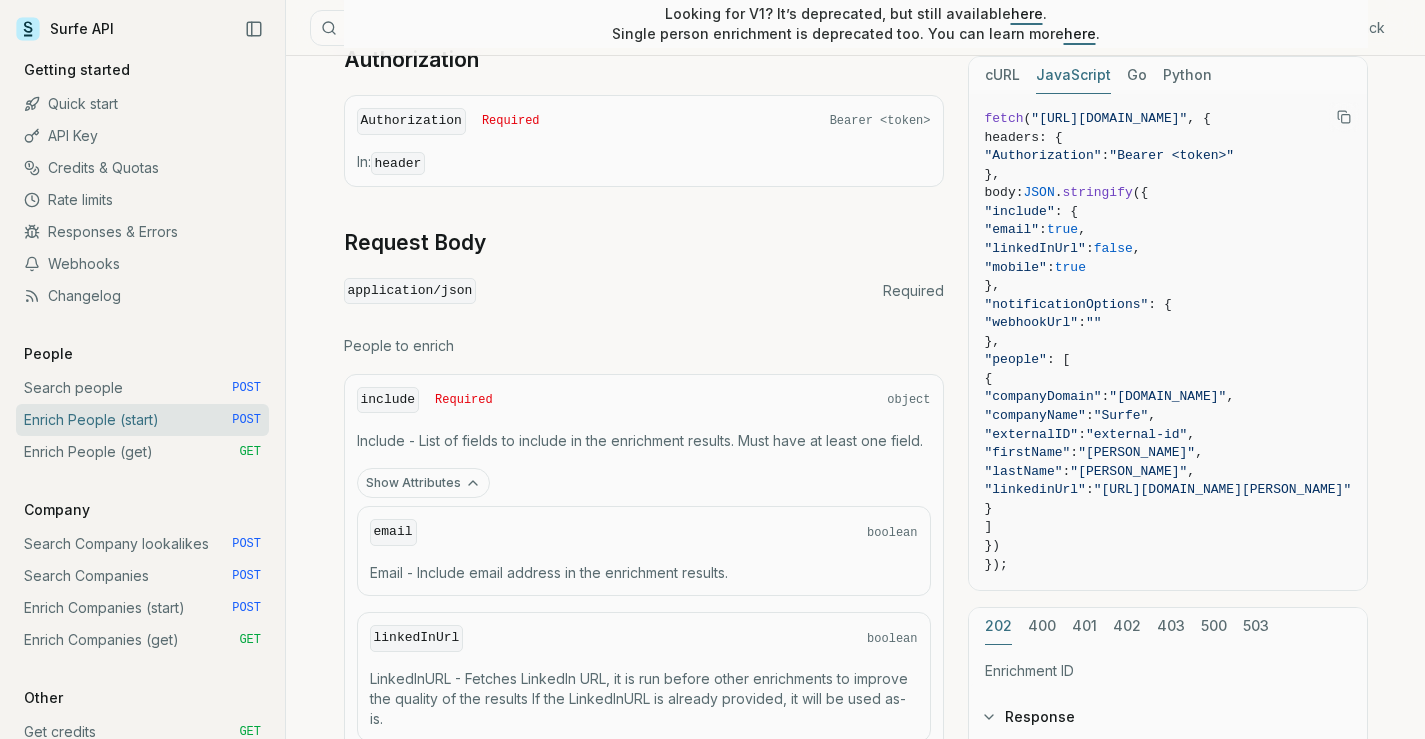 scroll, scrollTop: 655, scrollLeft: 0, axis: vertical 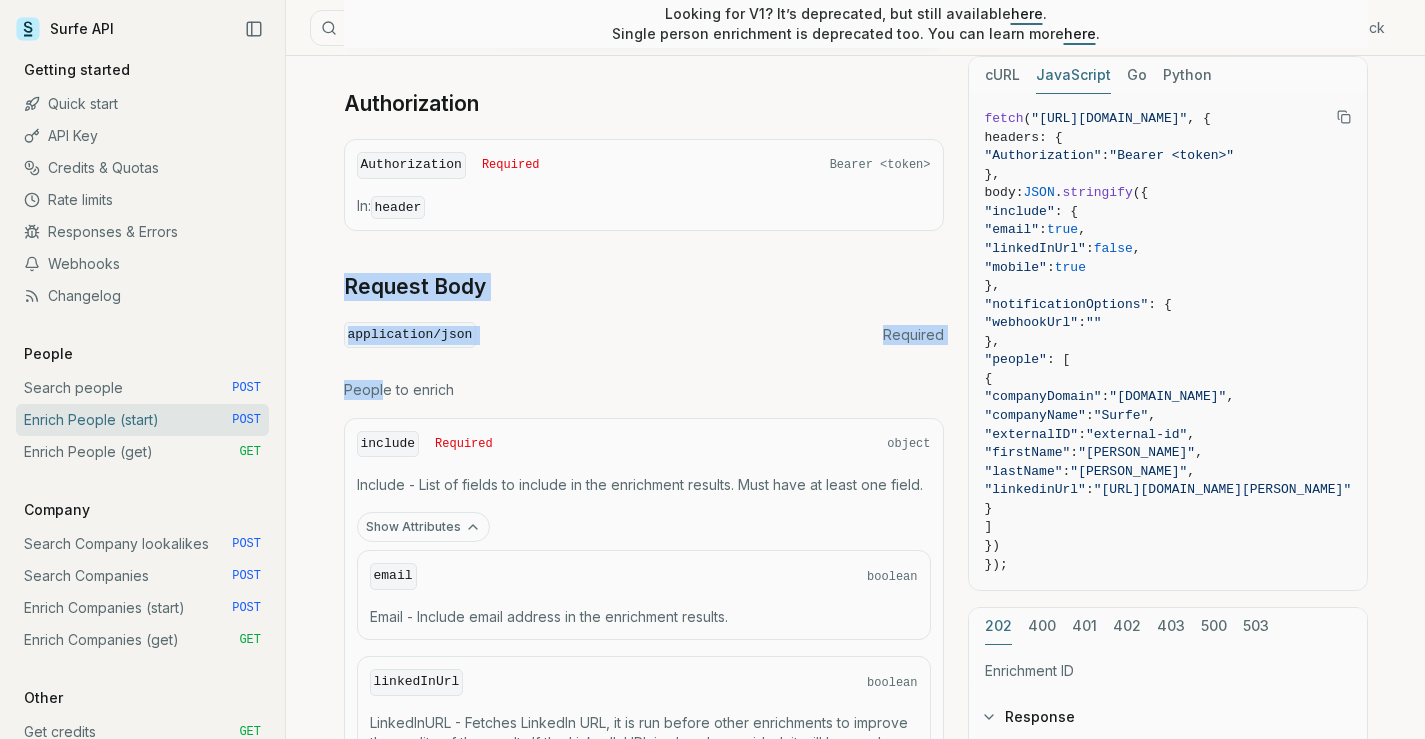 drag, startPoint x: 331, startPoint y: 282, endPoint x: 383, endPoint y: 366, distance: 98.79271 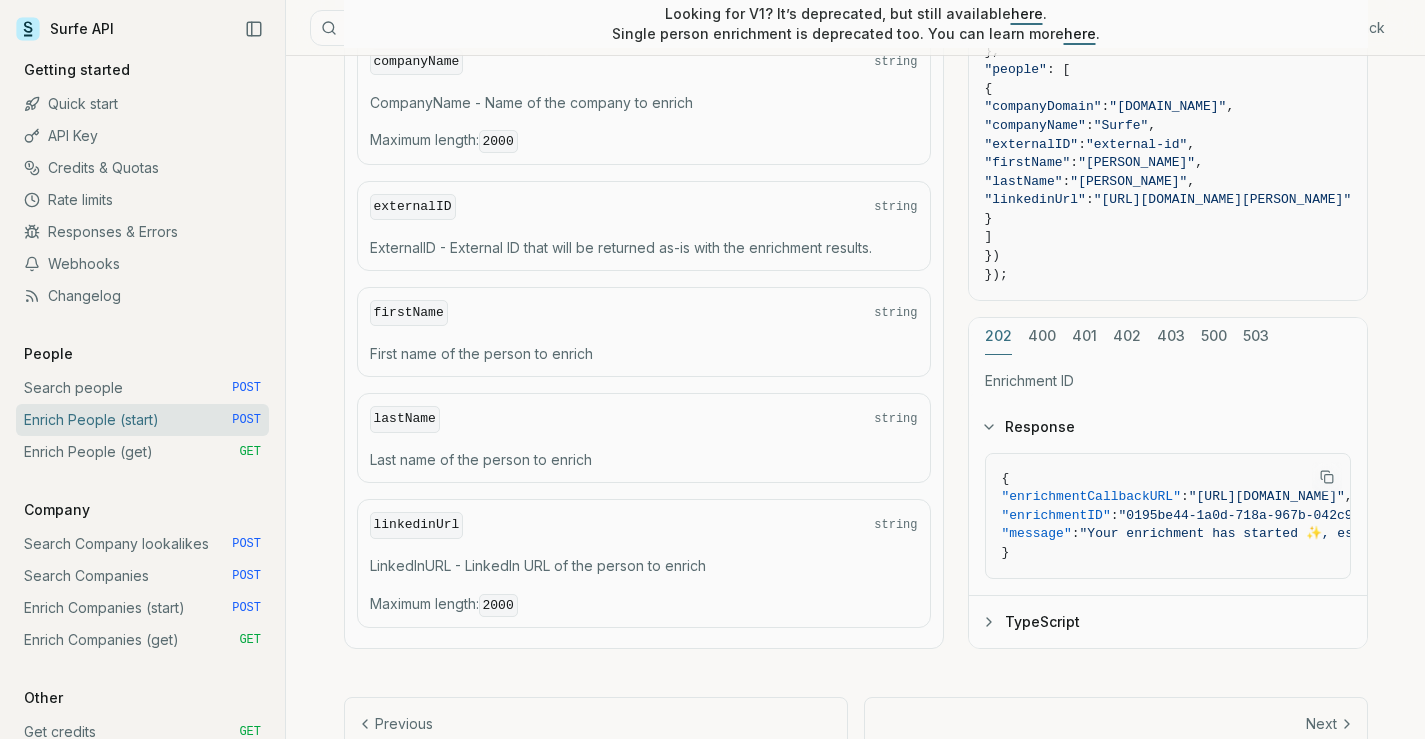 scroll, scrollTop: 2255, scrollLeft: 0, axis: vertical 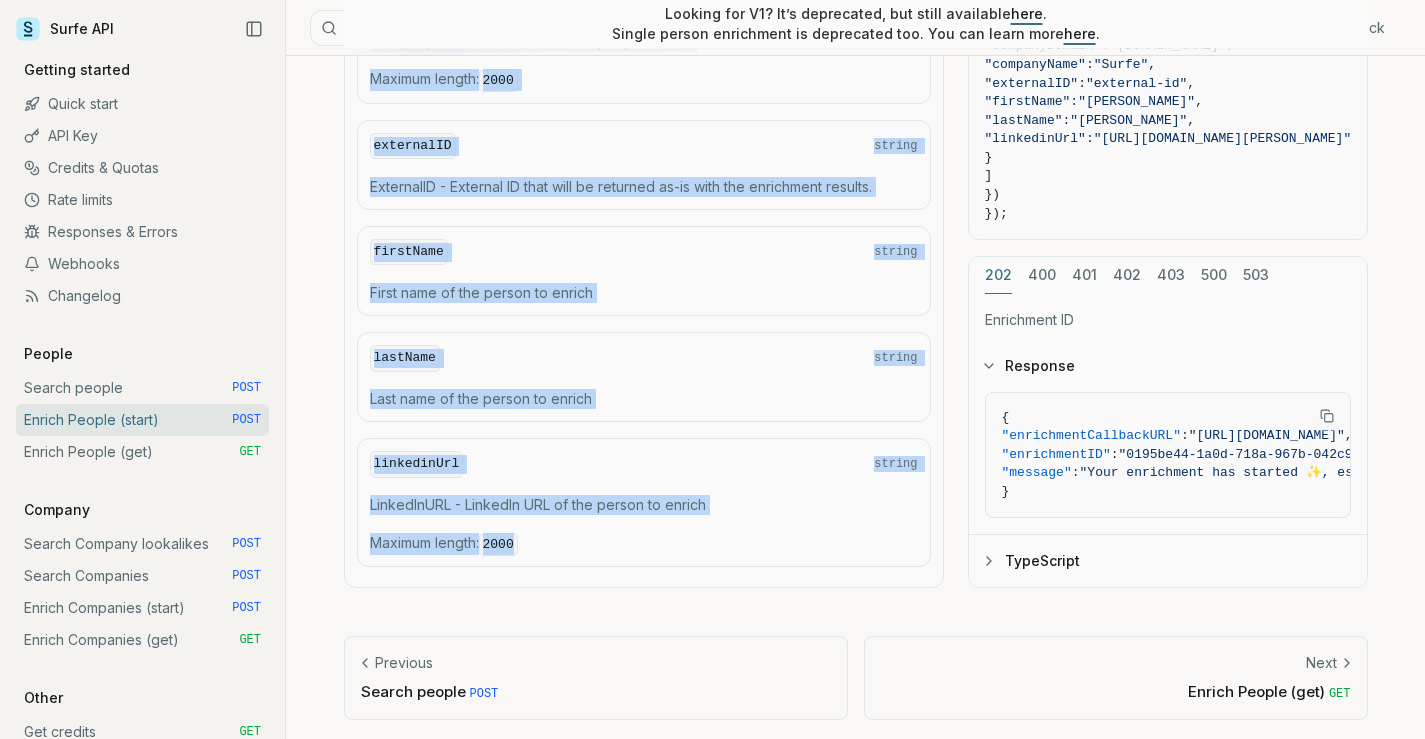 click on "Maximum length :  2000" at bounding box center [644, 544] 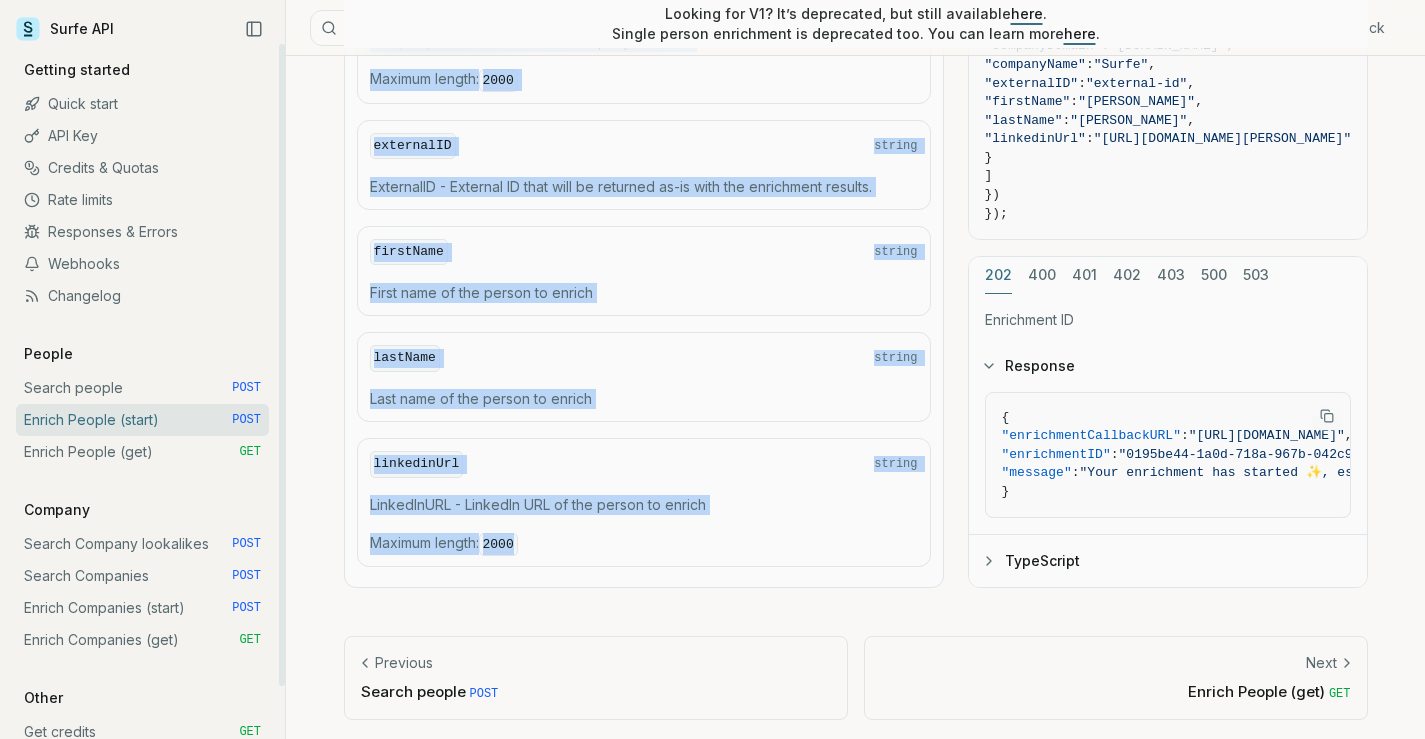 click on "Search people   POST" at bounding box center (142, 388) 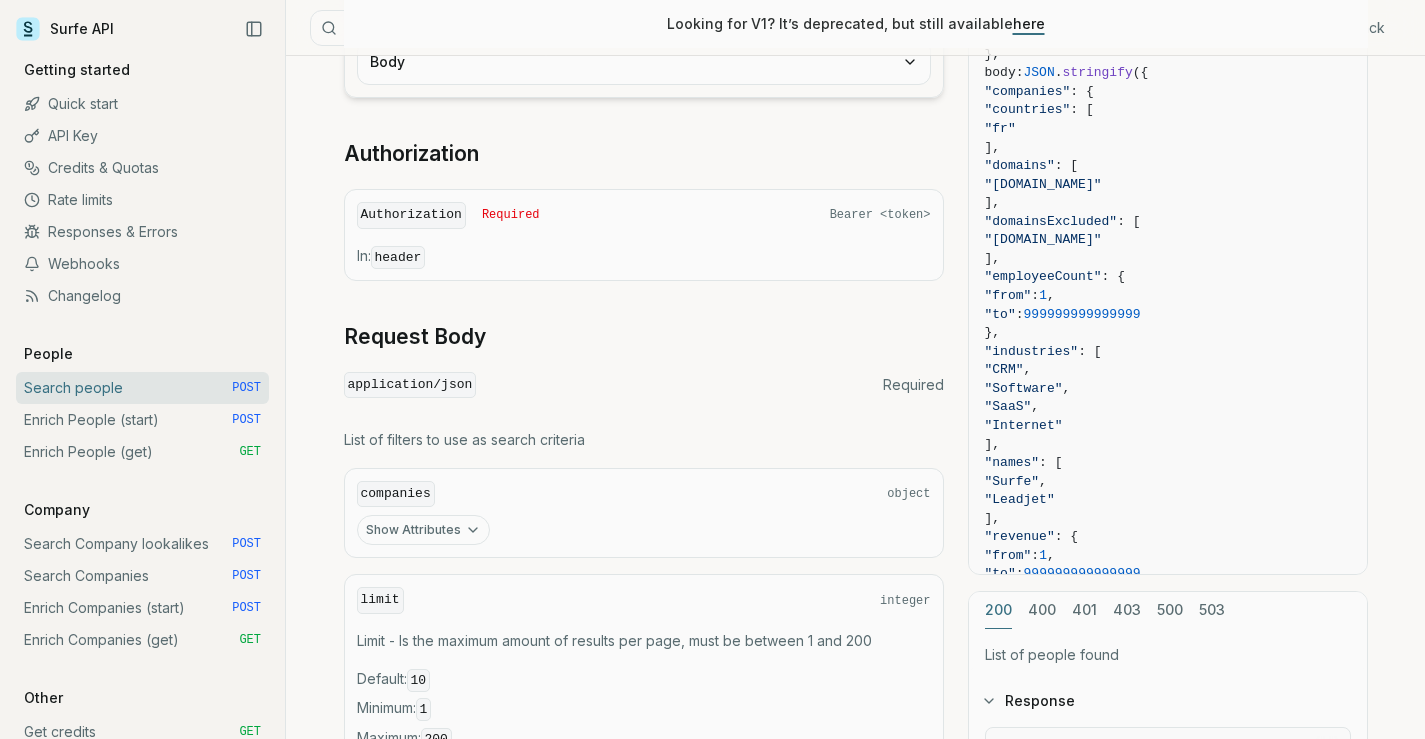 scroll, scrollTop: 500, scrollLeft: 0, axis: vertical 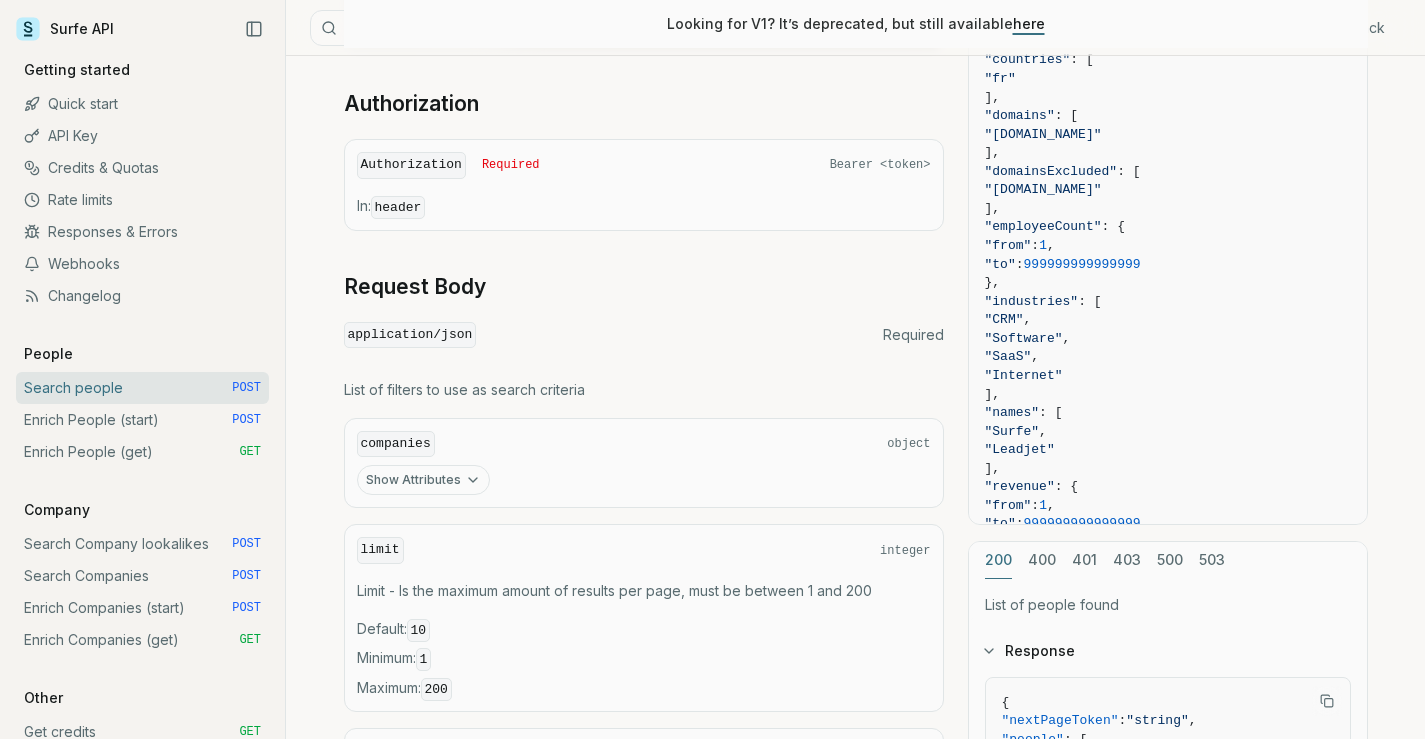 click on "Show Attributes" at bounding box center (423, 480) 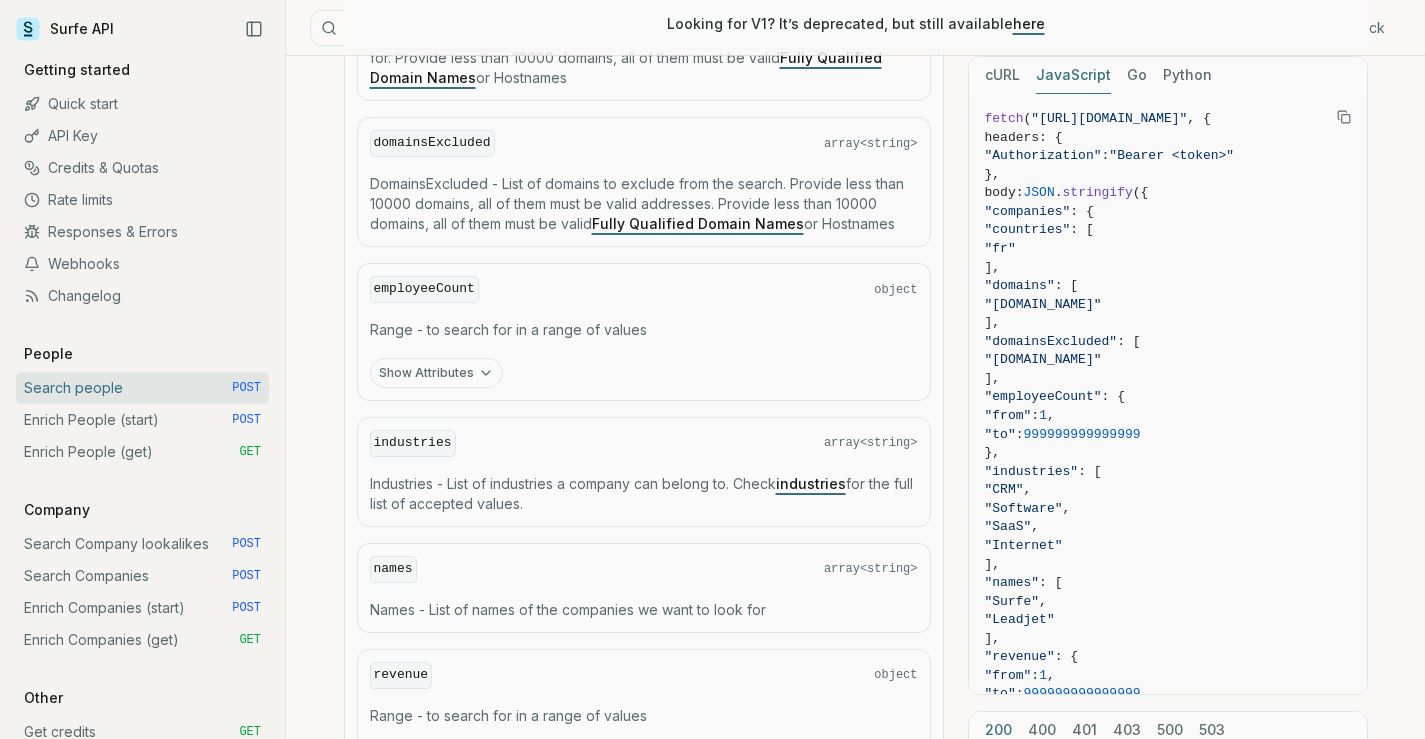 scroll, scrollTop: 1200, scrollLeft: 0, axis: vertical 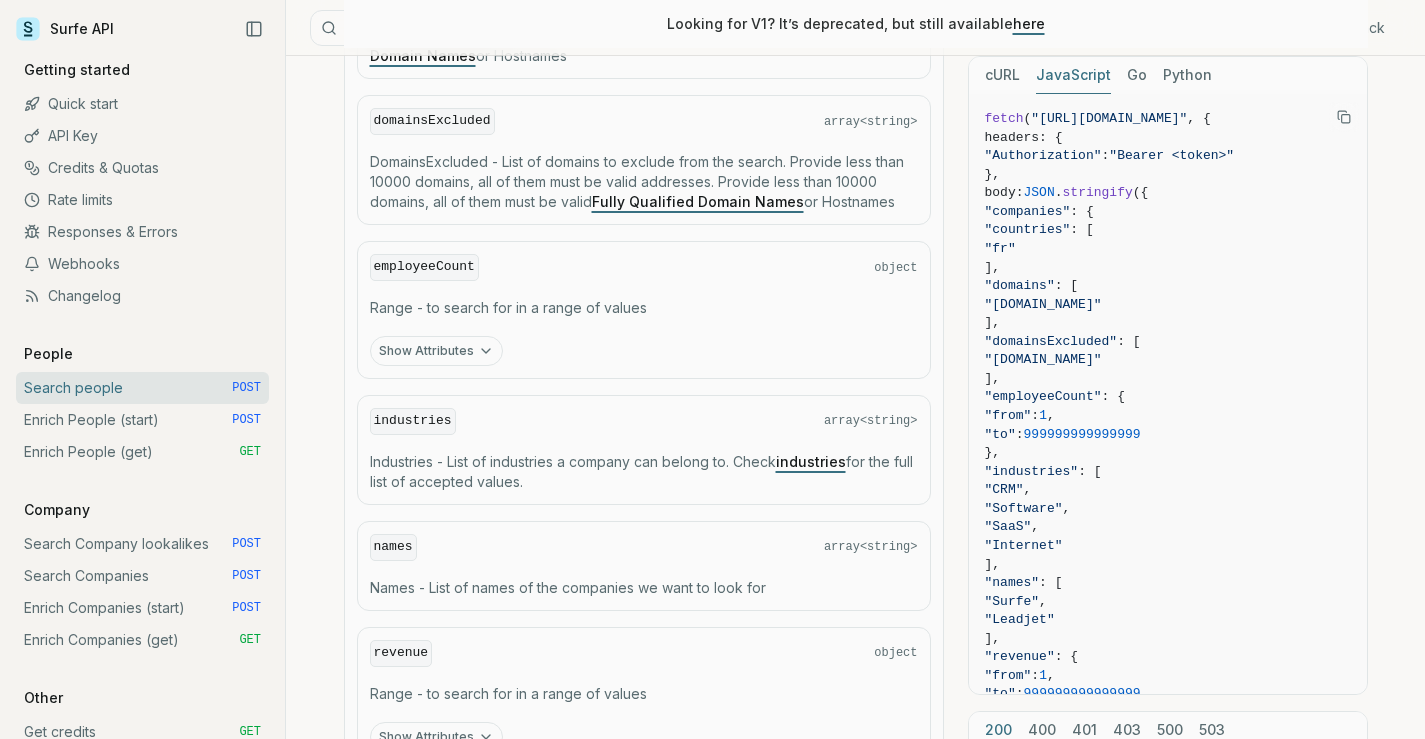 click on "Show Attributes" at bounding box center (436, 351) 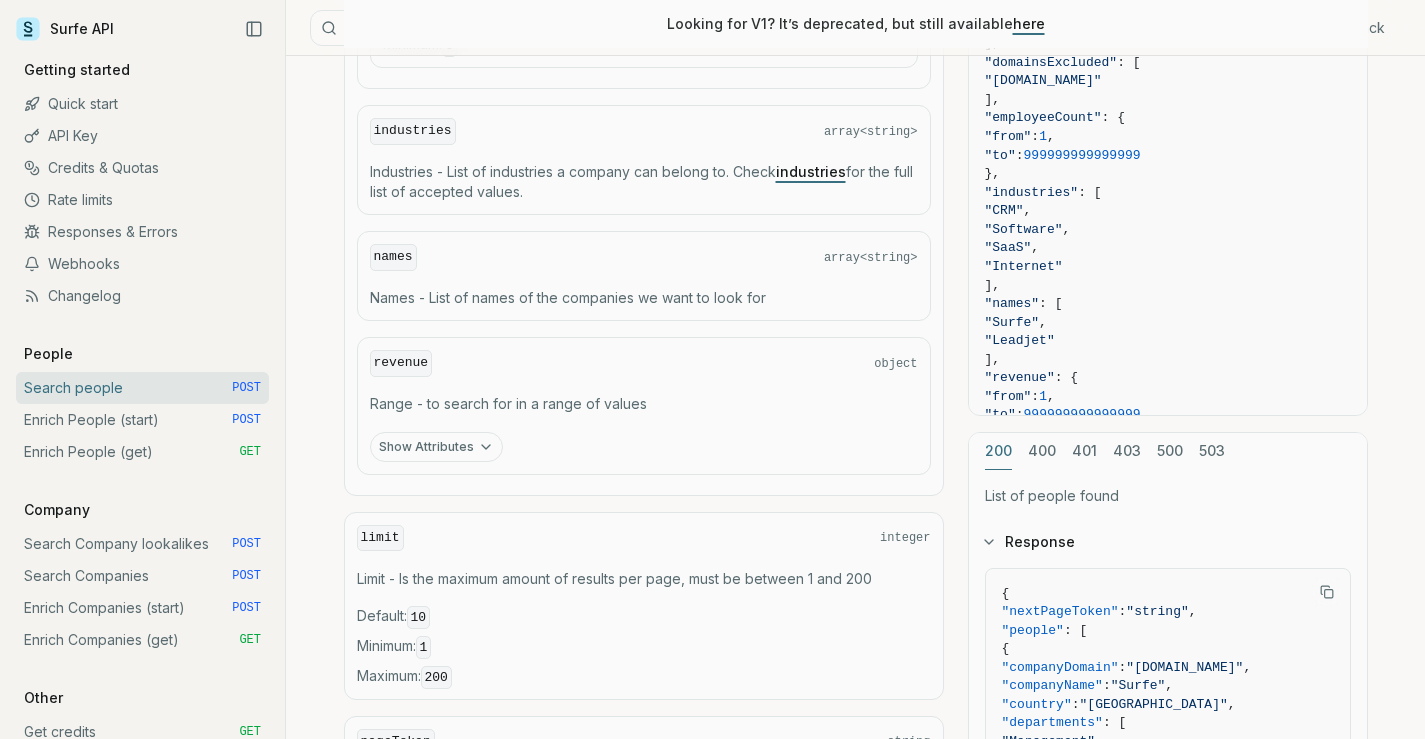 scroll, scrollTop: 1900, scrollLeft: 0, axis: vertical 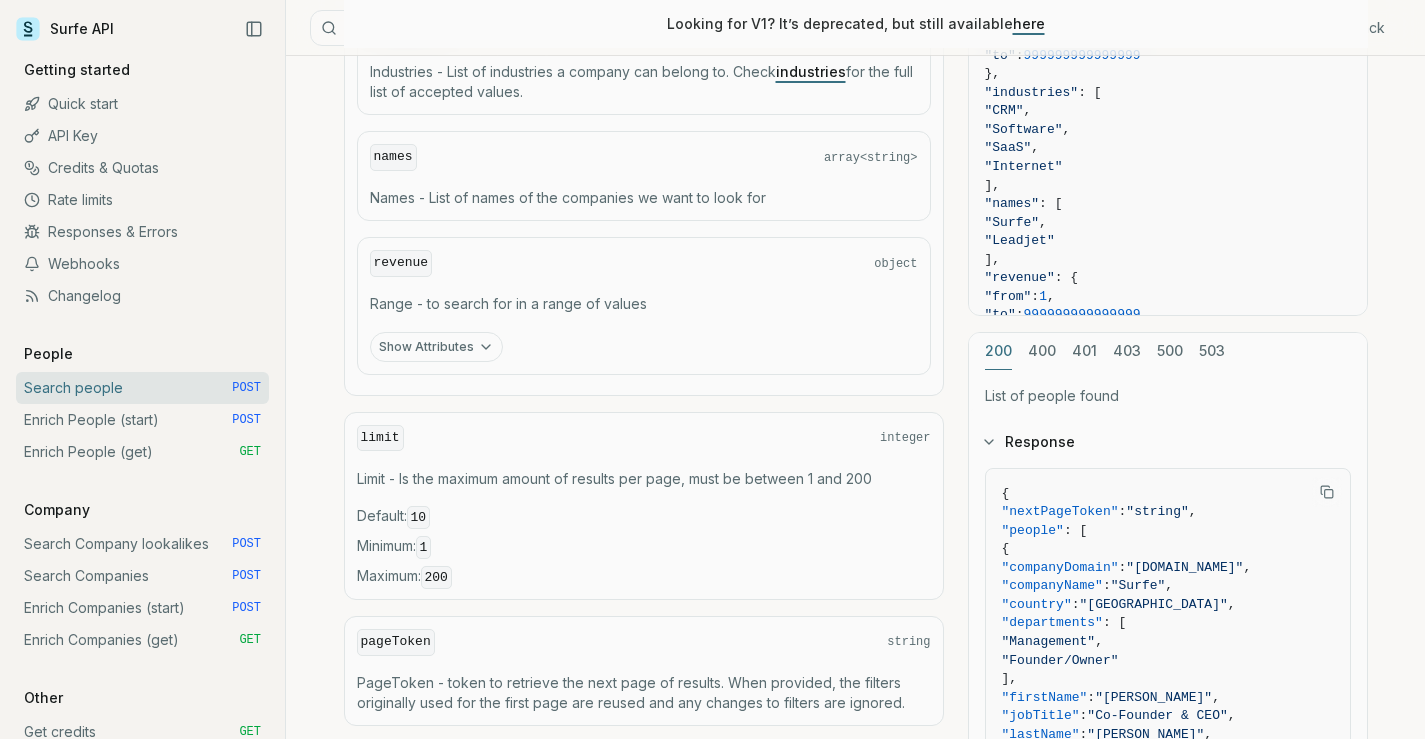 click on "Show Attributes" at bounding box center (436, 347) 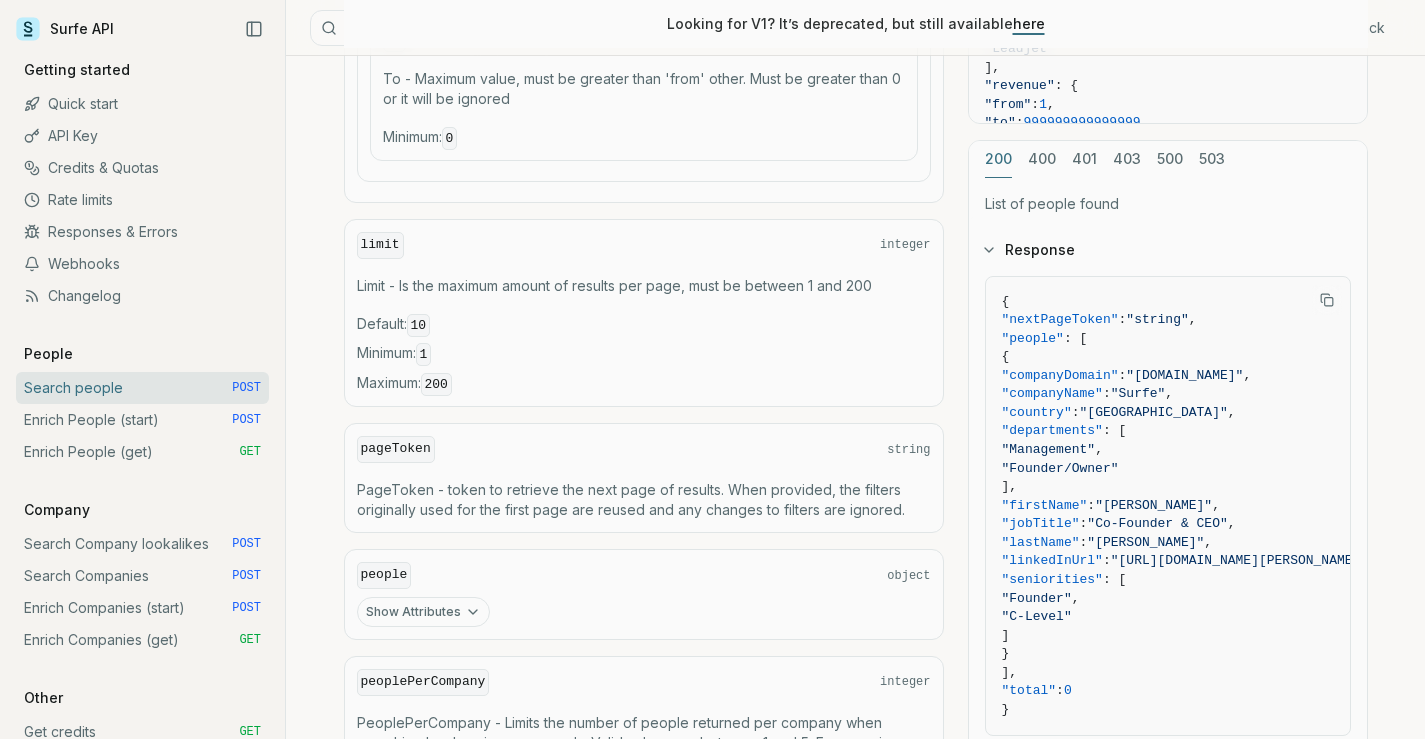 scroll, scrollTop: 2500, scrollLeft: 0, axis: vertical 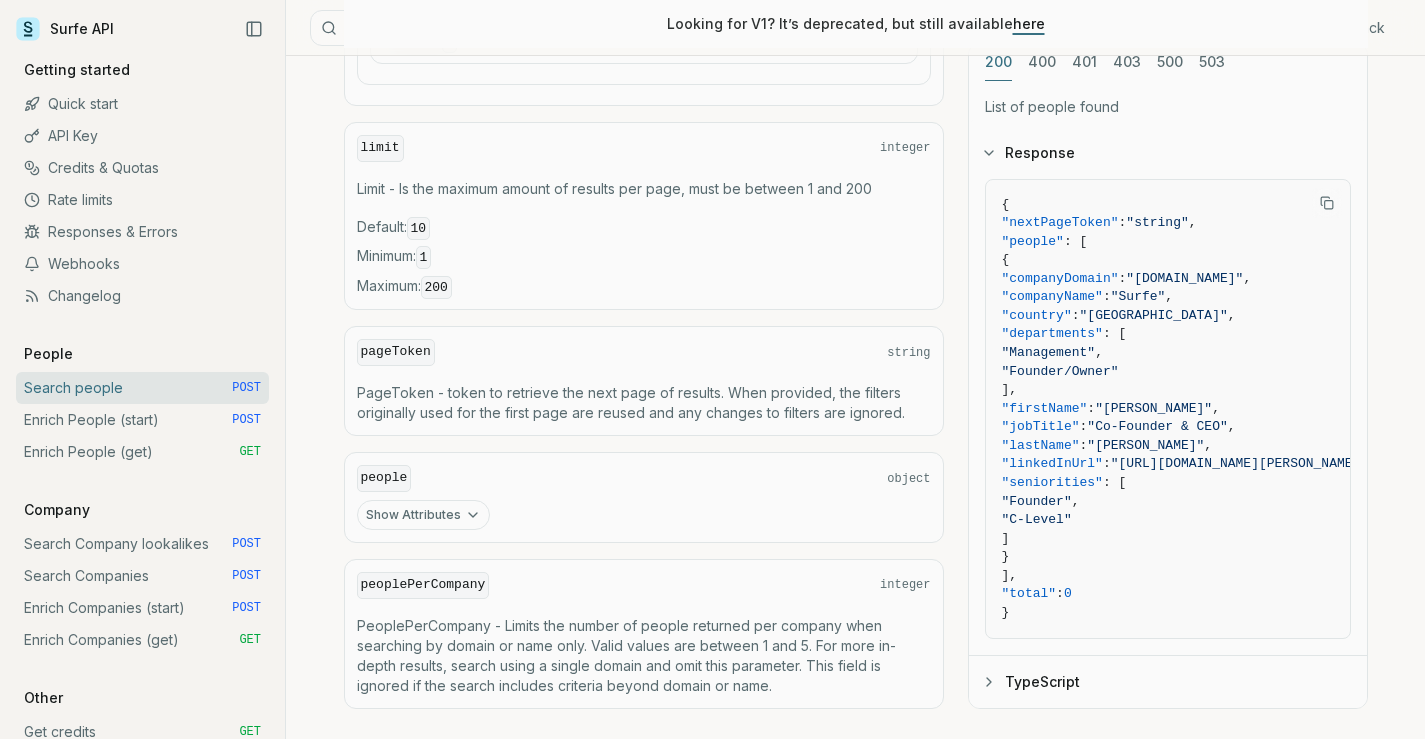 click on "Show Attributes" at bounding box center [423, 515] 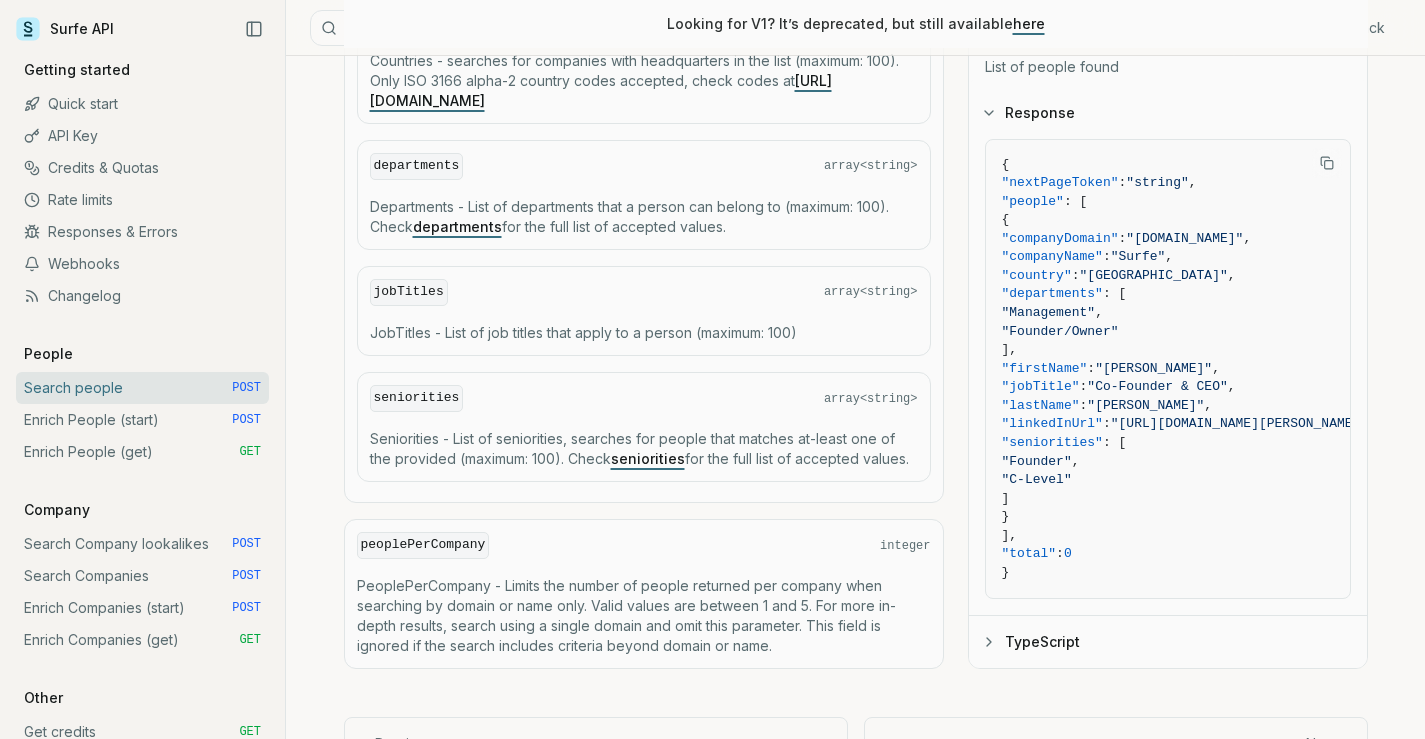 scroll, scrollTop: 3122, scrollLeft: 0, axis: vertical 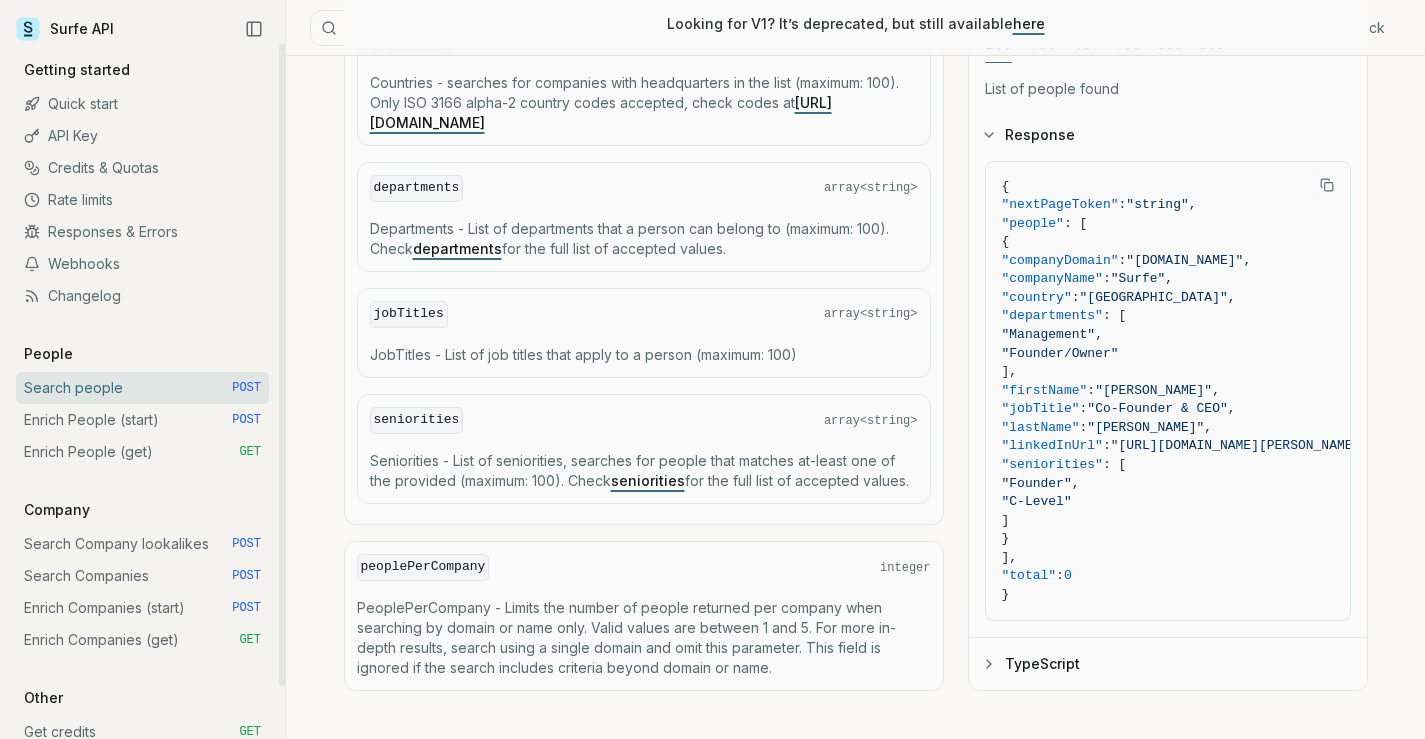 click on "Enrich People (get)   GET" at bounding box center [142, 452] 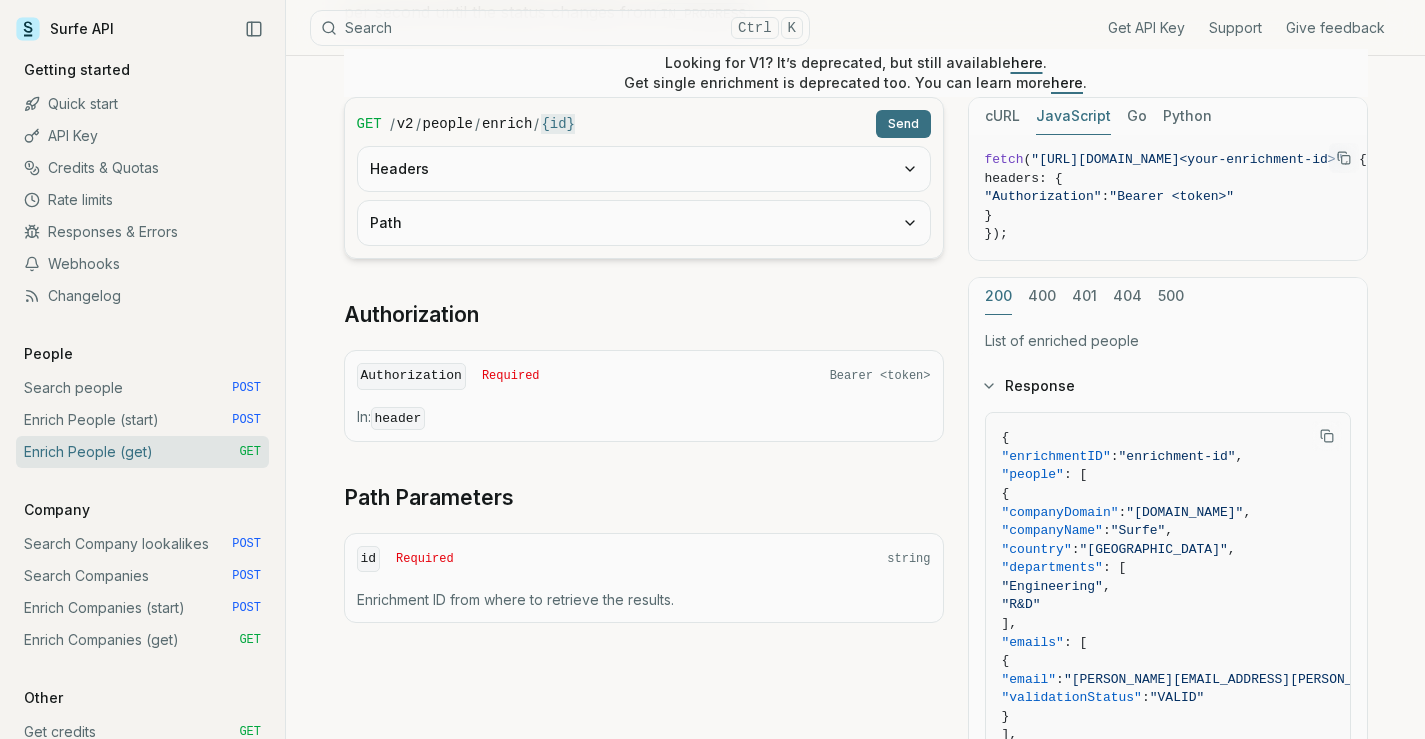 scroll, scrollTop: 500, scrollLeft: 0, axis: vertical 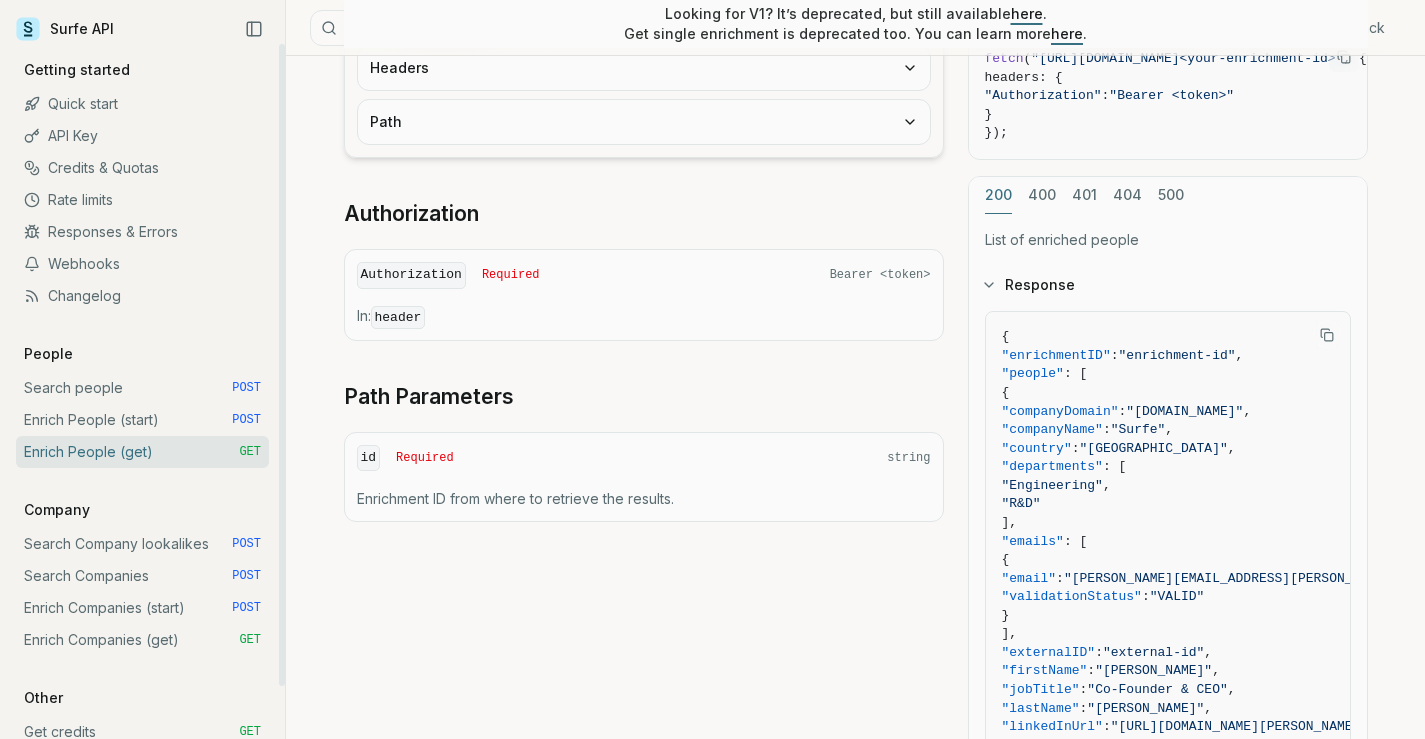 click on "Enrich People (start)   POST" at bounding box center (142, 420) 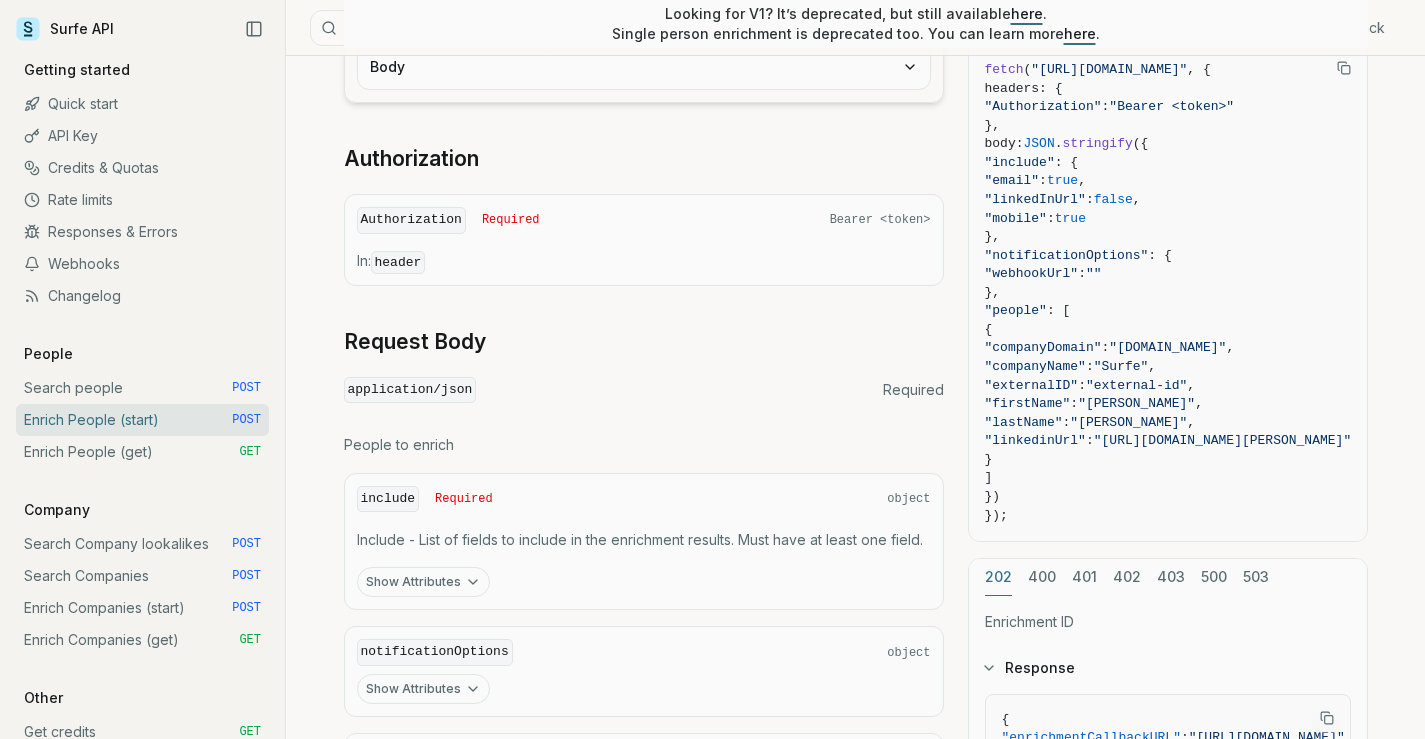 scroll, scrollTop: 700, scrollLeft: 0, axis: vertical 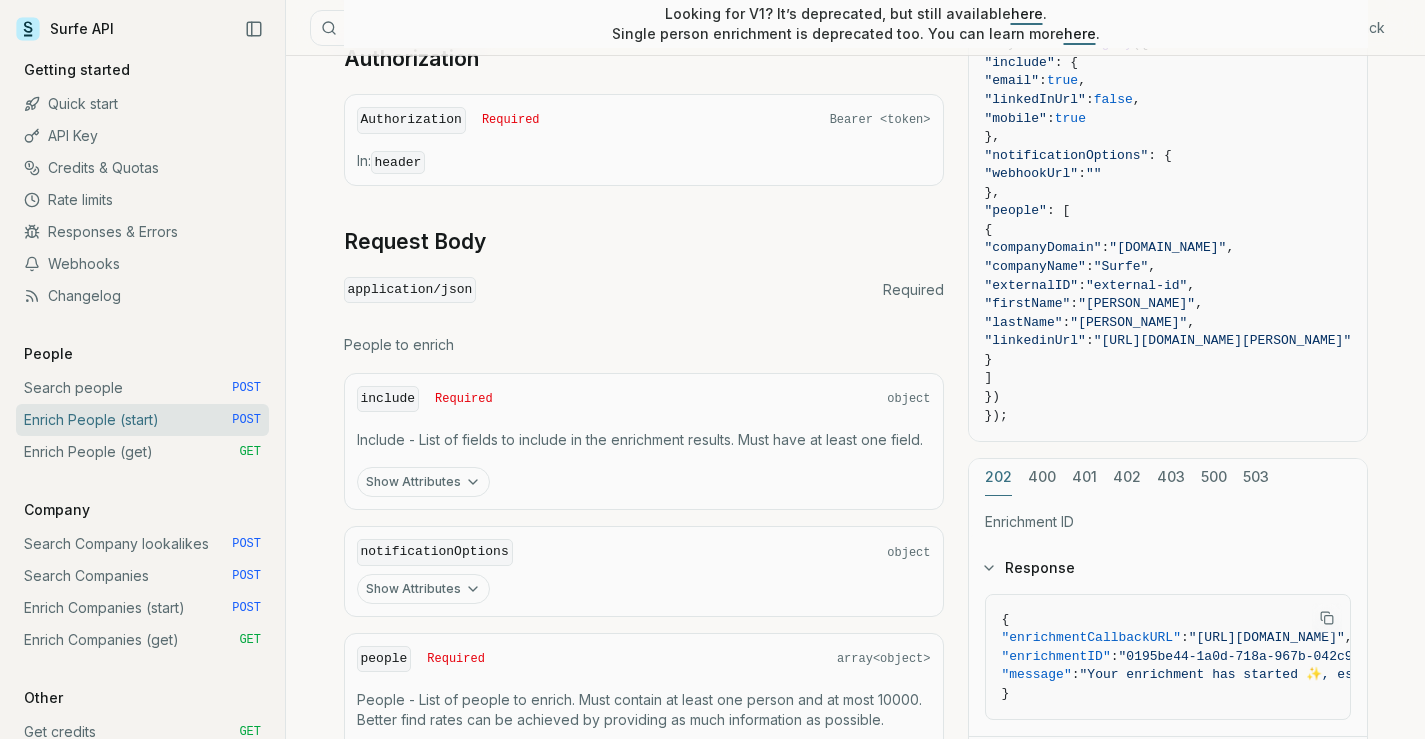 click on "Show Attributes" at bounding box center [423, 482] 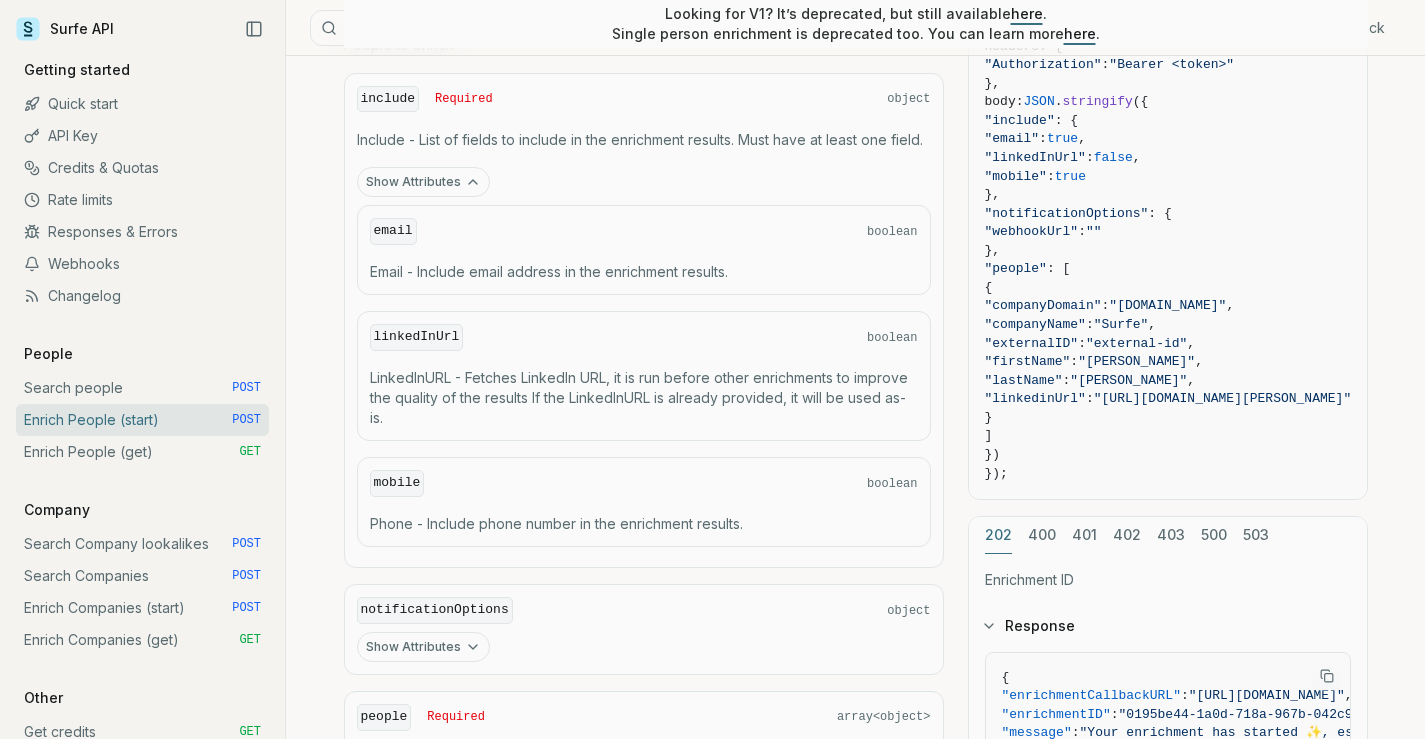 scroll, scrollTop: 1100, scrollLeft: 0, axis: vertical 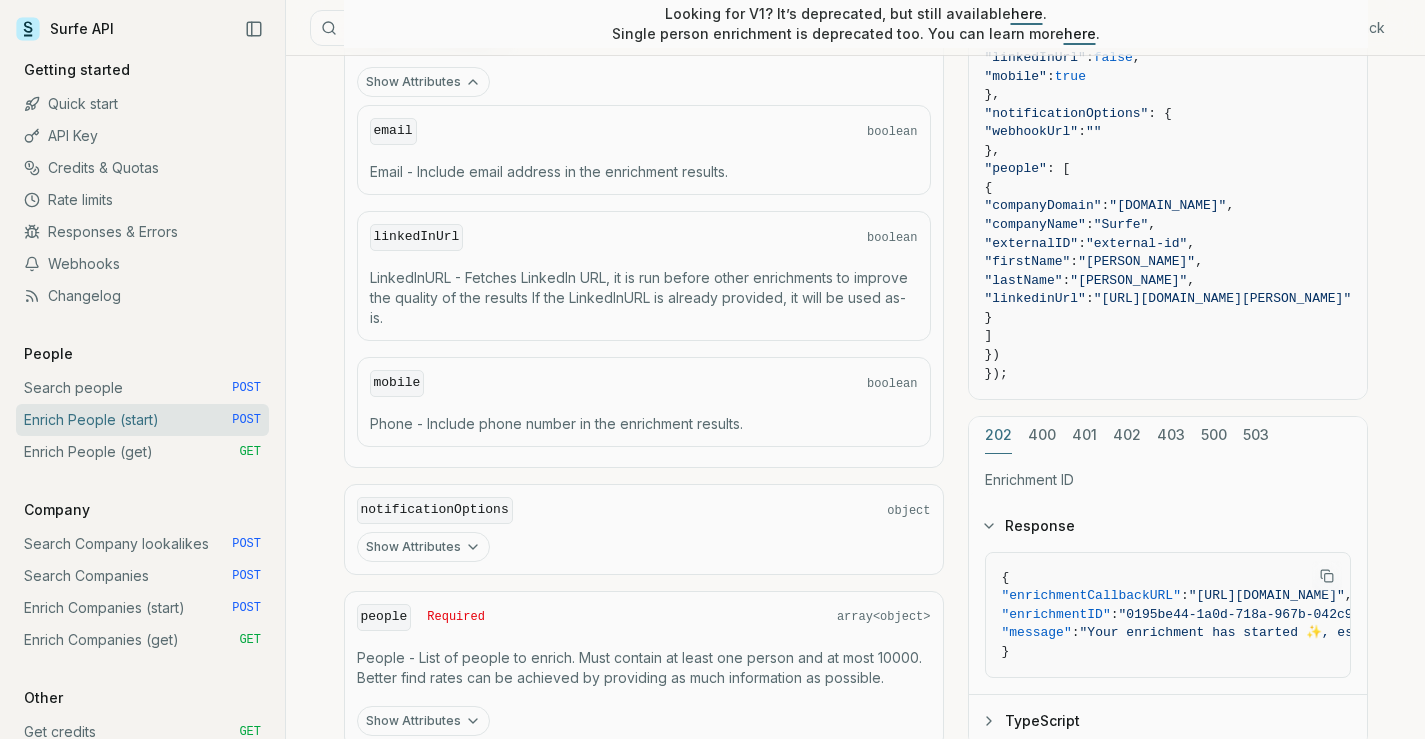 click on "Show Attributes" at bounding box center (423, 547) 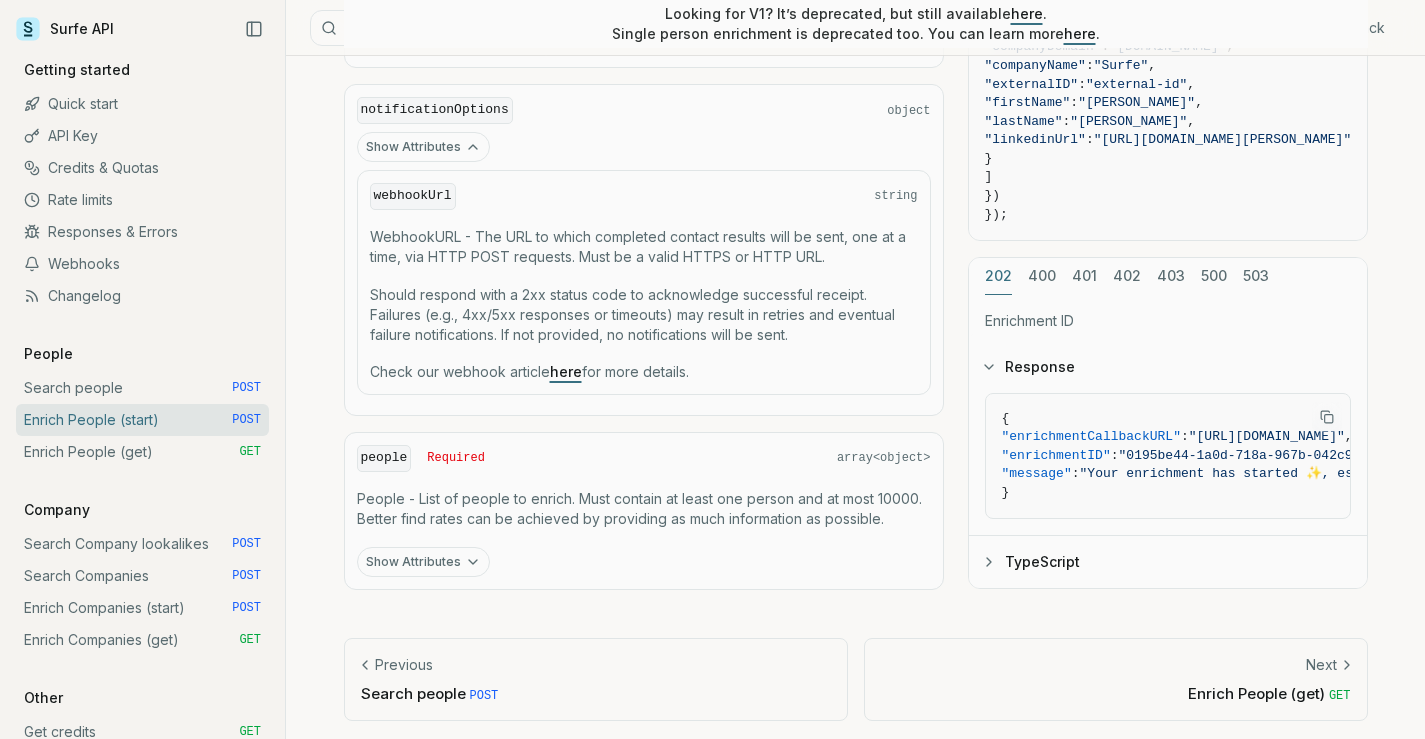 scroll, scrollTop: 1504, scrollLeft: 0, axis: vertical 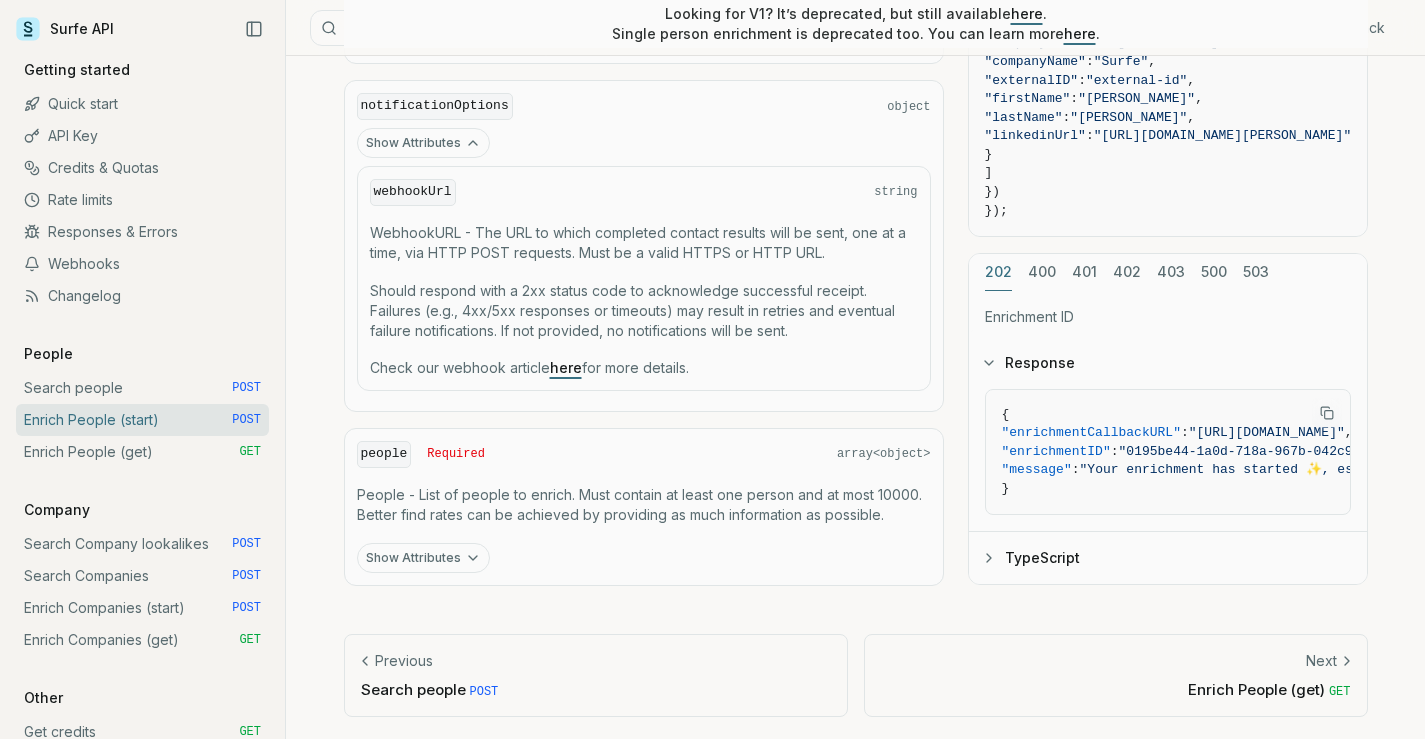 click on "people Required array<object> People - List of people to enrich. Must contain at least one person and at most 10000.
Better find rates can be achieved by providing as much information as possible. Show Attributes" at bounding box center [644, 507] 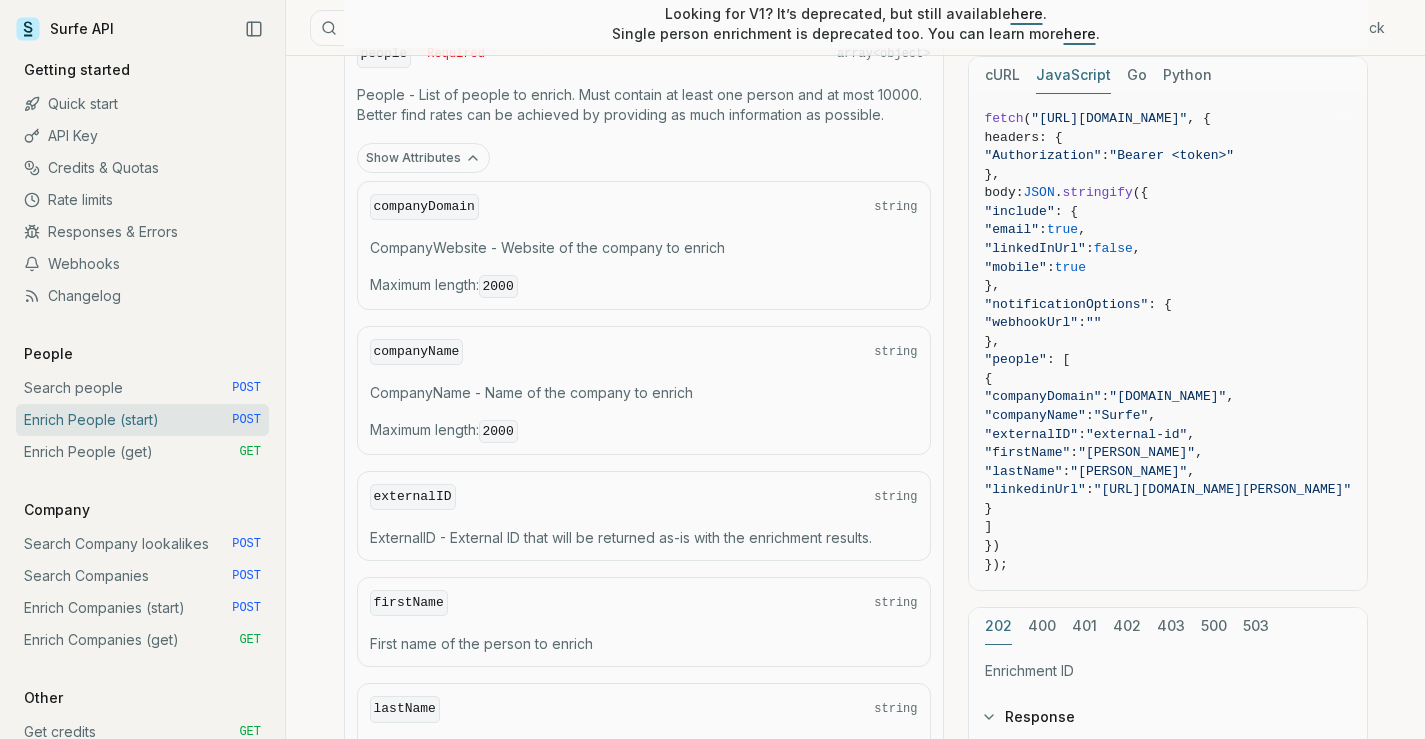 scroll, scrollTop: 2004, scrollLeft: 0, axis: vertical 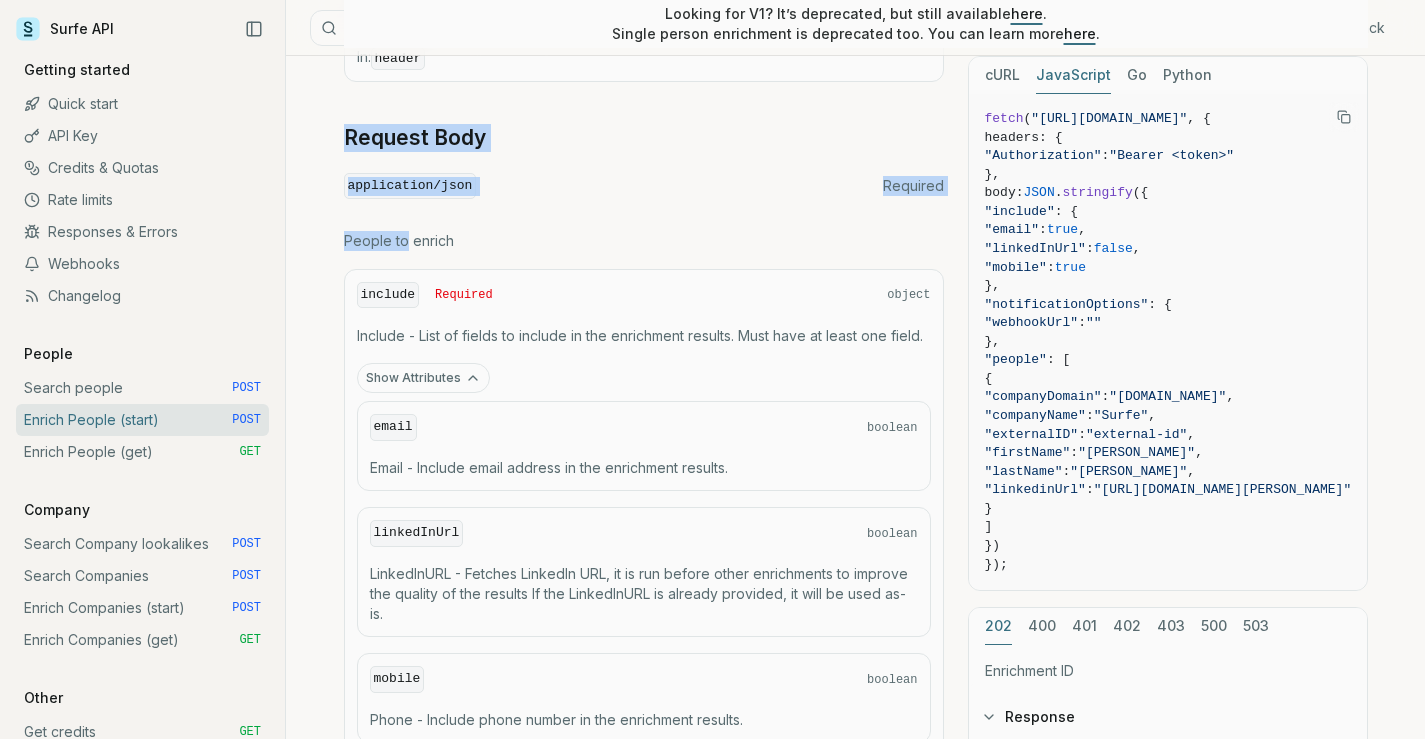 drag, startPoint x: 331, startPoint y: 140, endPoint x: 406, endPoint y: 242, distance: 126.60569 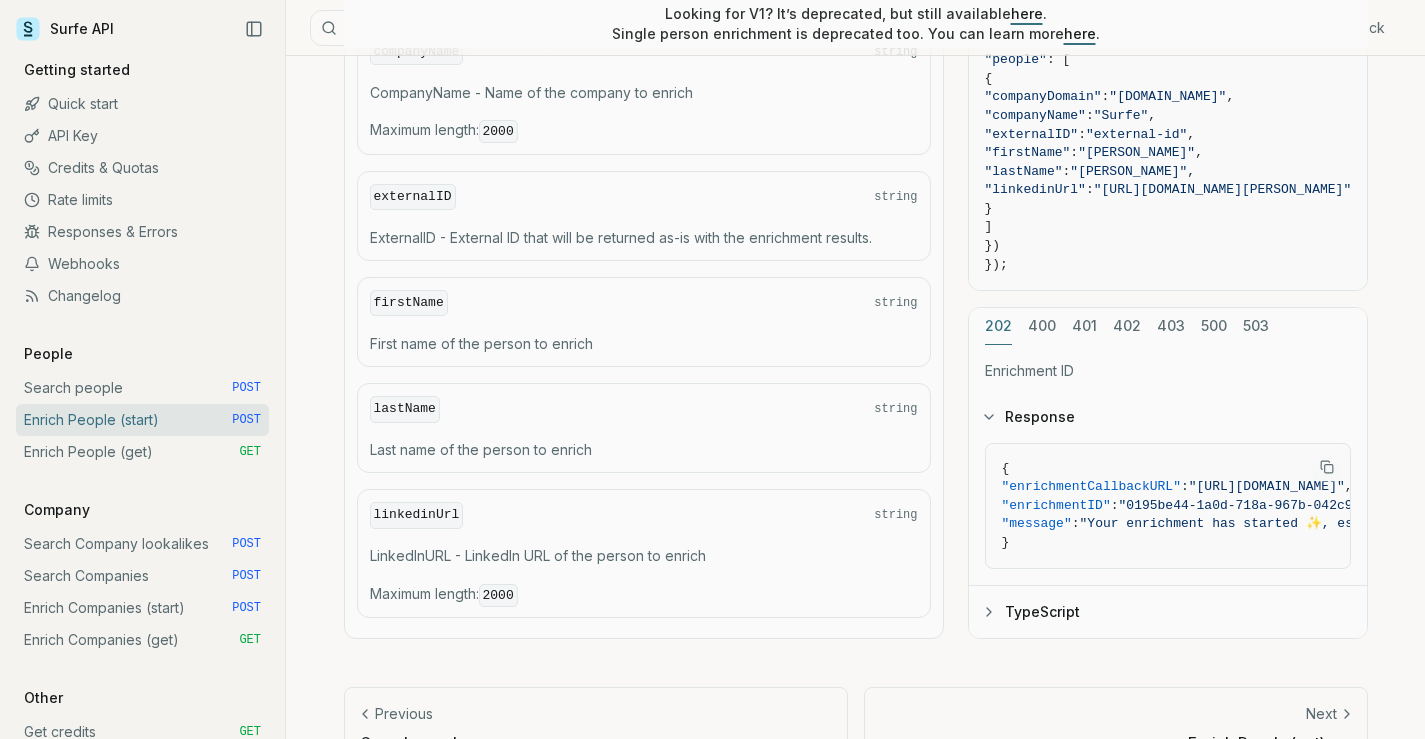 scroll, scrollTop: 2255, scrollLeft: 0, axis: vertical 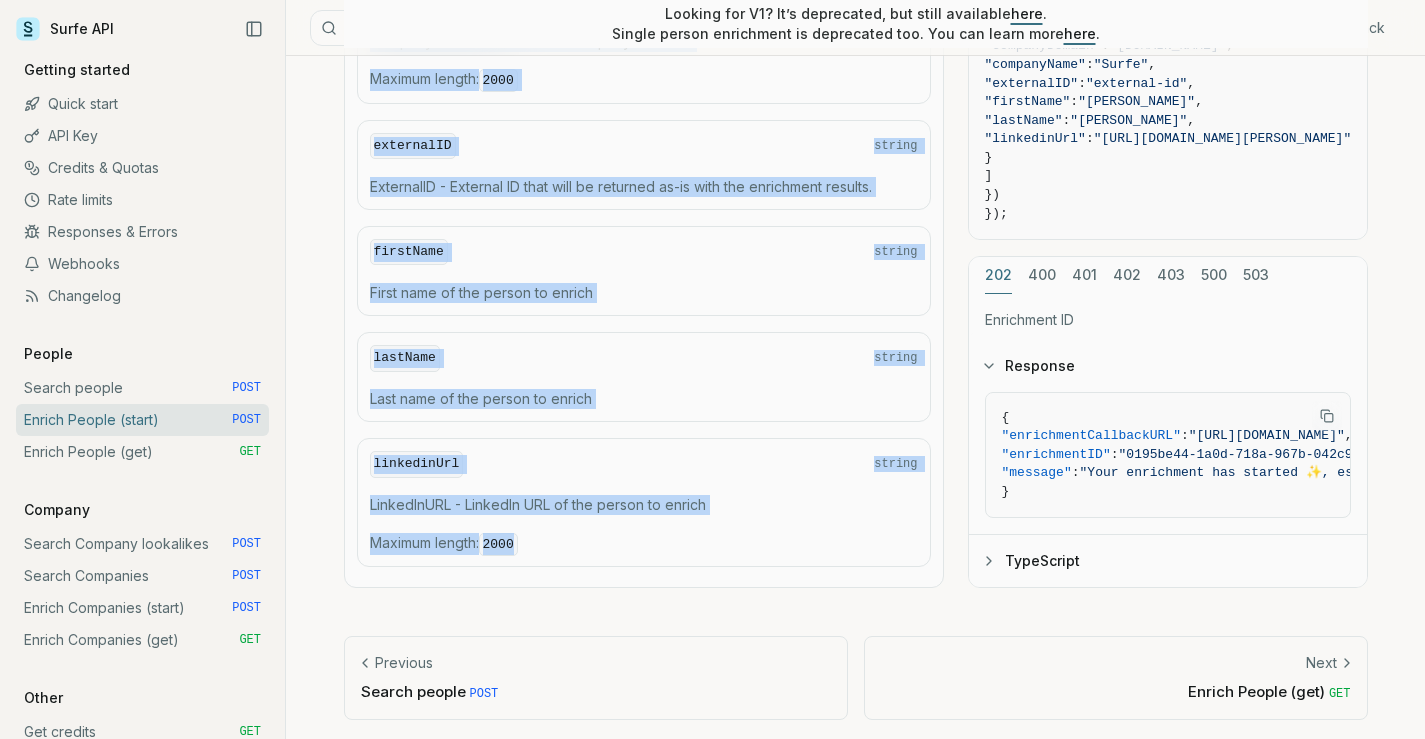 click on "Maximum length :  2000" at bounding box center [644, 544] 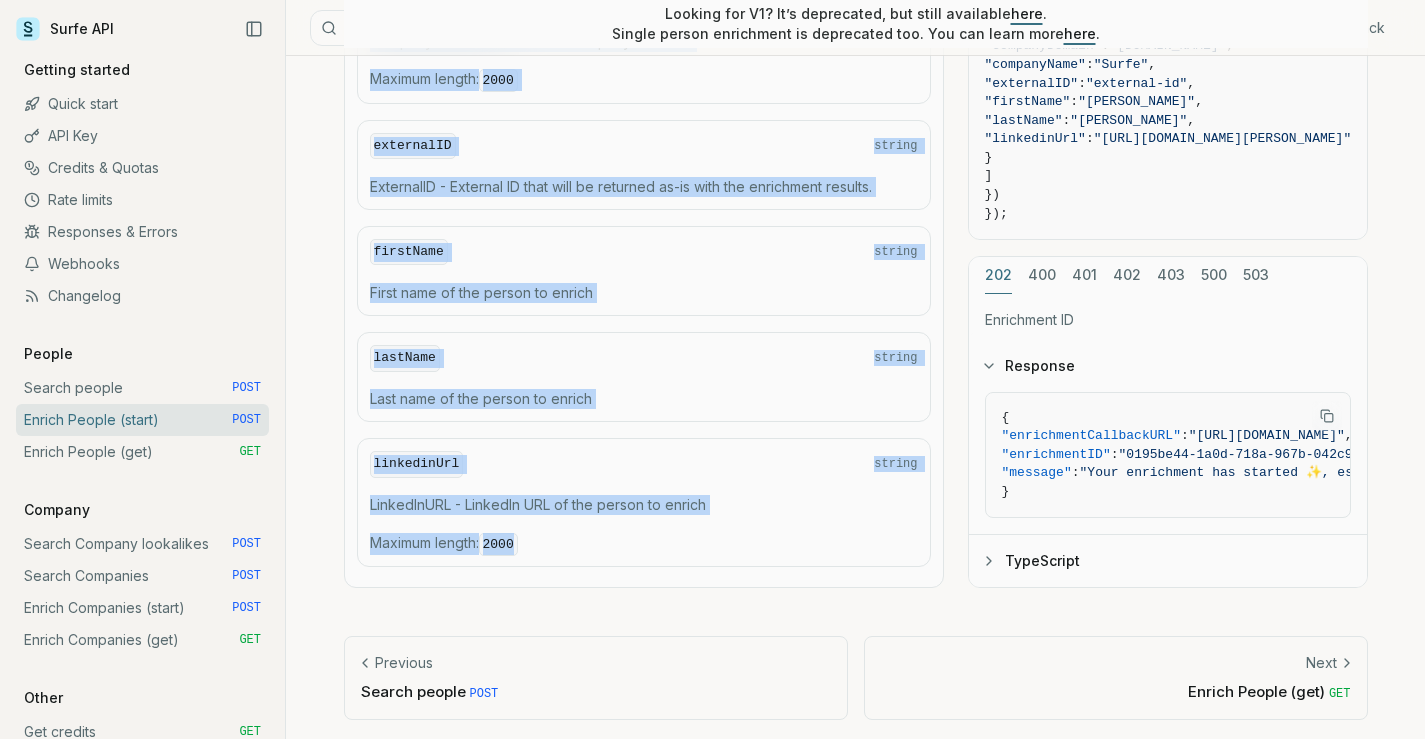 click on "people Required array<object> People - List of people to enrich. Must contain at least one person and at most 10000.
Better find rates can be achieved by providing as much information as possible. Show Attributes companyDomain string CompanyWebsite - Website of the company to enrich Maximum length :  2000 companyName string CompanyName - Name of the company to enrich Maximum length :  2000 externalID string ExternalID - External ID that will be returned as-is with the enrichment results. firstName string First name of the person to [PERSON_NAME] string Last name of the person to enrich linkedinUrl string LinkedInURL - LinkedIn URL of the person to enrich Maximum length :  2000" at bounding box center (644, 132) 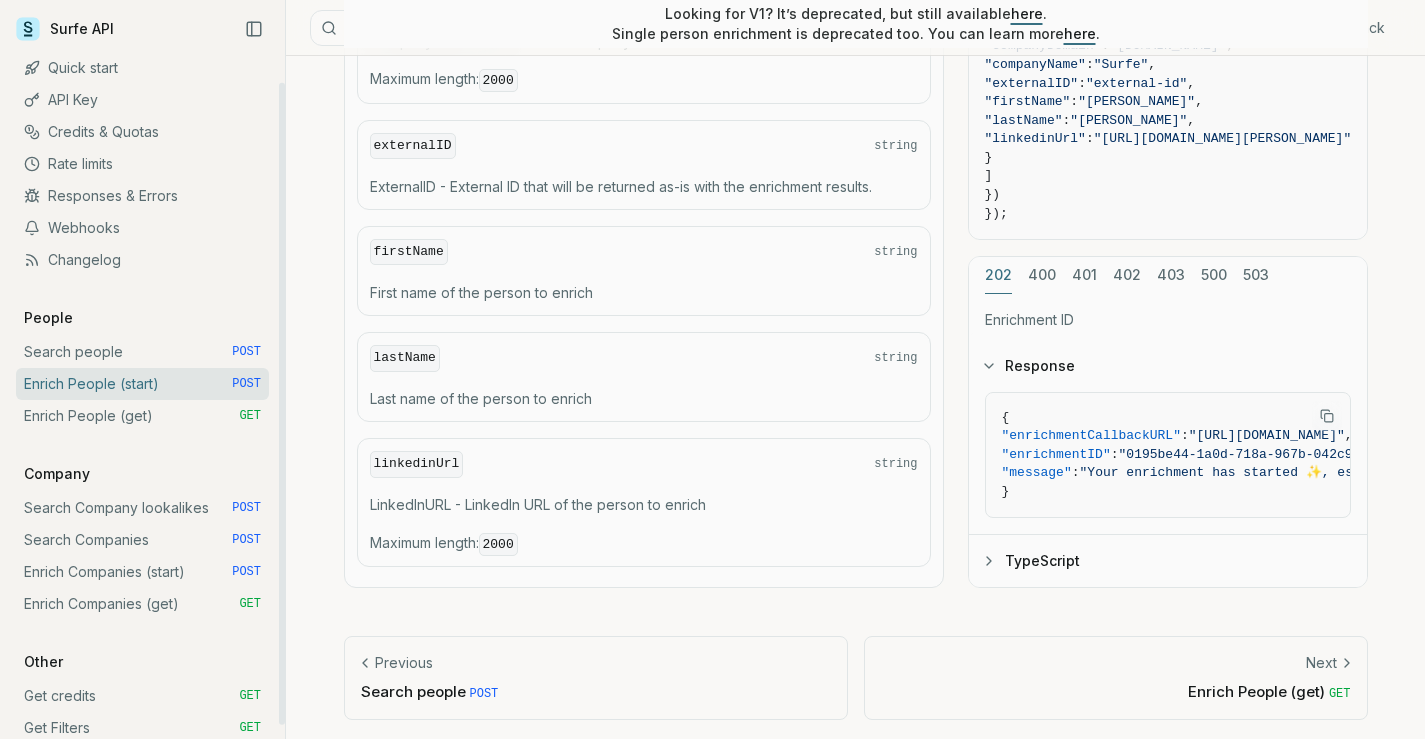 scroll, scrollTop: 57, scrollLeft: 0, axis: vertical 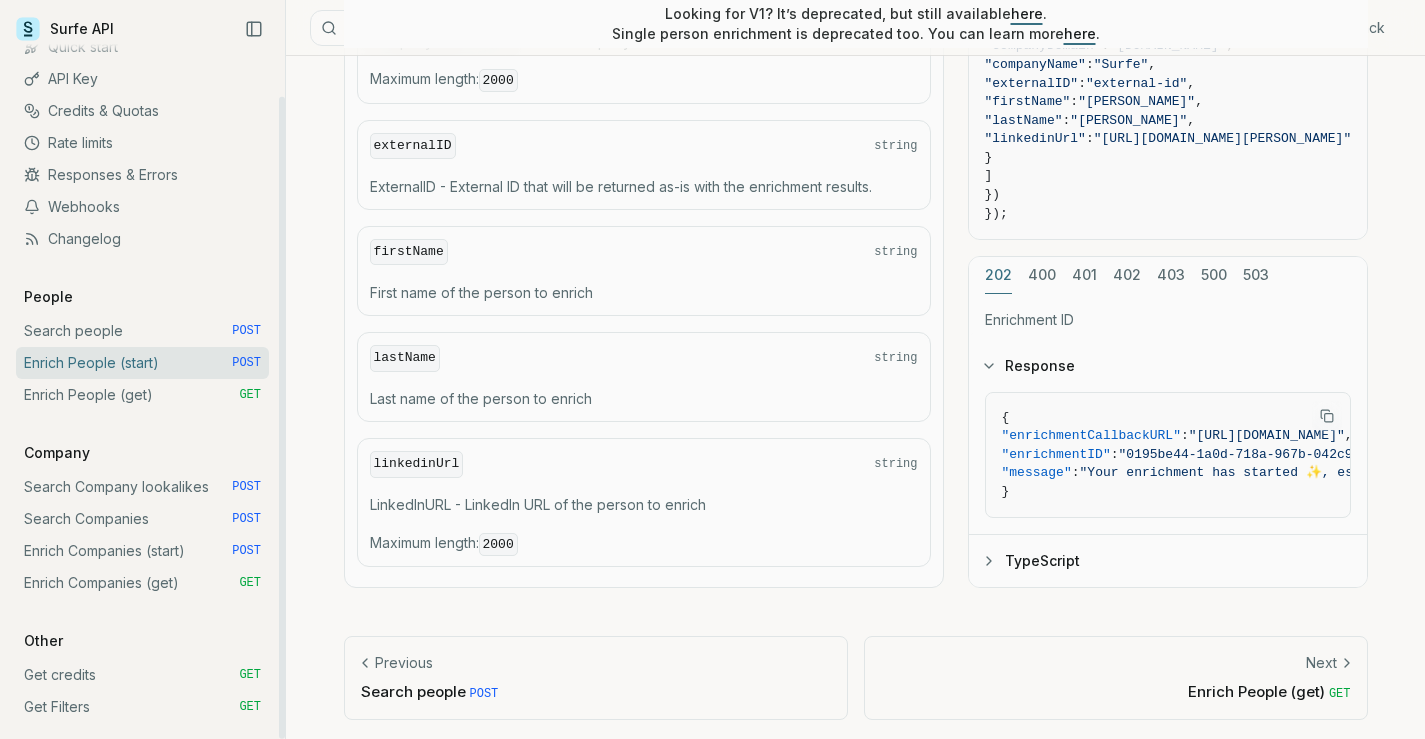 click on "Get Filters   GET" at bounding box center (142, 707) 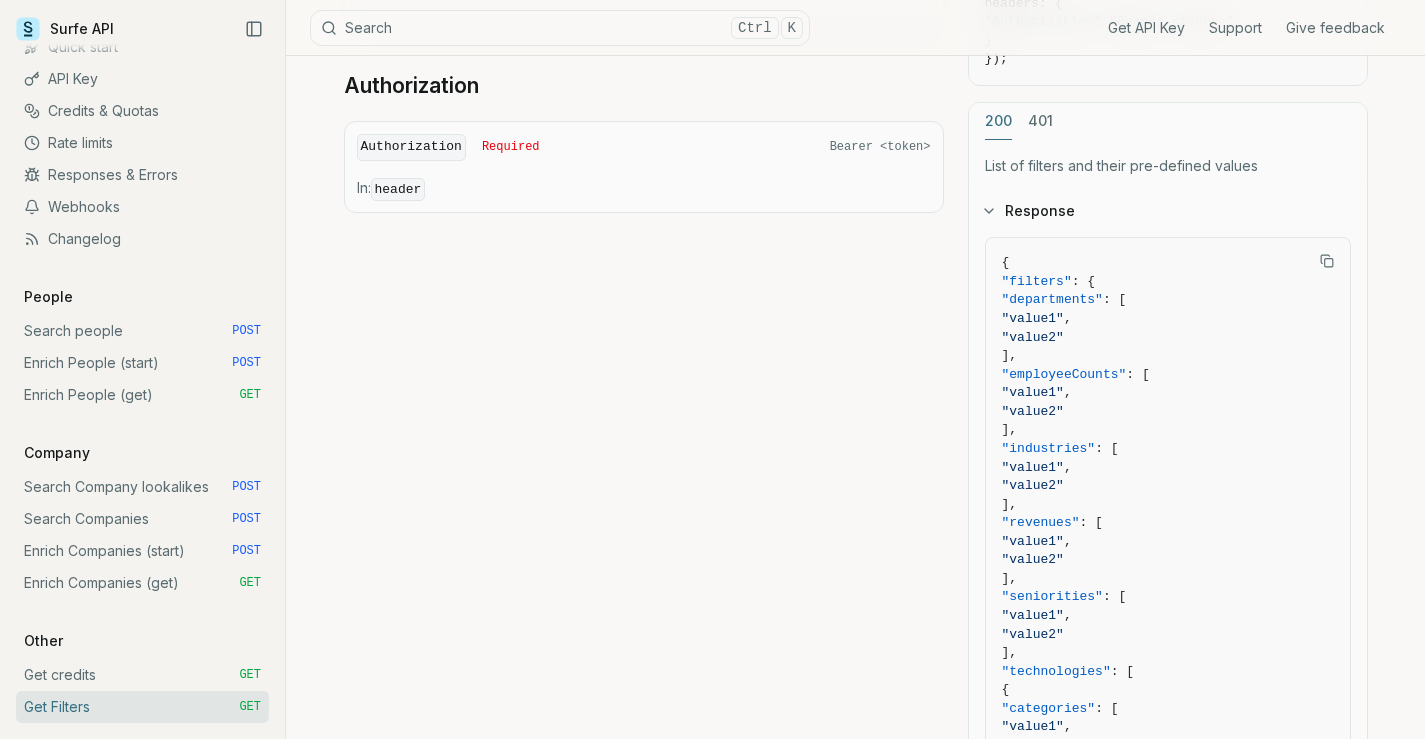 scroll, scrollTop: 300, scrollLeft: 0, axis: vertical 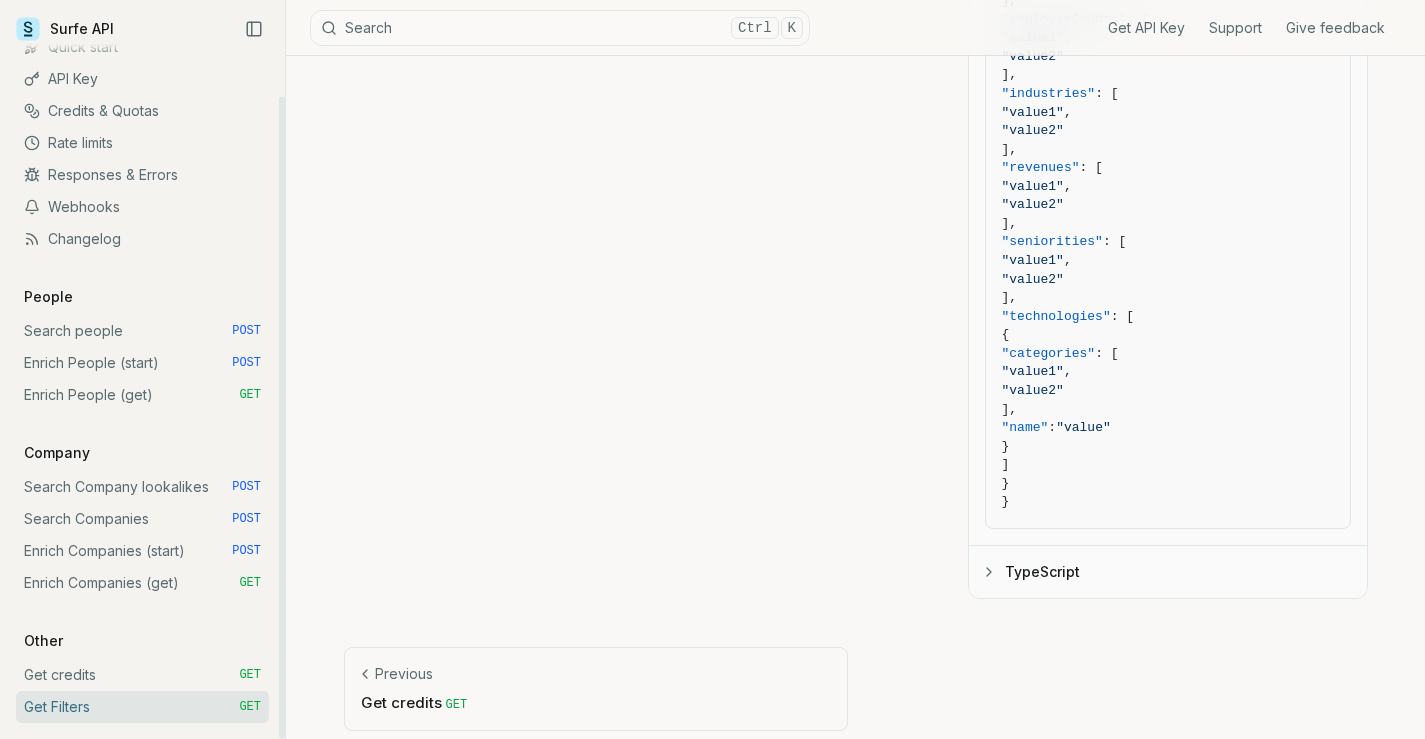 click on "Get credits   GET" at bounding box center (142, 675) 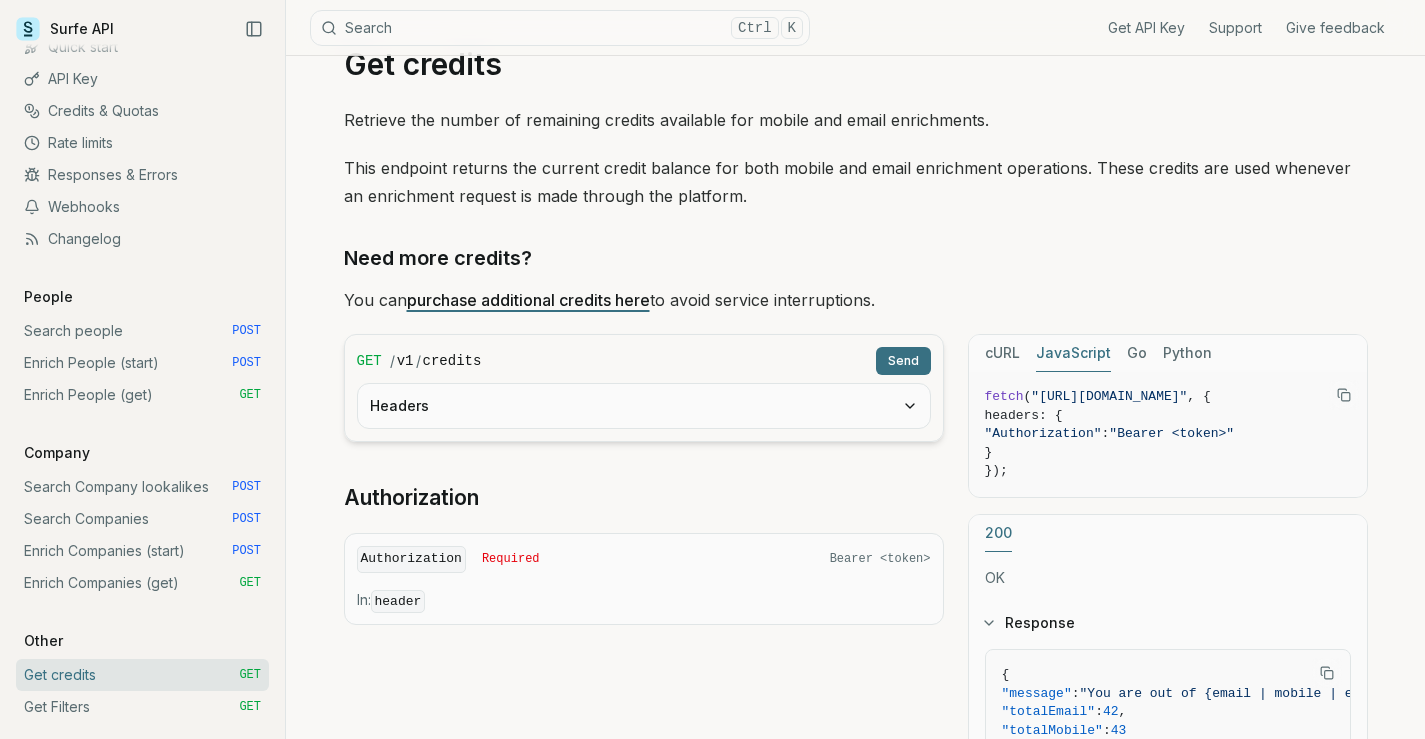 scroll, scrollTop: 100, scrollLeft: 0, axis: vertical 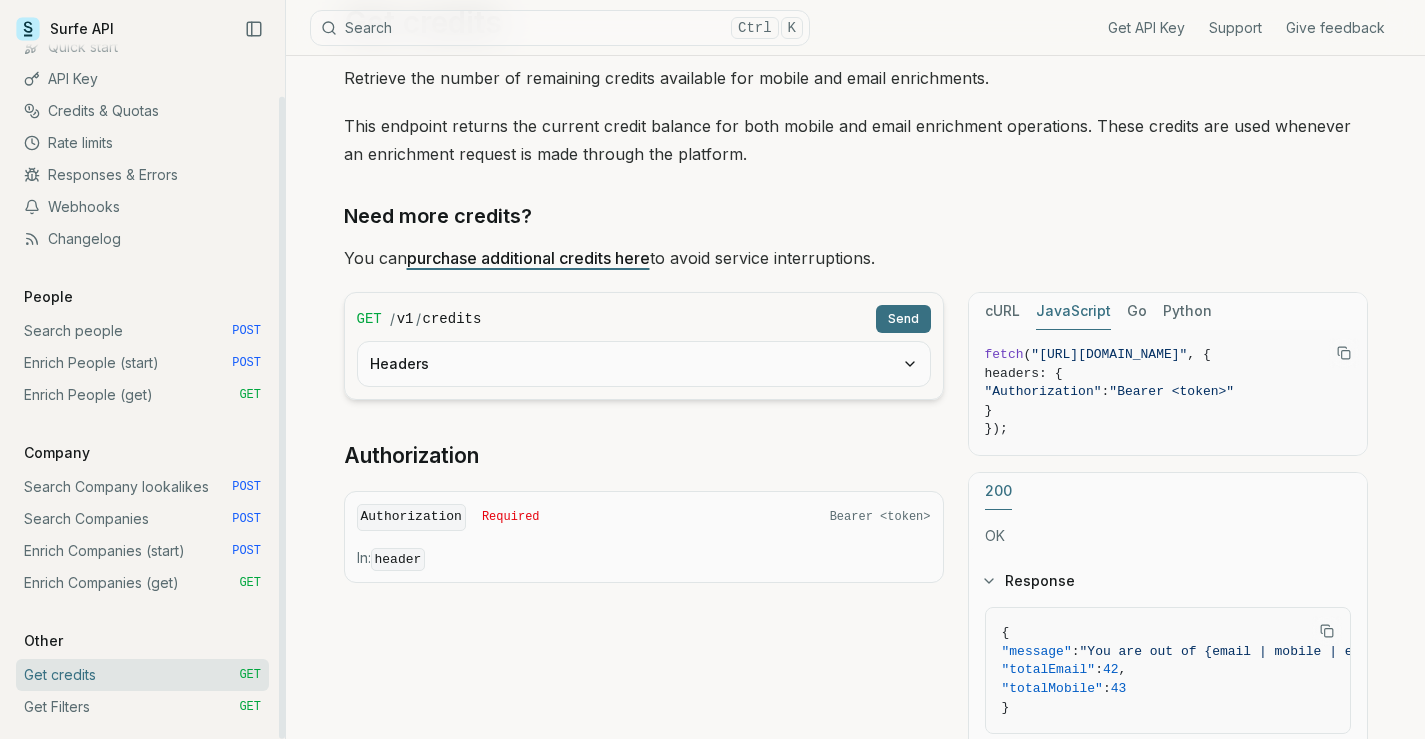 click on "Get Filters   GET" at bounding box center (142, 707) 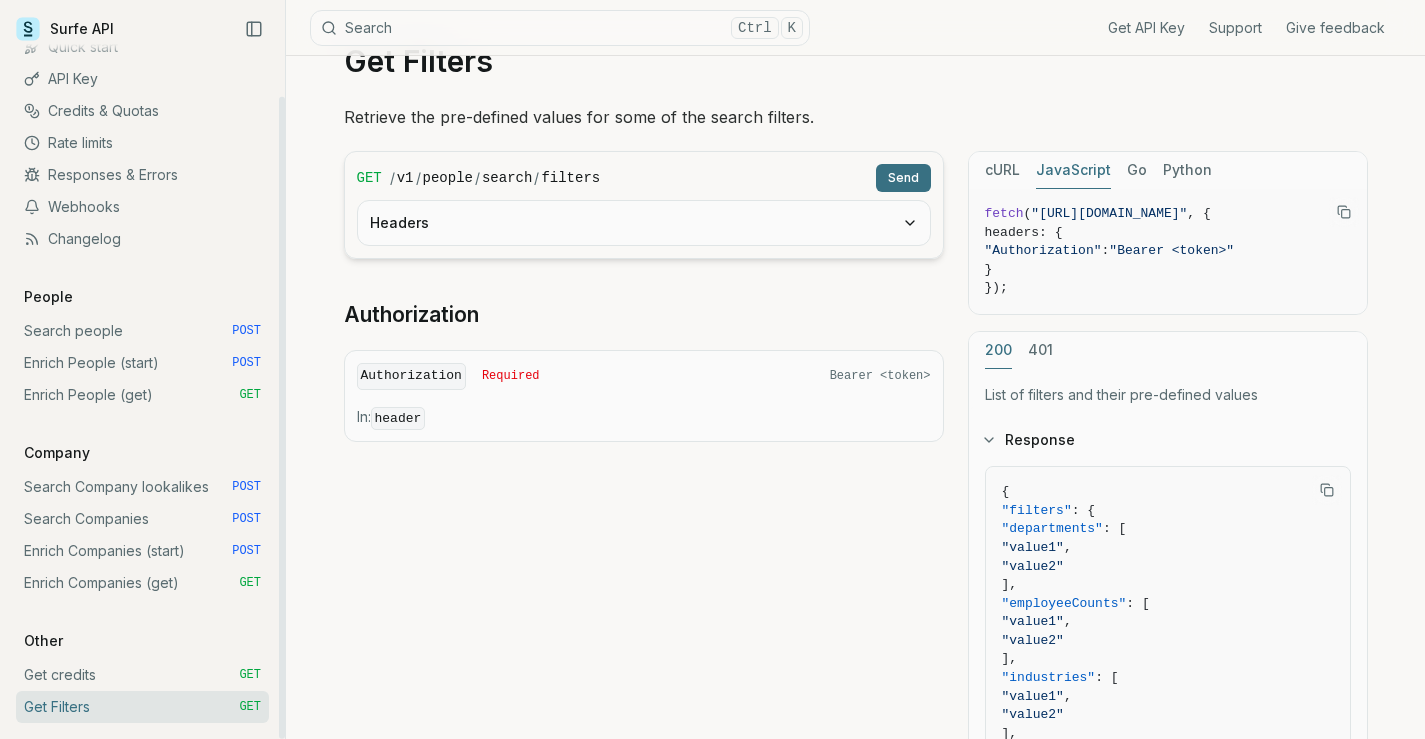 scroll, scrollTop: 100, scrollLeft: 0, axis: vertical 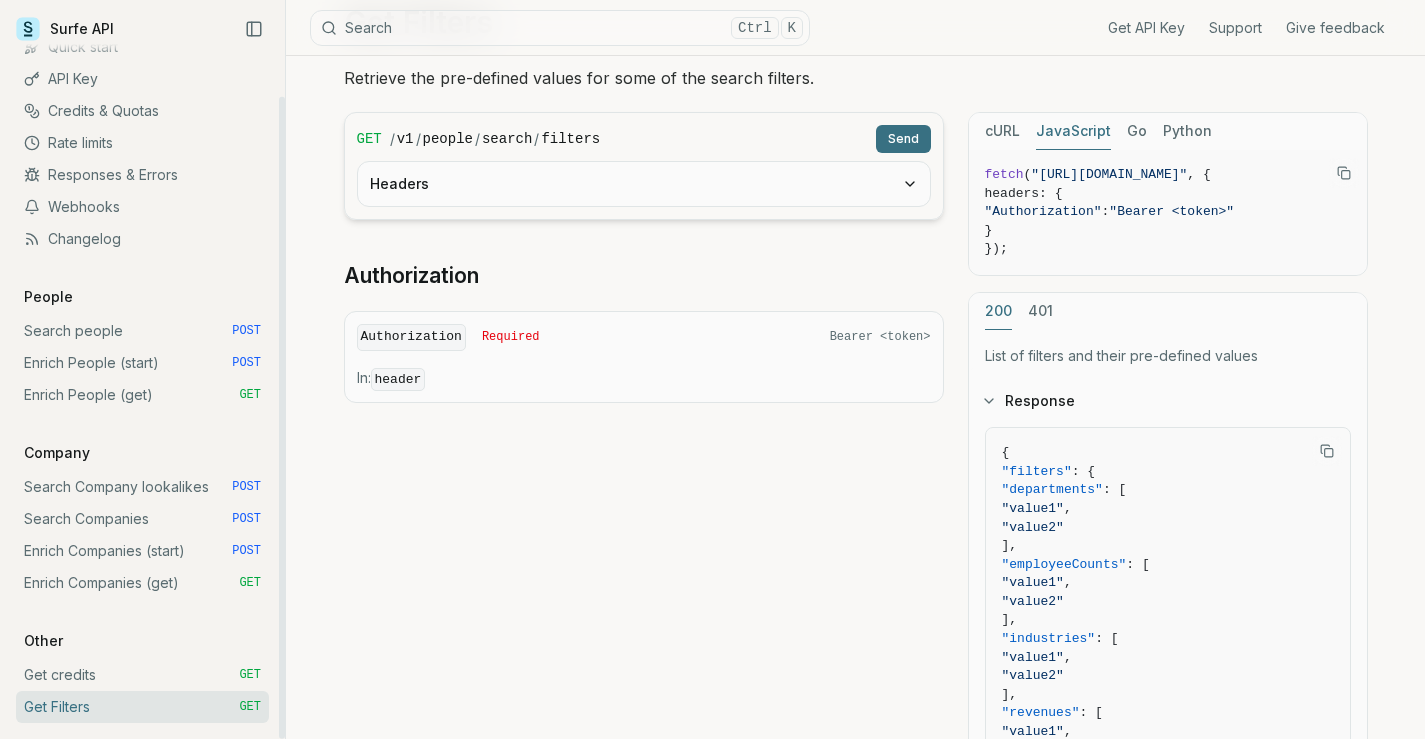 click on "Enrich People (get)   GET" at bounding box center [142, 395] 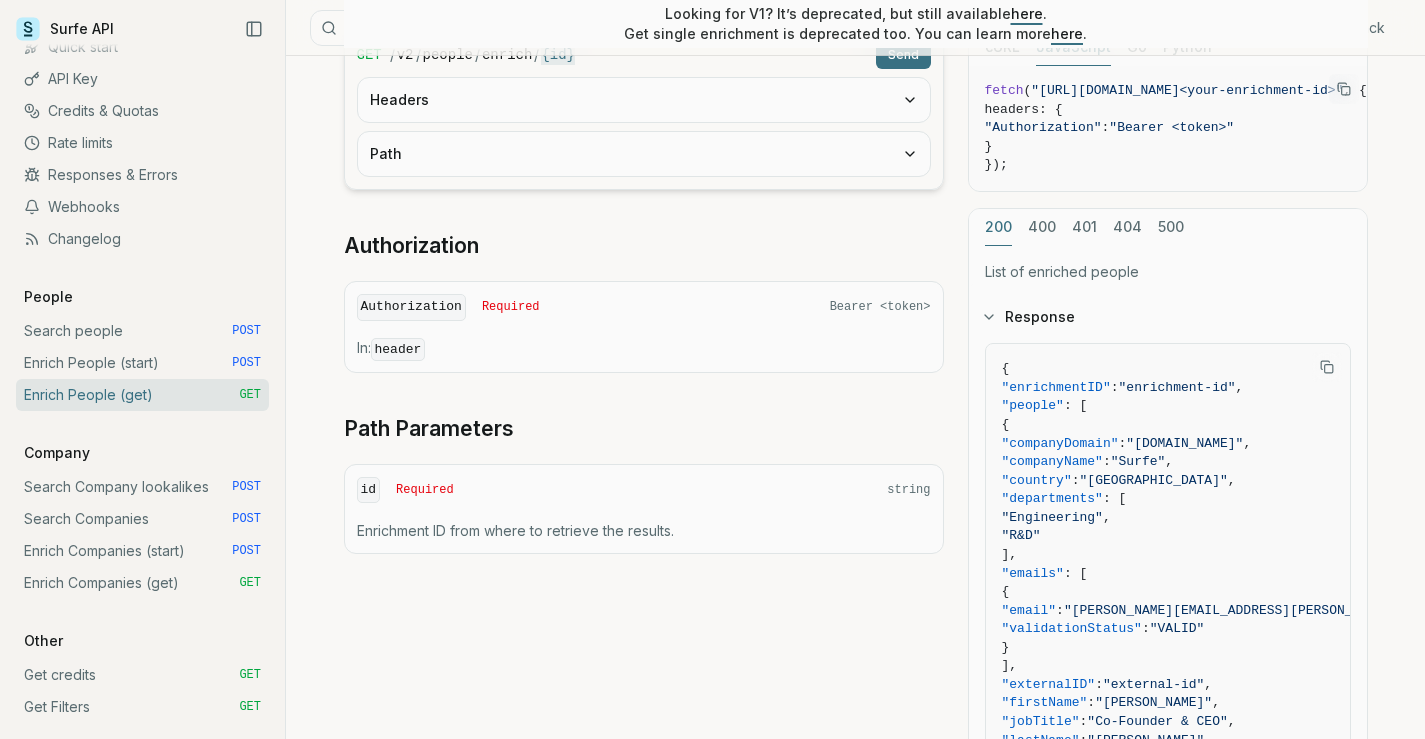 scroll, scrollTop: 500, scrollLeft: 0, axis: vertical 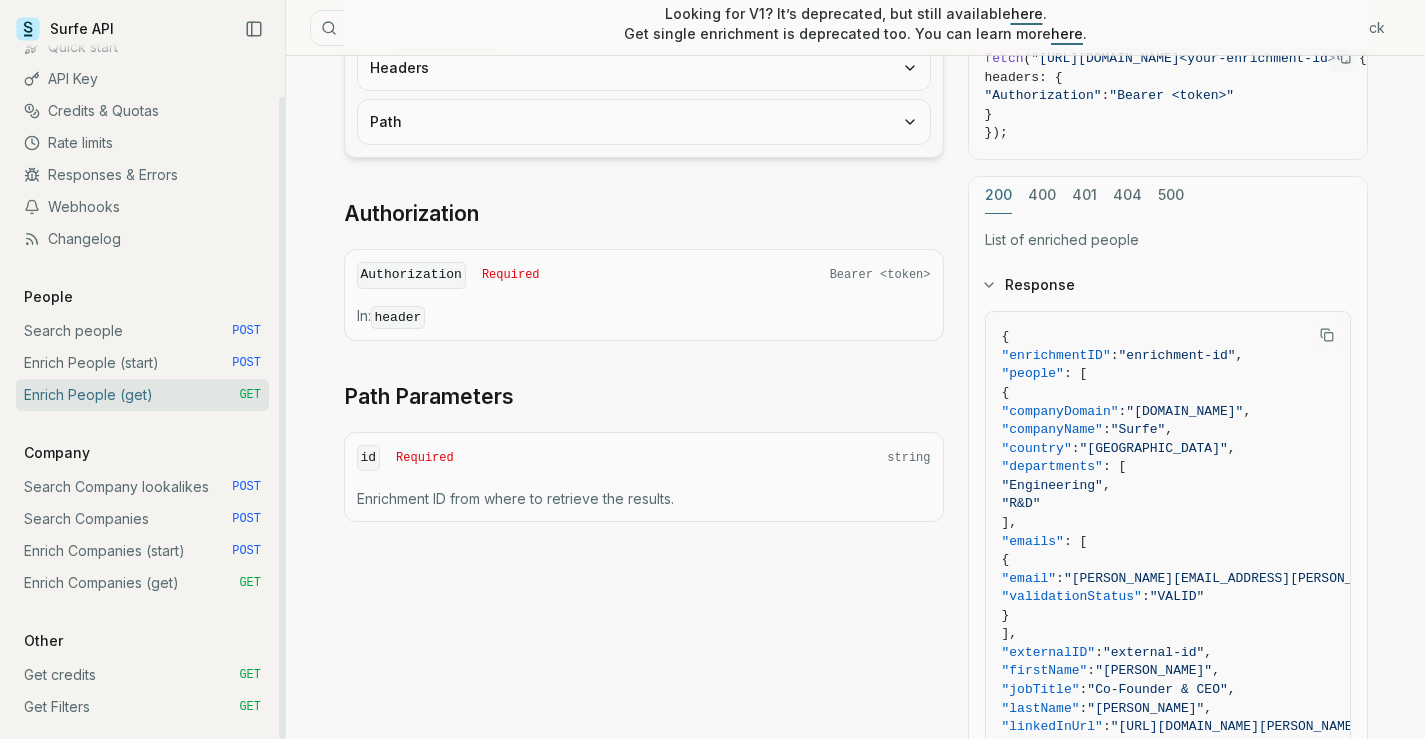 click on "Enrich People (start)   POST" at bounding box center [142, 363] 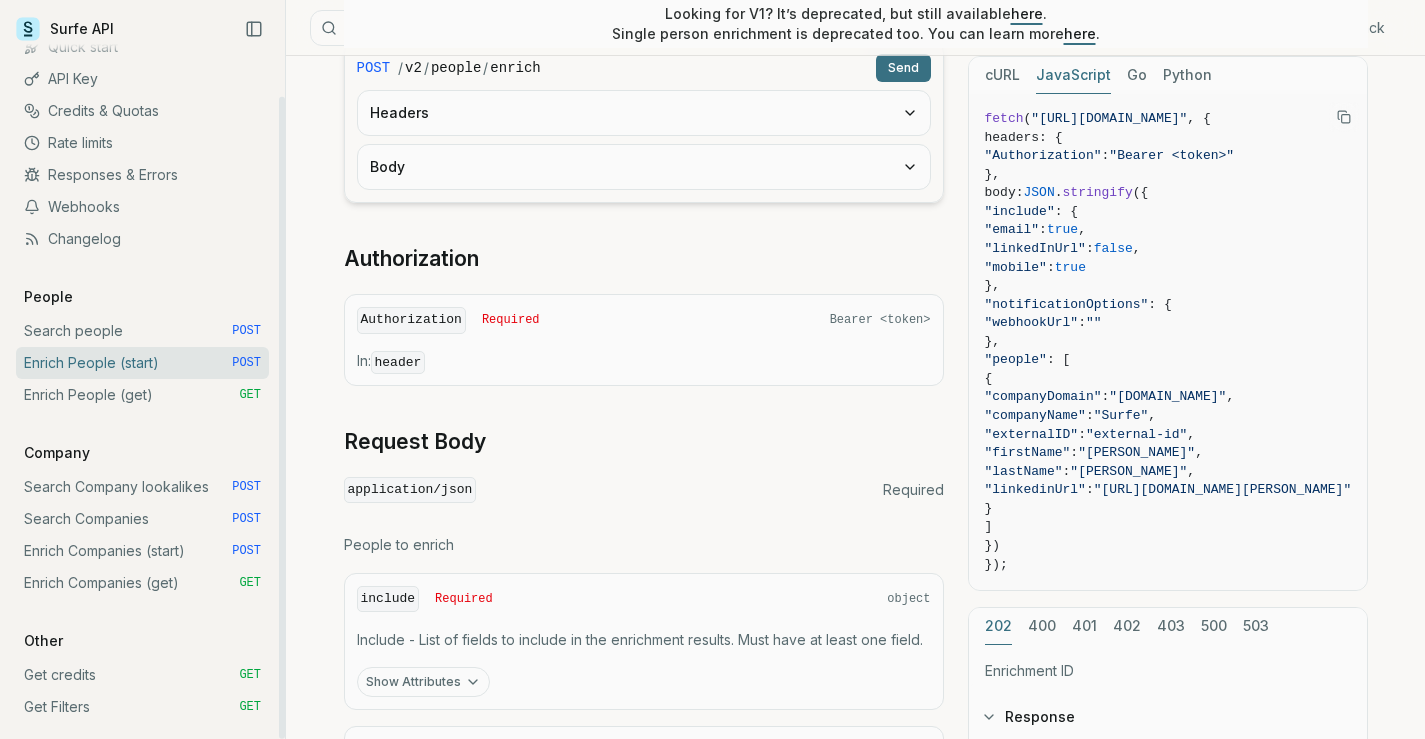 scroll, scrollTop: 0, scrollLeft: 0, axis: both 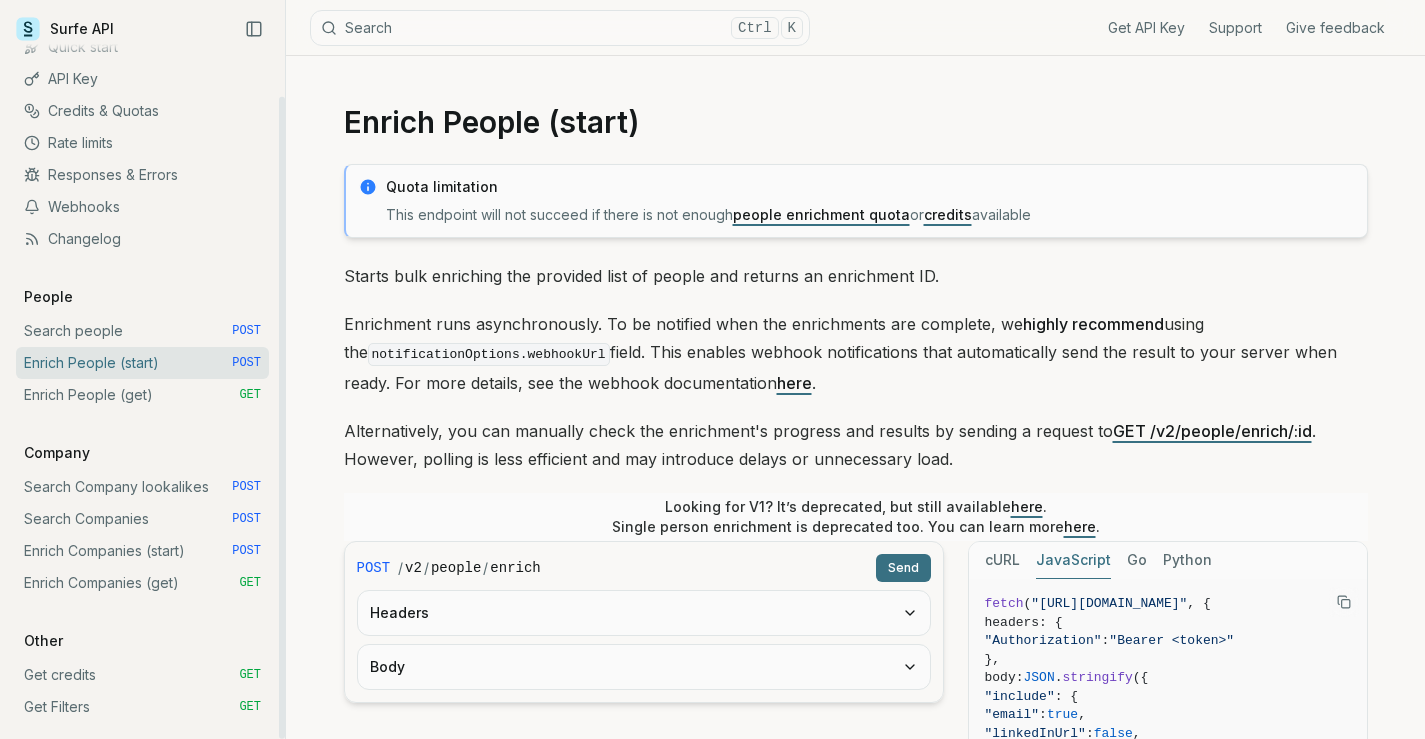 click on "Search people   POST" at bounding box center (142, 331) 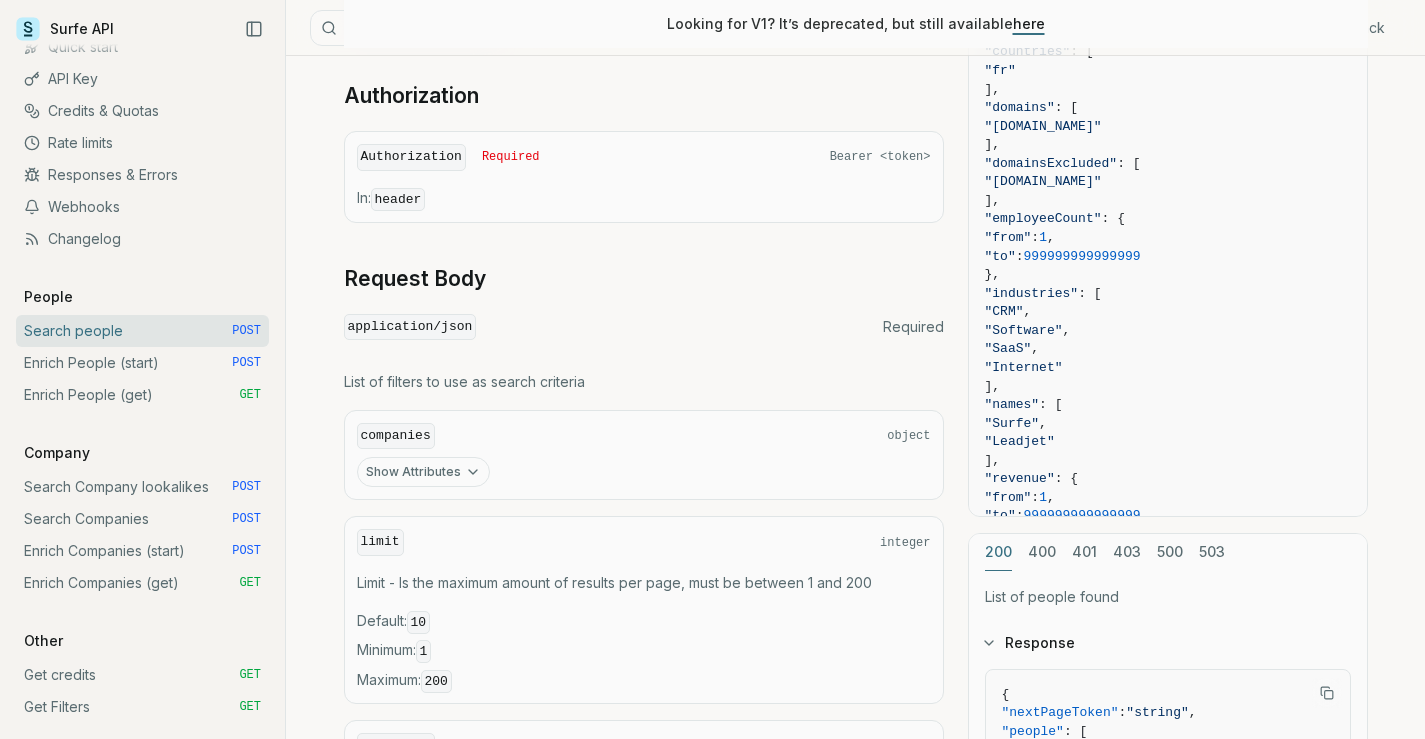 scroll, scrollTop: 600, scrollLeft: 0, axis: vertical 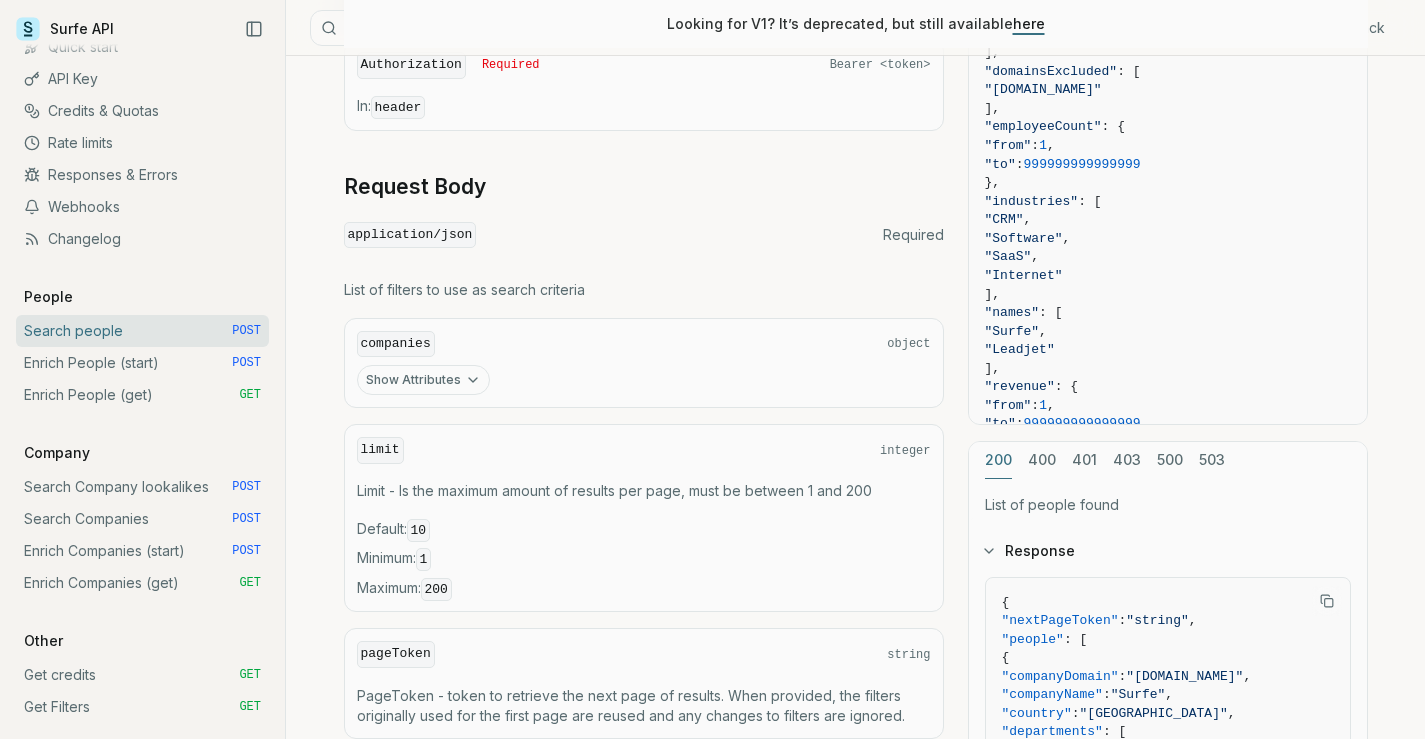click on "Show Attributes" at bounding box center [423, 380] 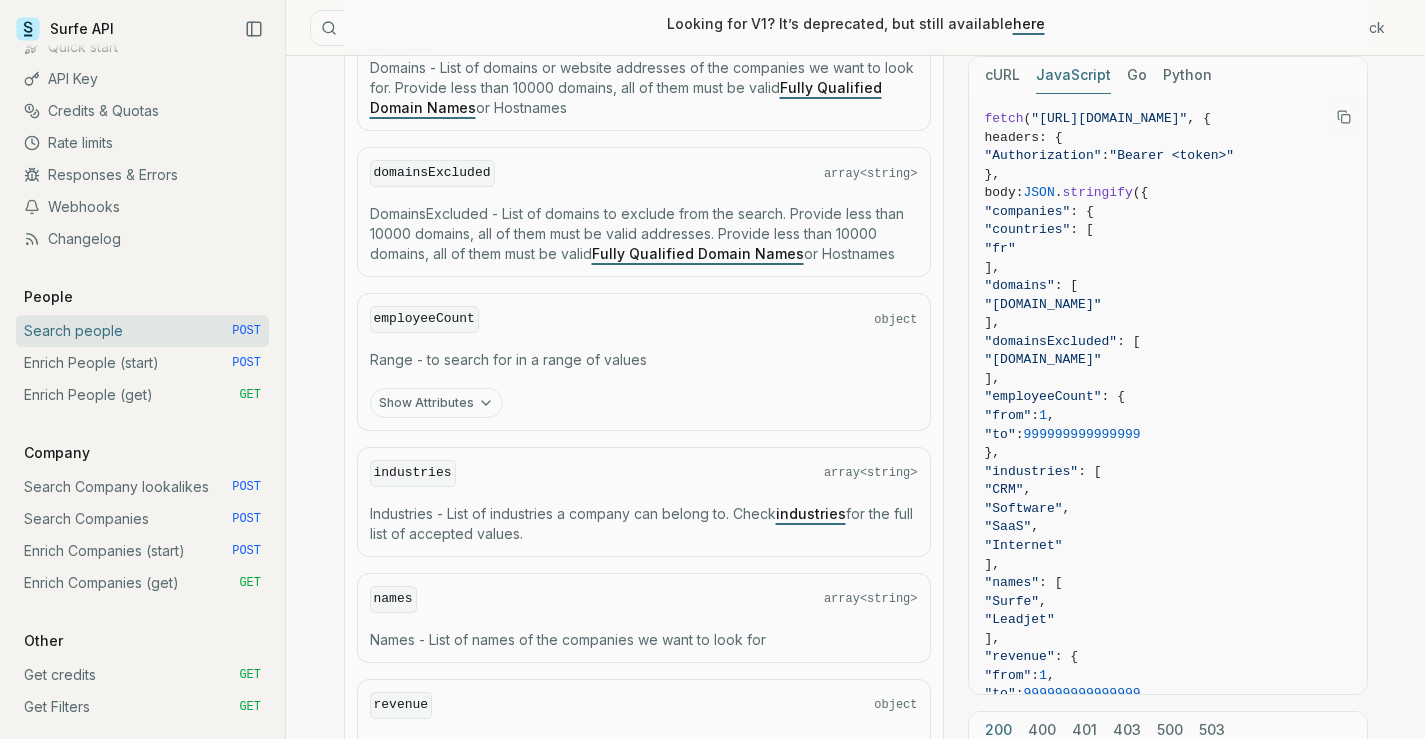 scroll, scrollTop: 1200, scrollLeft: 0, axis: vertical 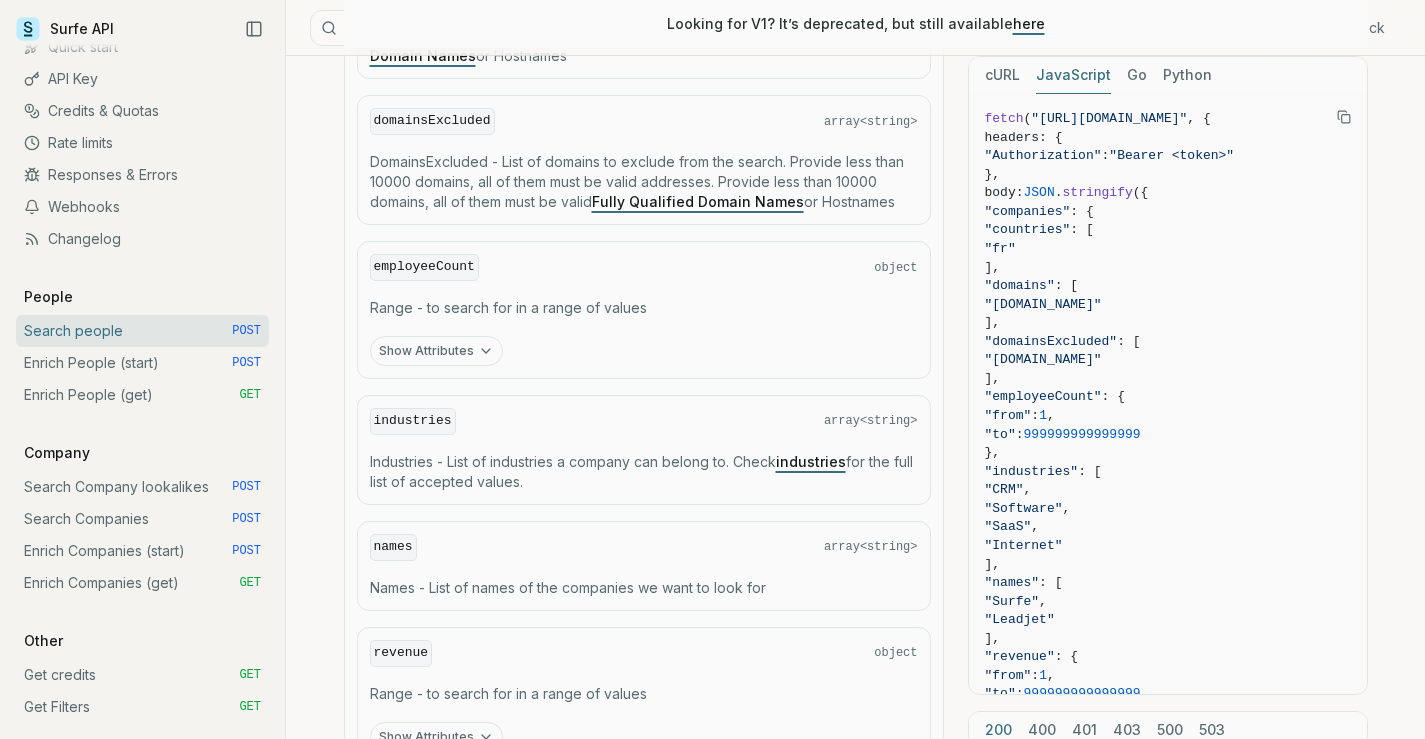 click on "Show Attributes" at bounding box center [436, 351] 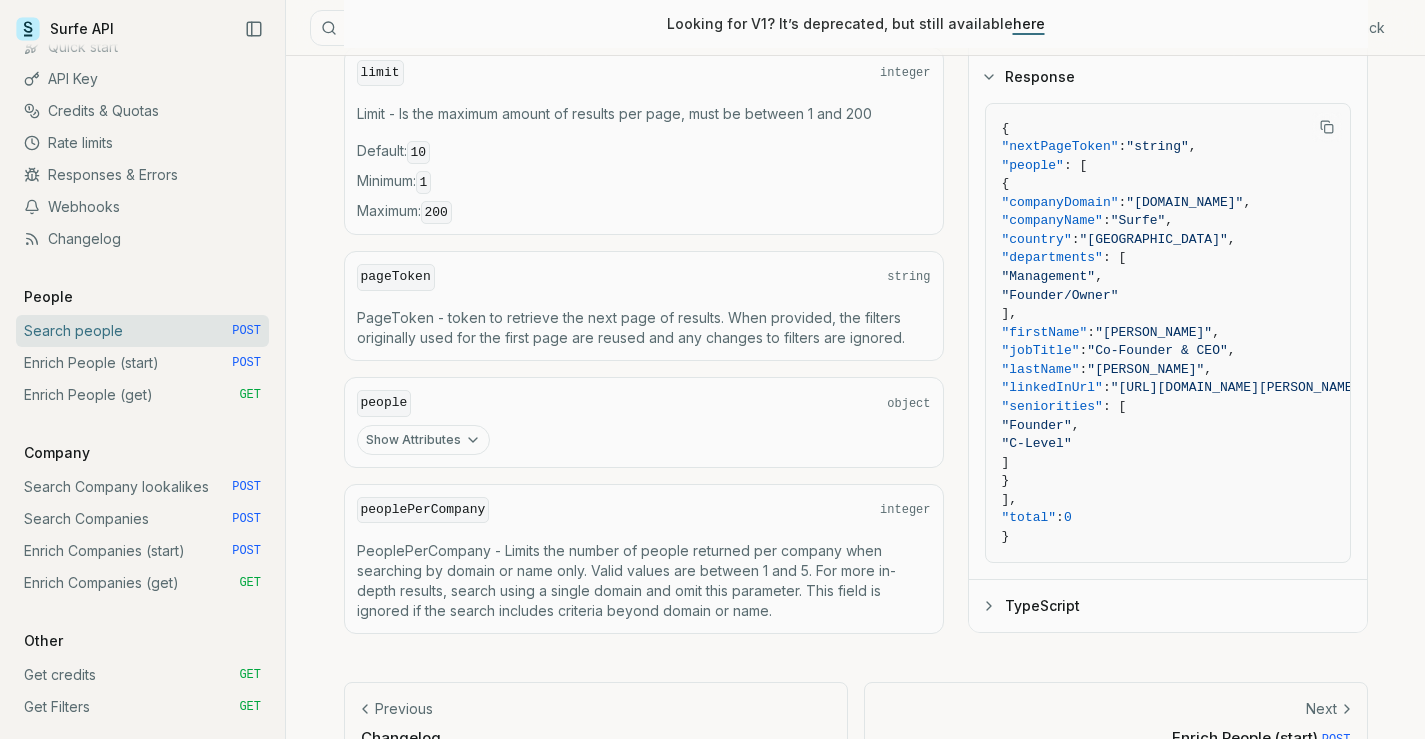 scroll, scrollTop: 2300, scrollLeft: 0, axis: vertical 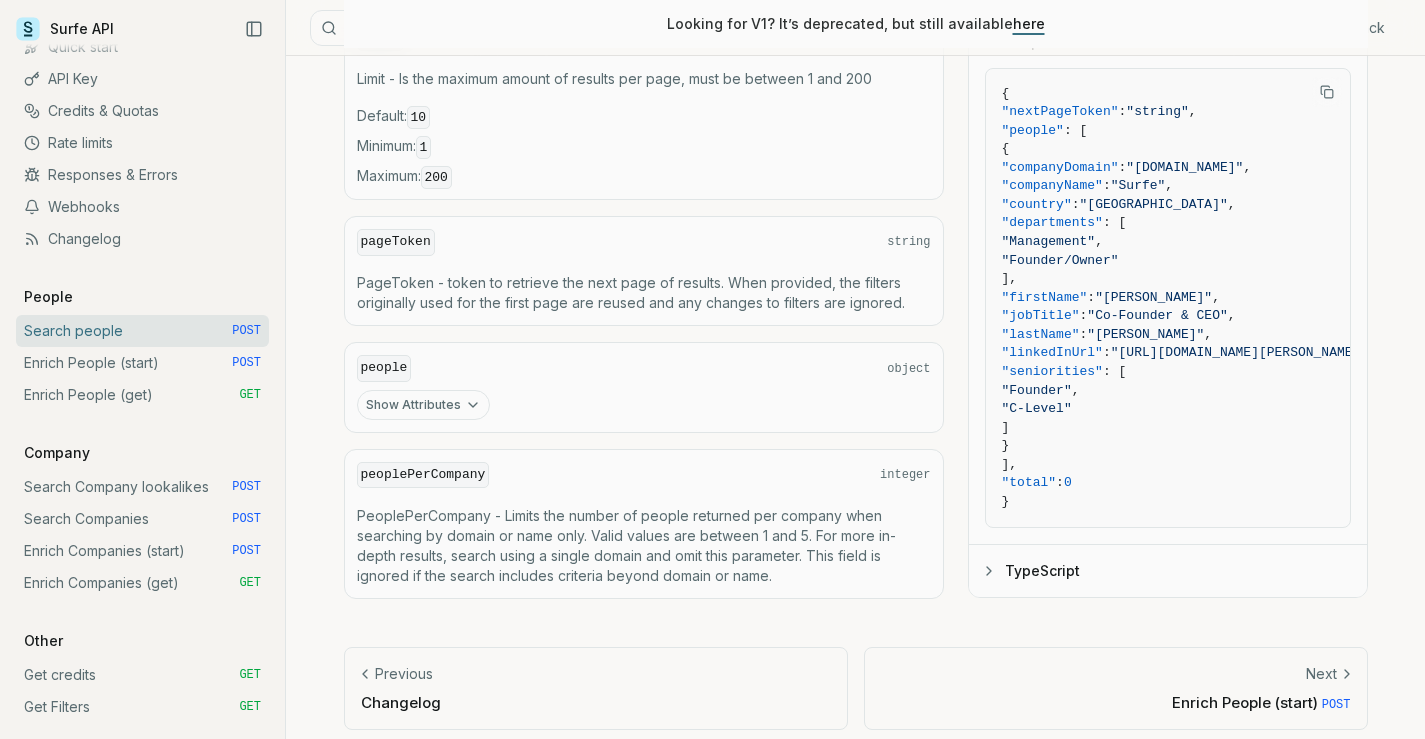click on "Show Attributes" at bounding box center [423, 405] 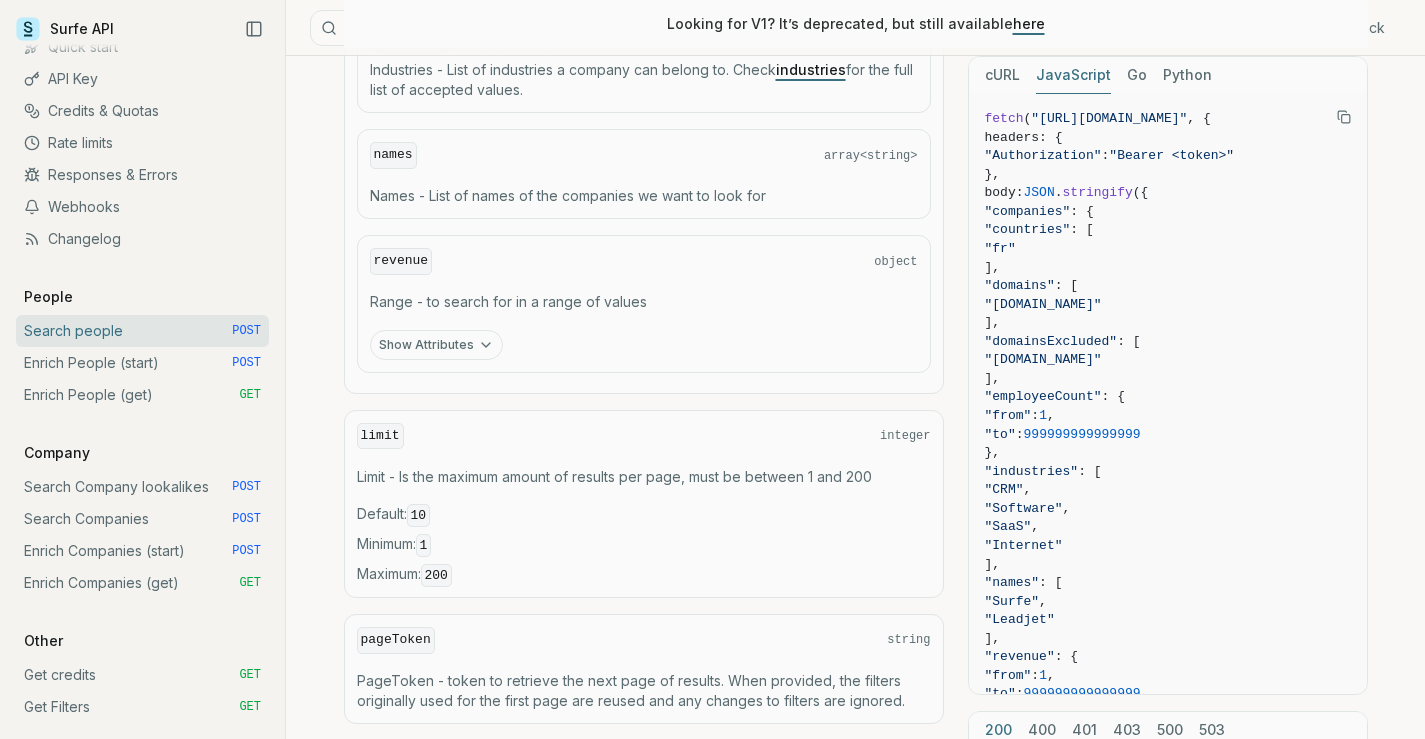 scroll, scrollTop: 1814, scrollLeft: 0, axis: vertical 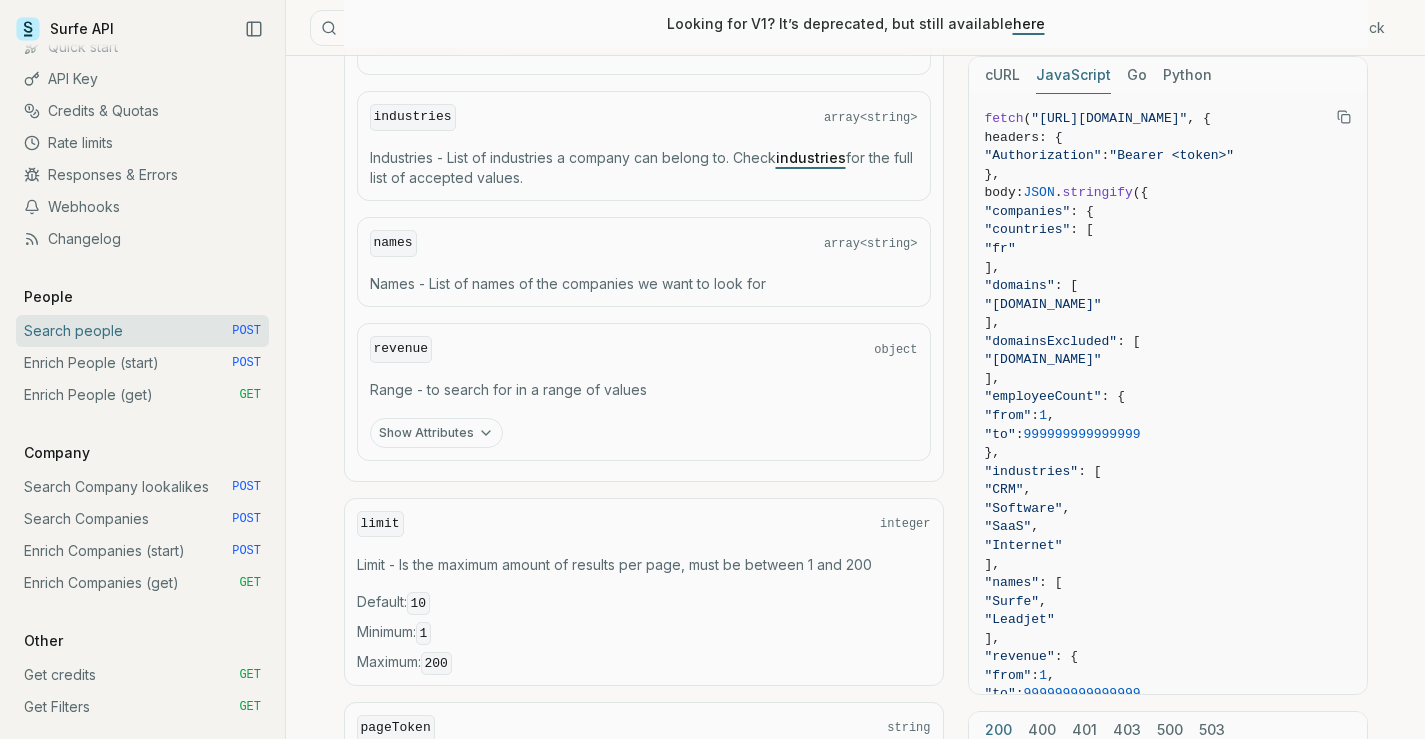 click on "Show Attributes" at bounding box center (436, 433) 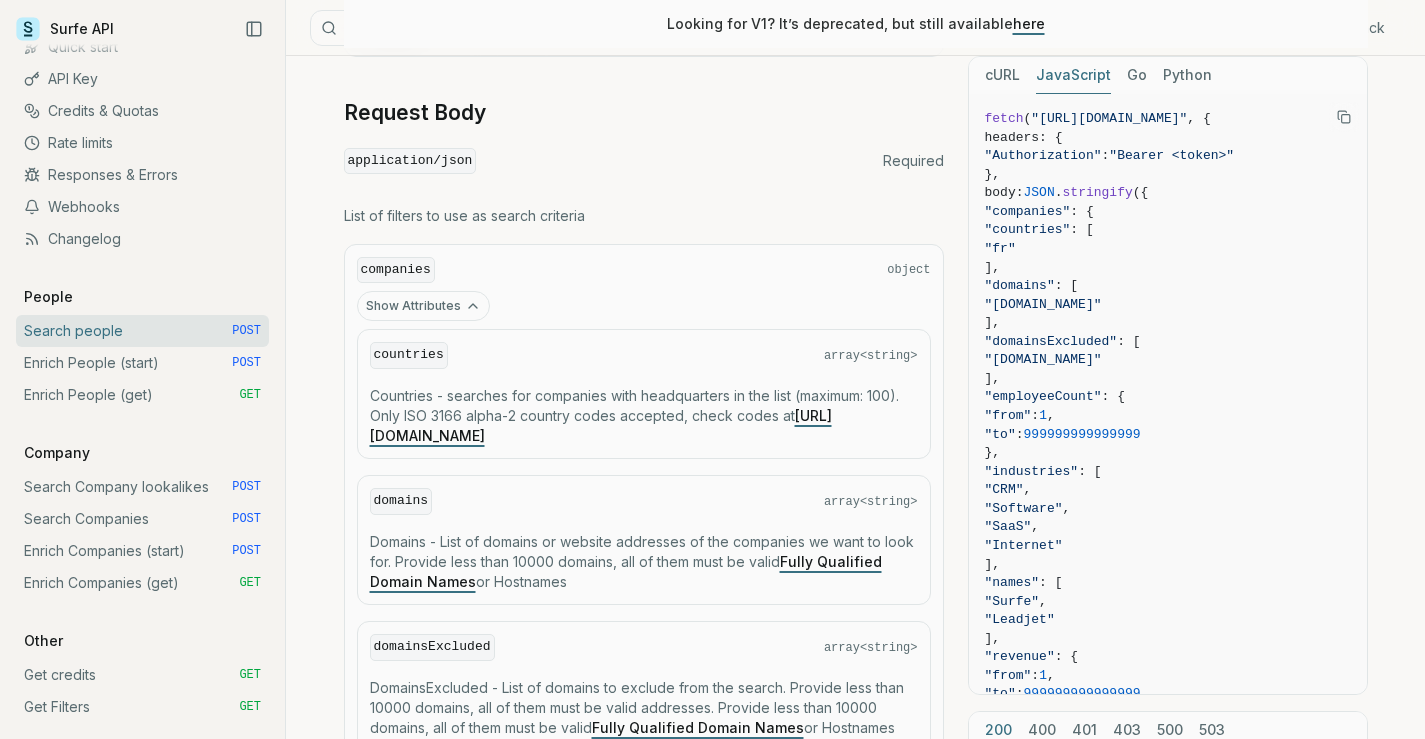 scroll, scrollTop: 514, scrollLeft: 0, axis: vertical 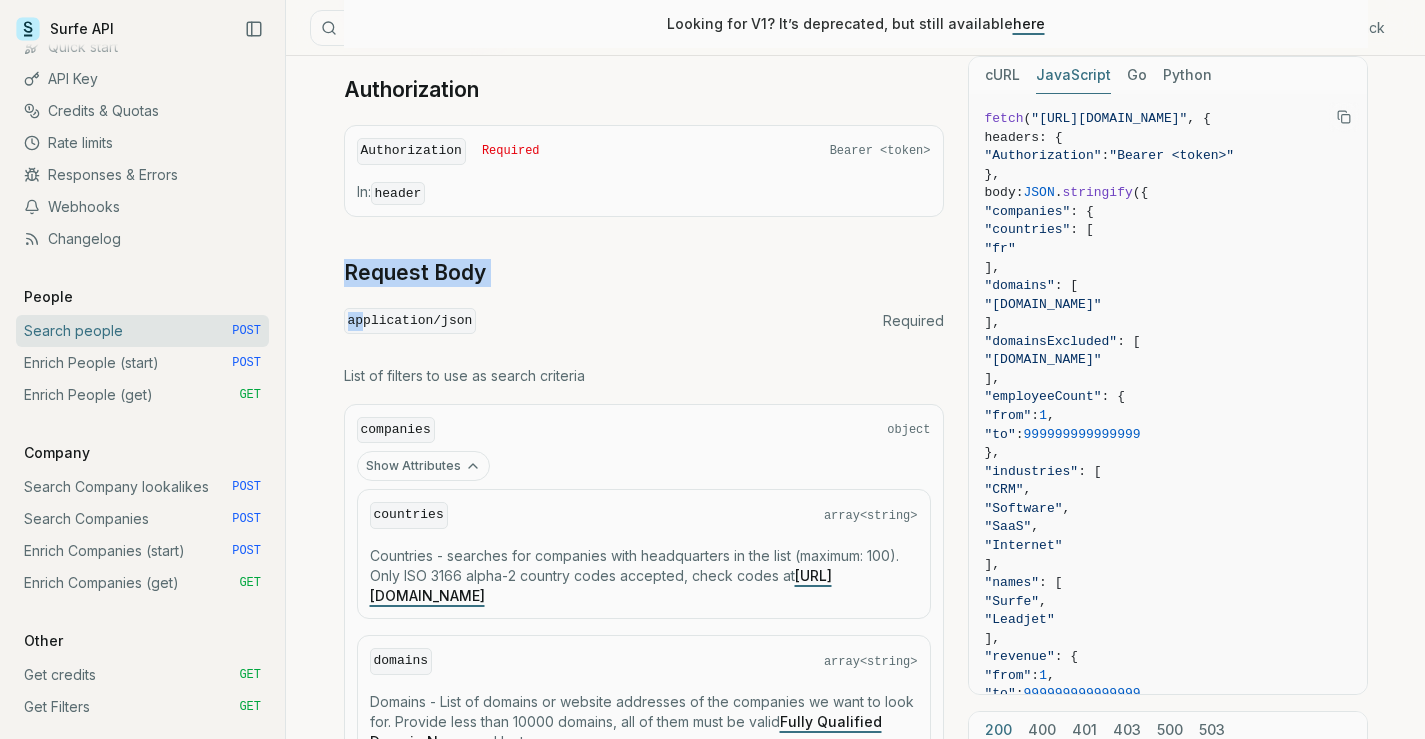 drag, startPoint x: 335, startPoint y: 268, endPoint x: 363, endPoint y: 299, distance: 41.773197 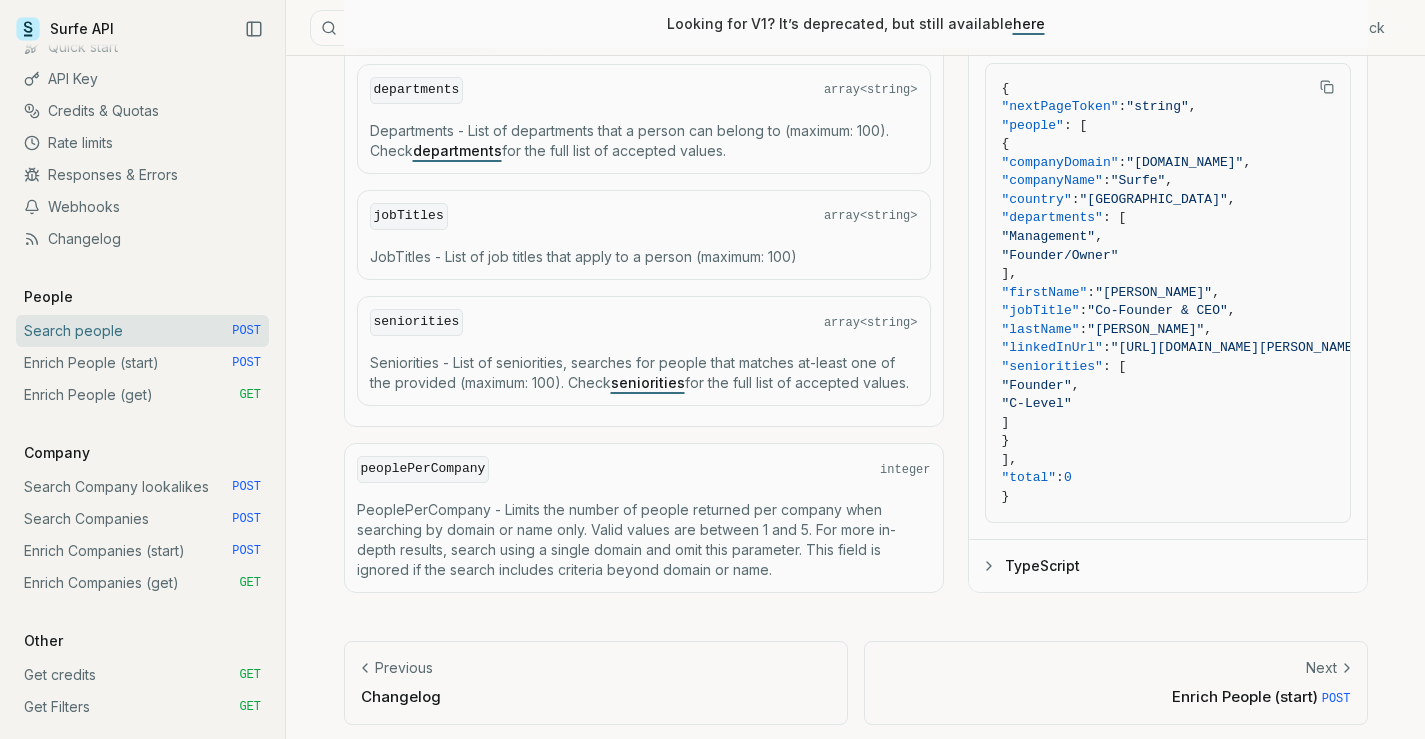scroll, scrollTop: 3122, scrollLeft: 0, axis: vertical 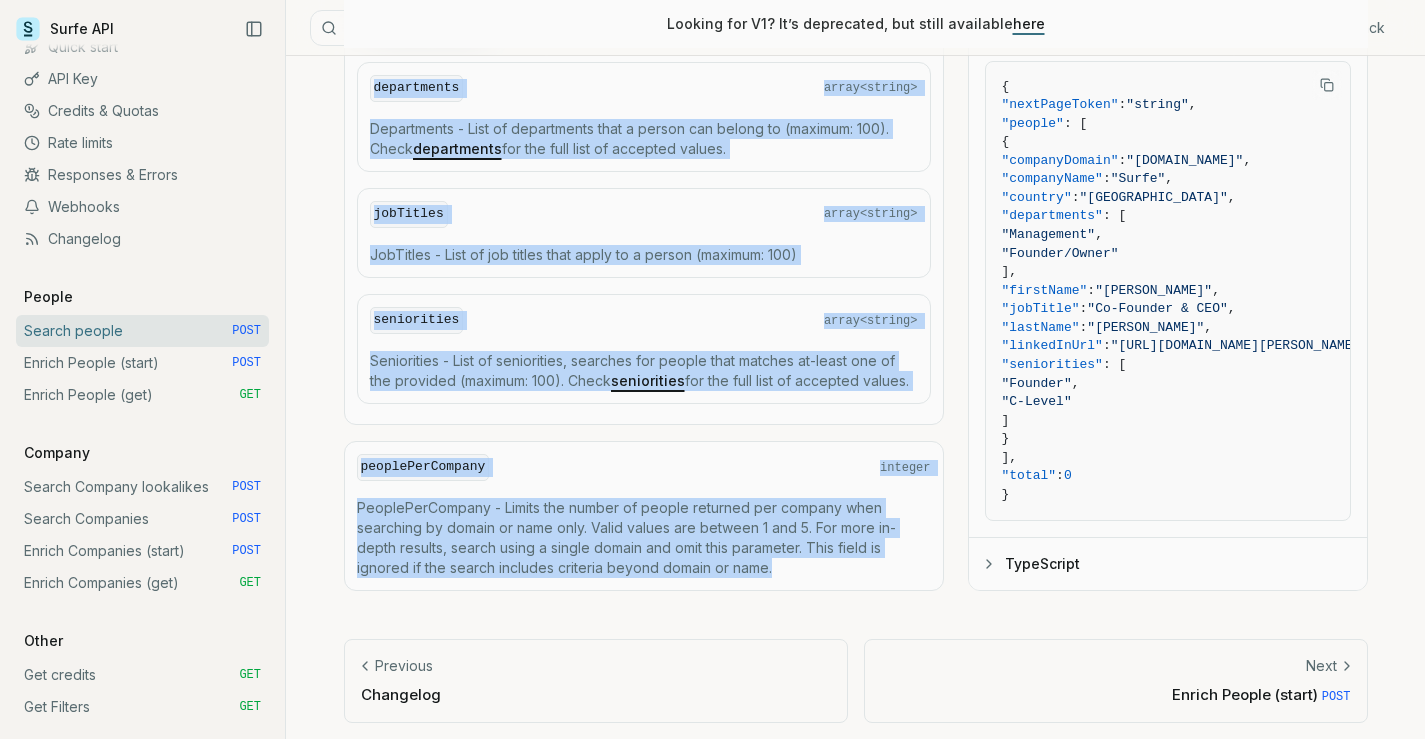 click on "PeoplePerCompany - Limits the number of people returned per company when searching by domain or name only.
Valid values are between 1 and 5. For more in-depth results, search using a single domain and omit this parameter.
This field is ignored if the search includes criteria beyond domain or name." at bounding box center (644, 538) 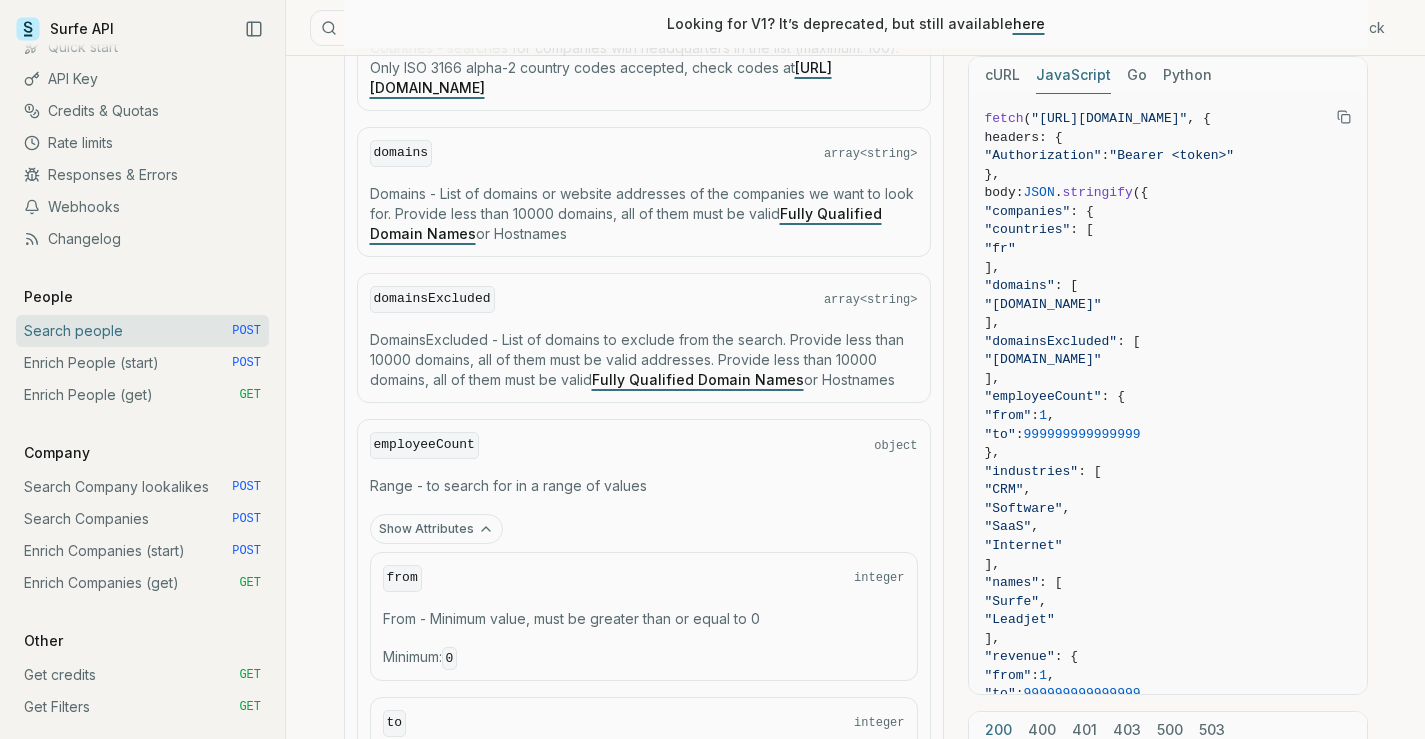 scroll, scrollTop: 922, scrollLeft: 0, axis: vertical 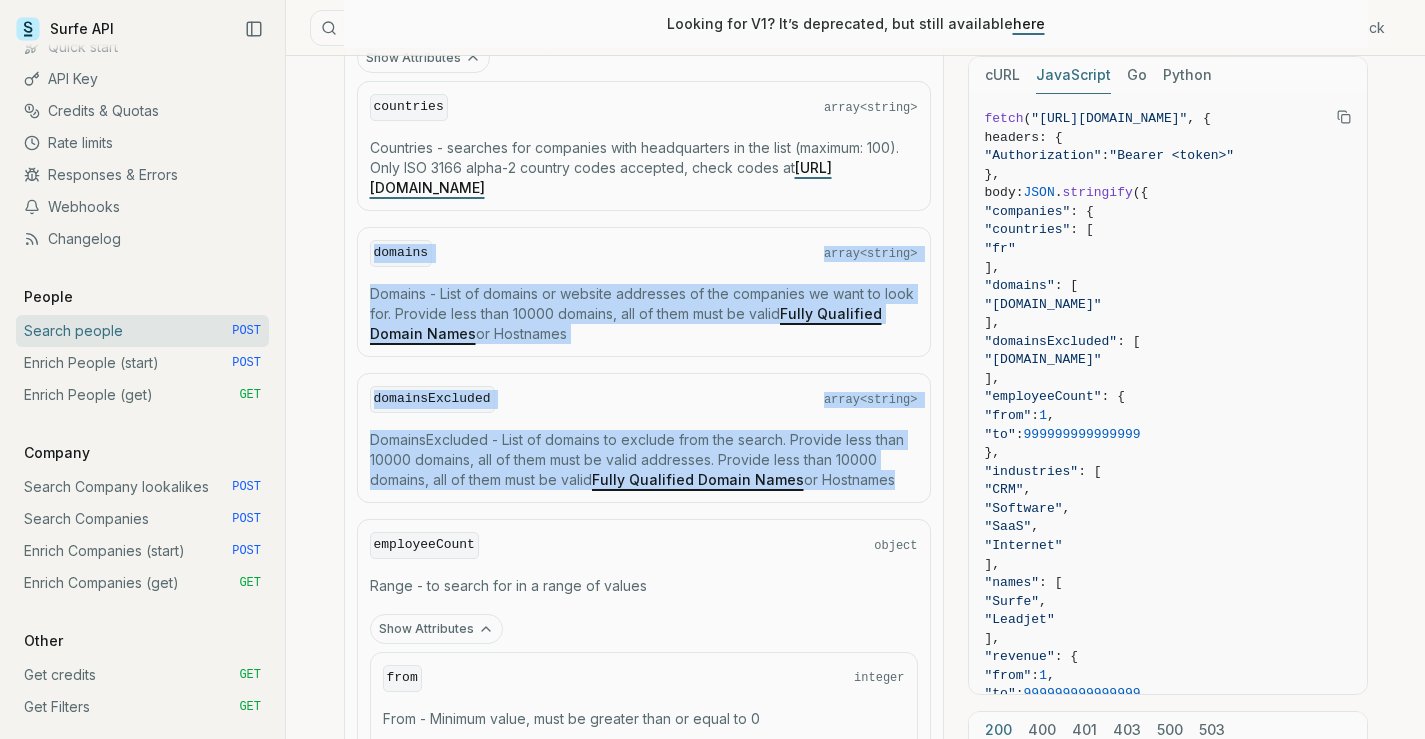 drag, startPoint x: 366, startPoint y: 247, endPoint x: 889, endPoint y: 487, distance: 575.4381 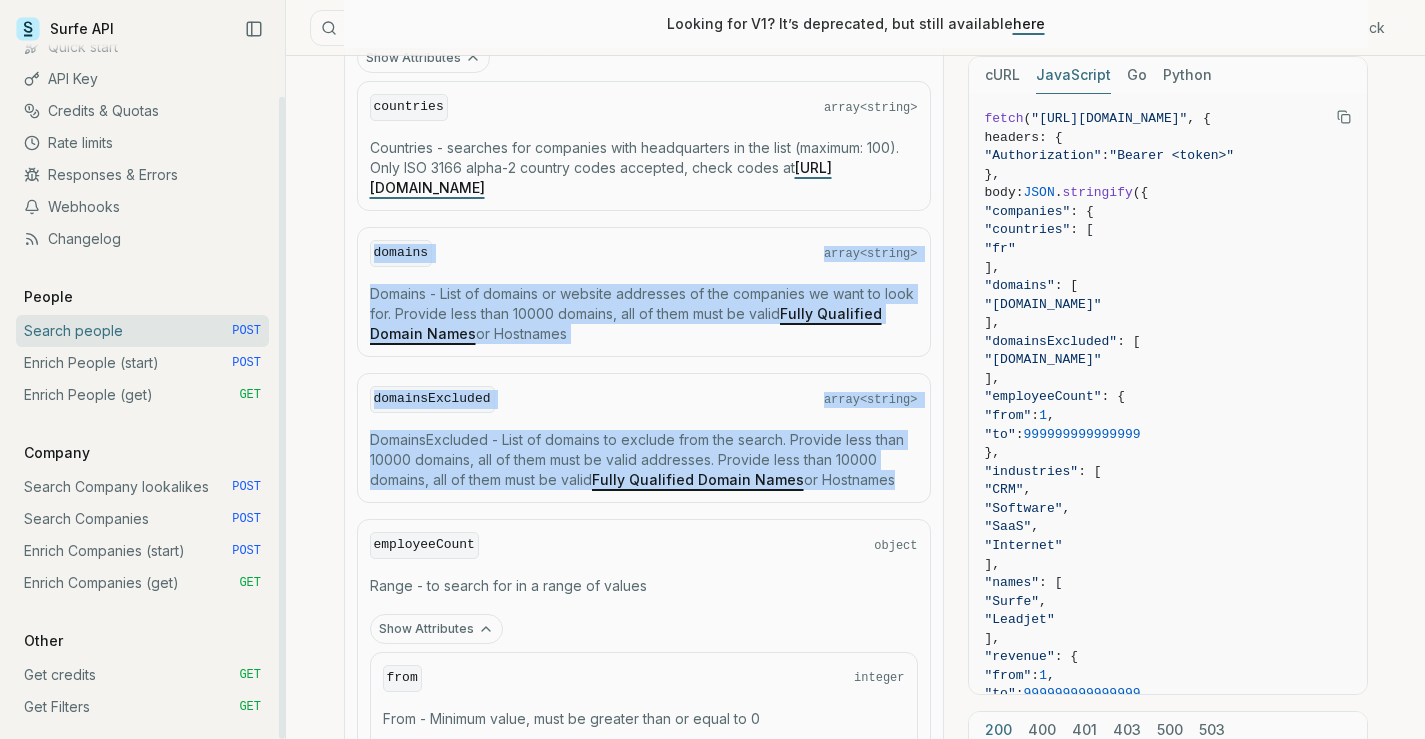 click on "Enrich Companies (start)   POST" at bounding box center [142, 551] 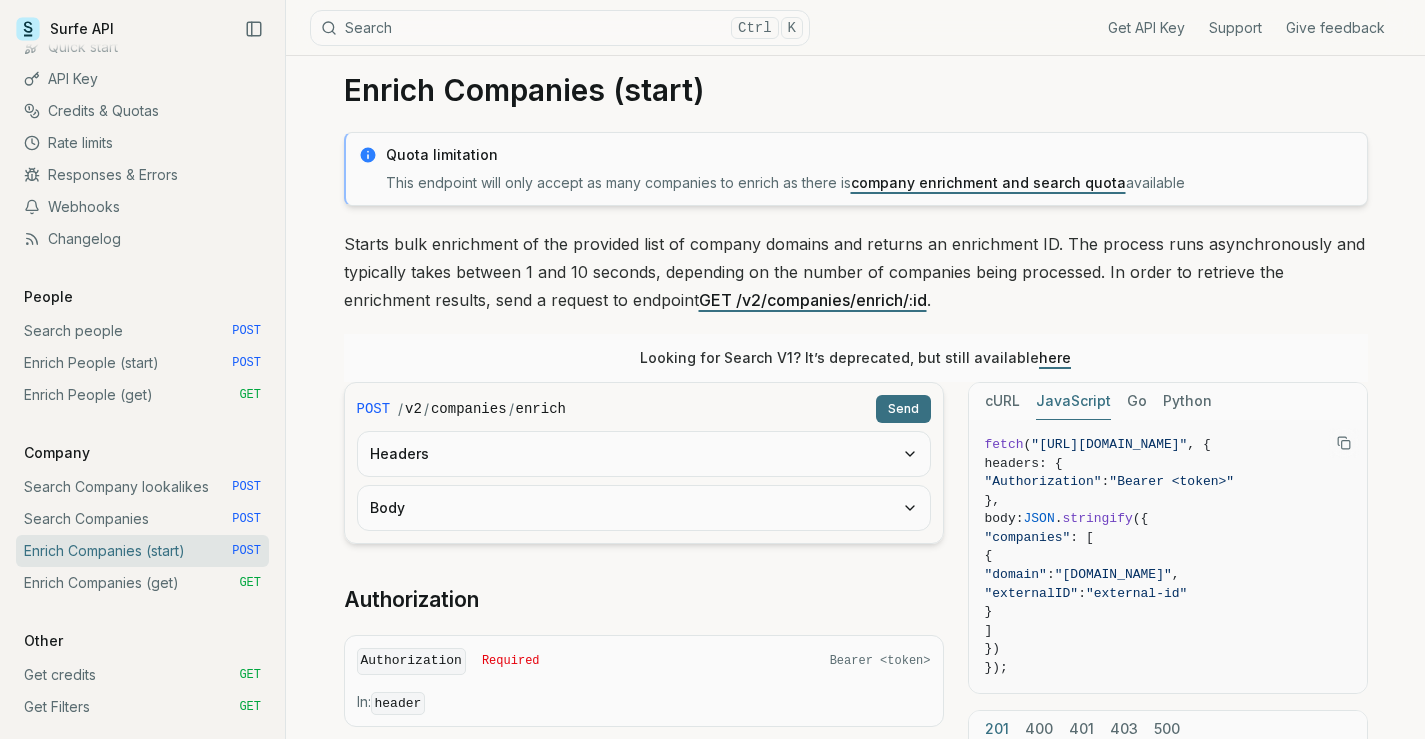 scroll, scrollTop: 0, scrollLeft: 0, axis: both 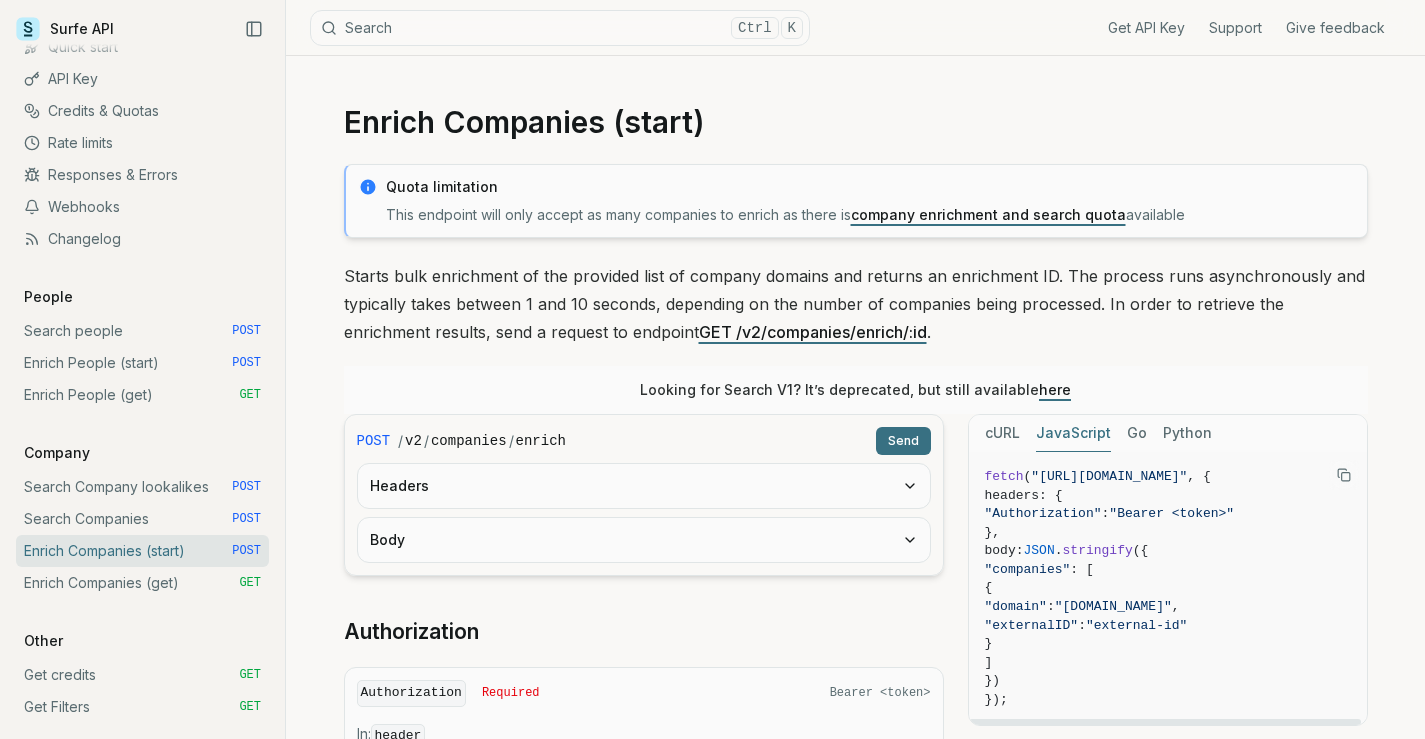 click 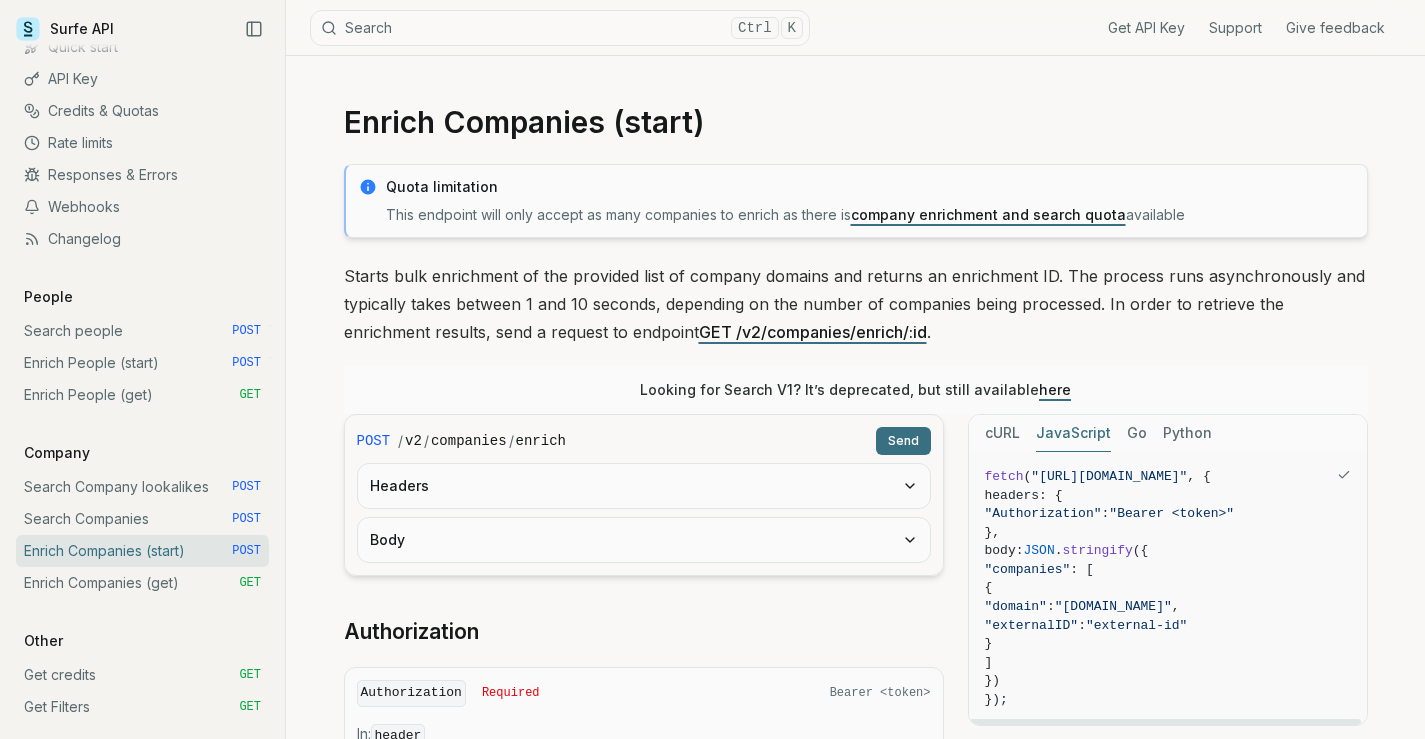 type 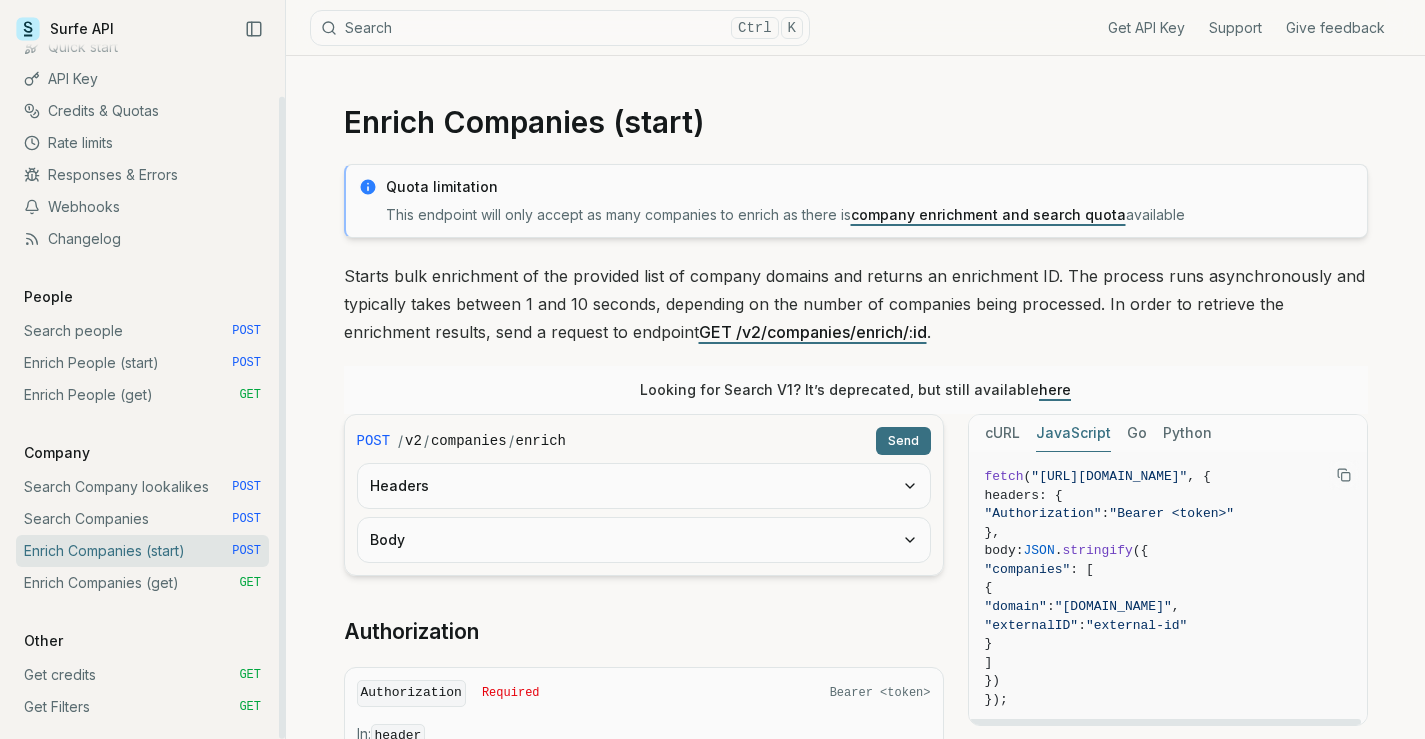 click on "Enrich Companies (get)   GET" at bounding box center (142, 583) 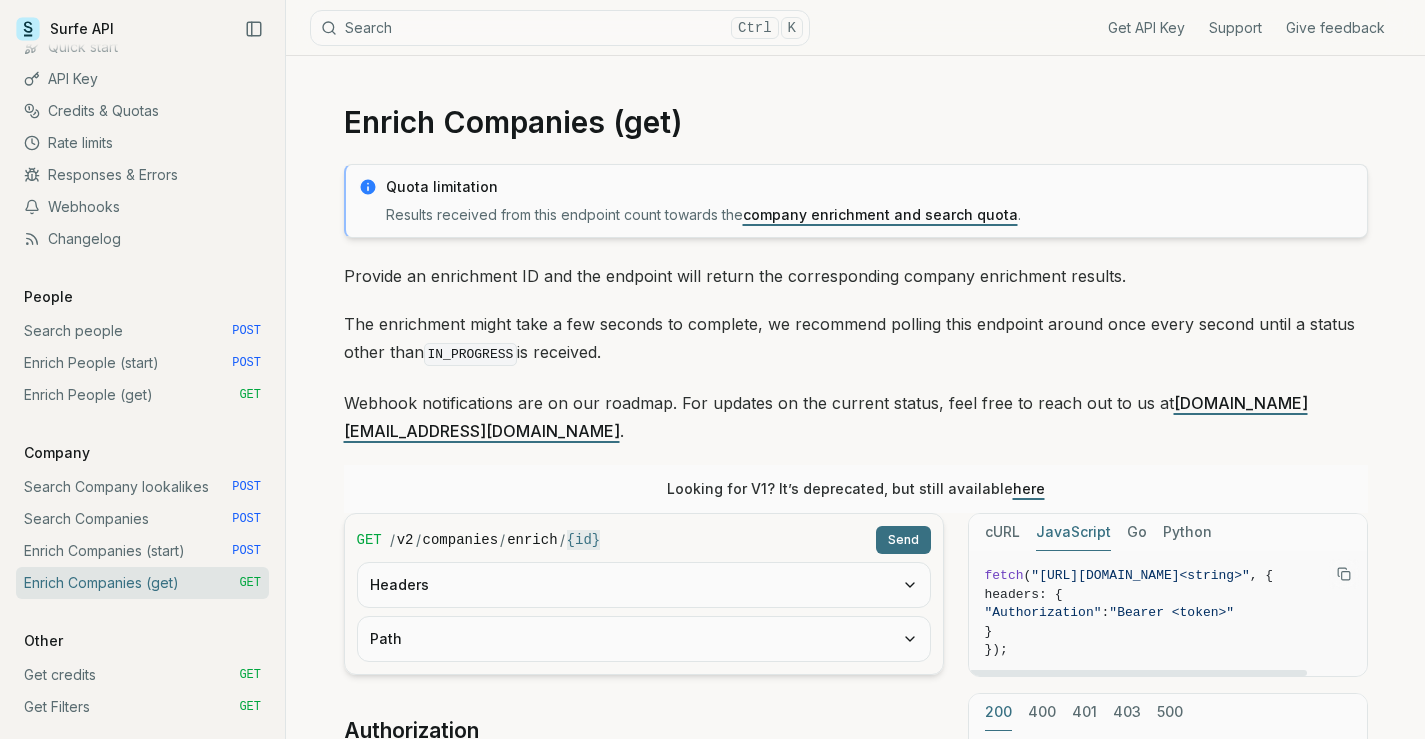 click 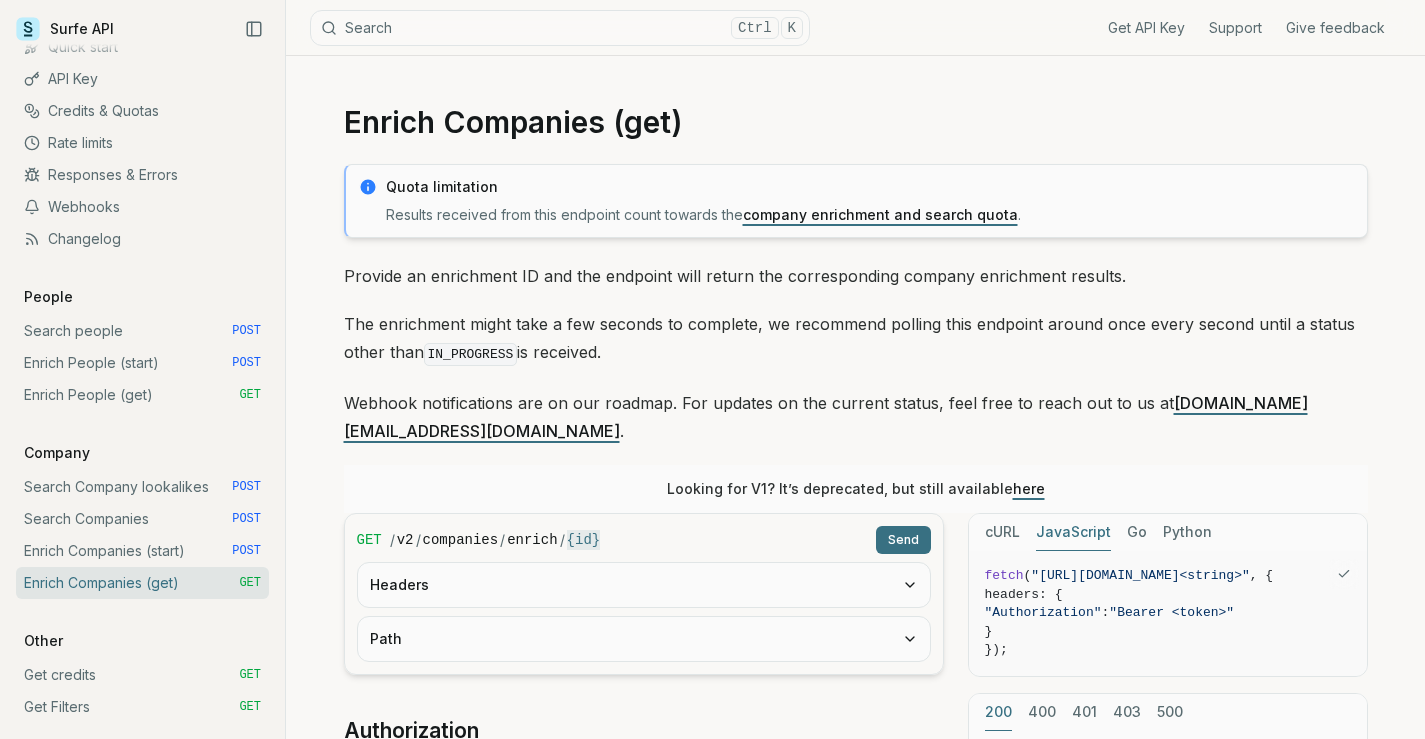 type 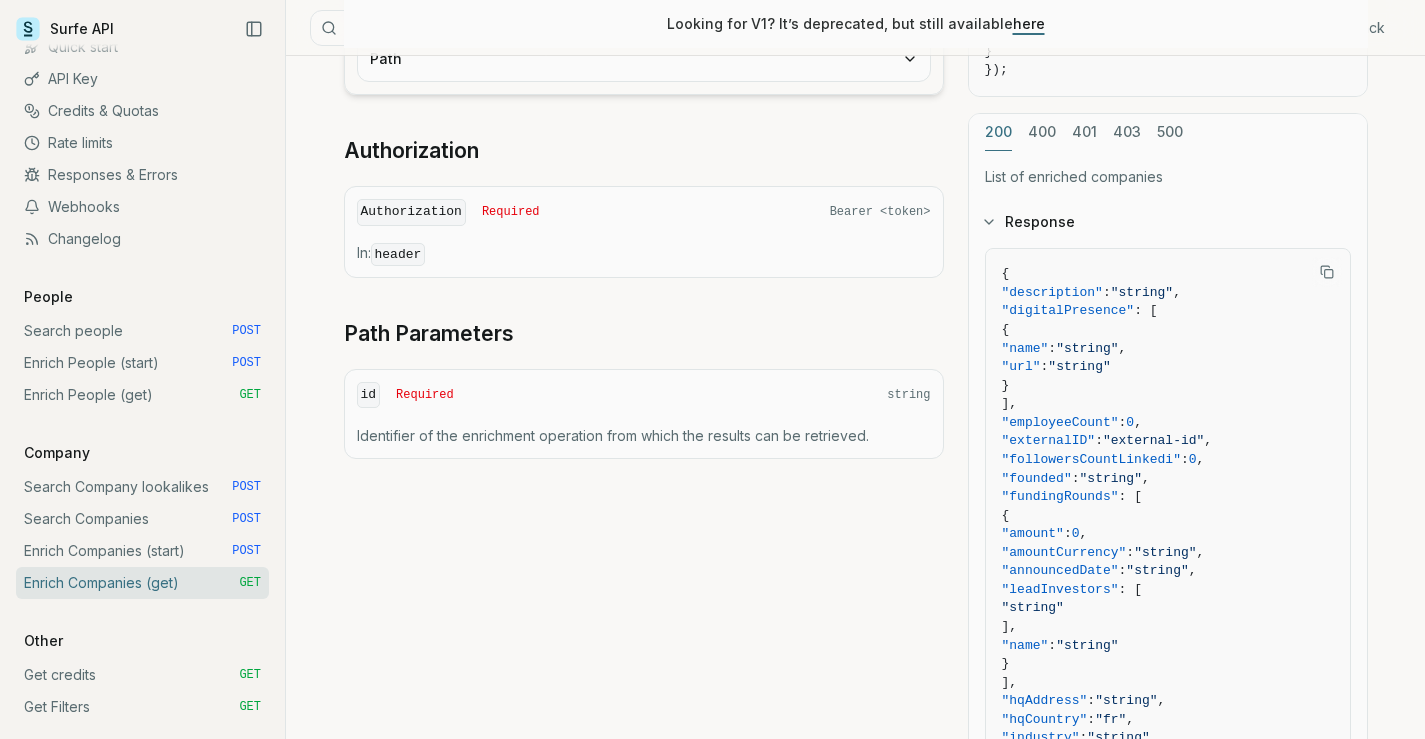 scroll, scrollTop: 600, scrollLeft: 0, axis: vertical 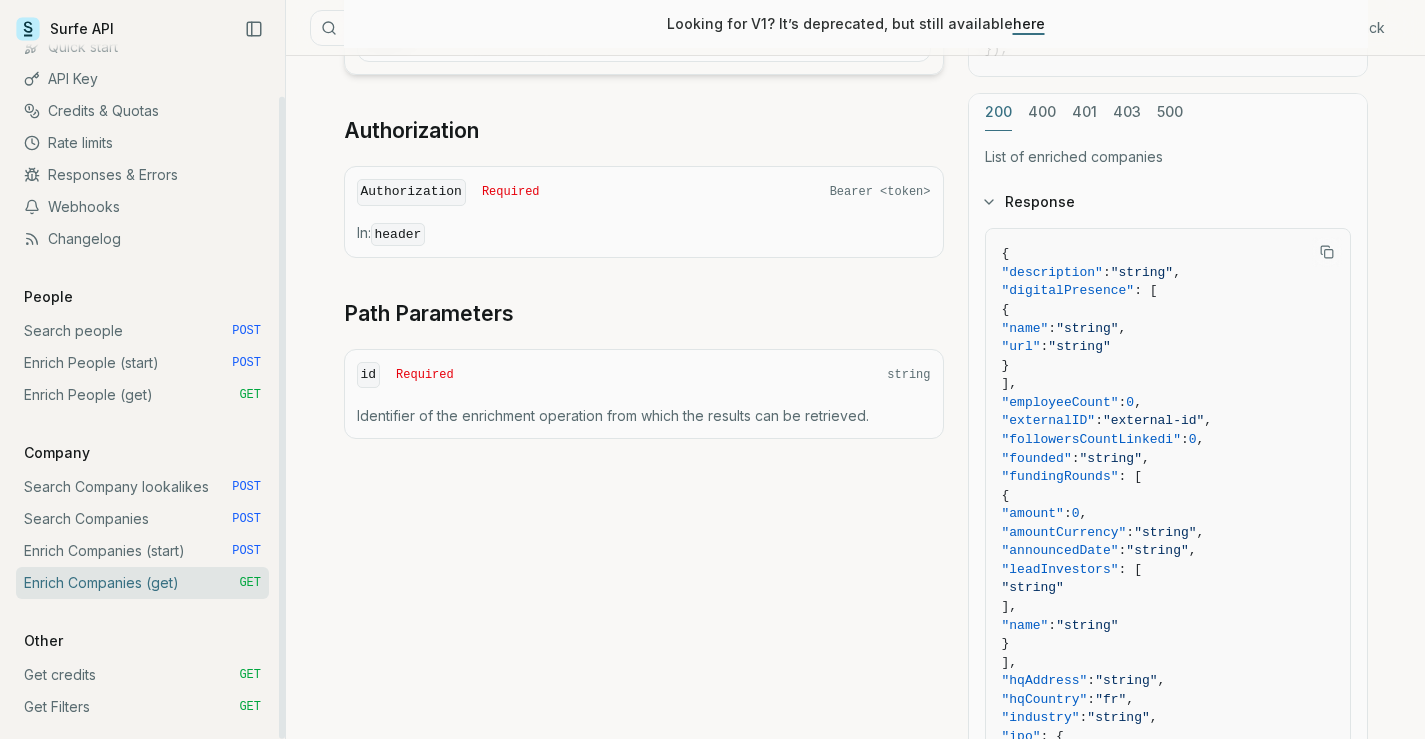 click on "Enrich Companies (start)   POST" at bounding box center [142, 551] 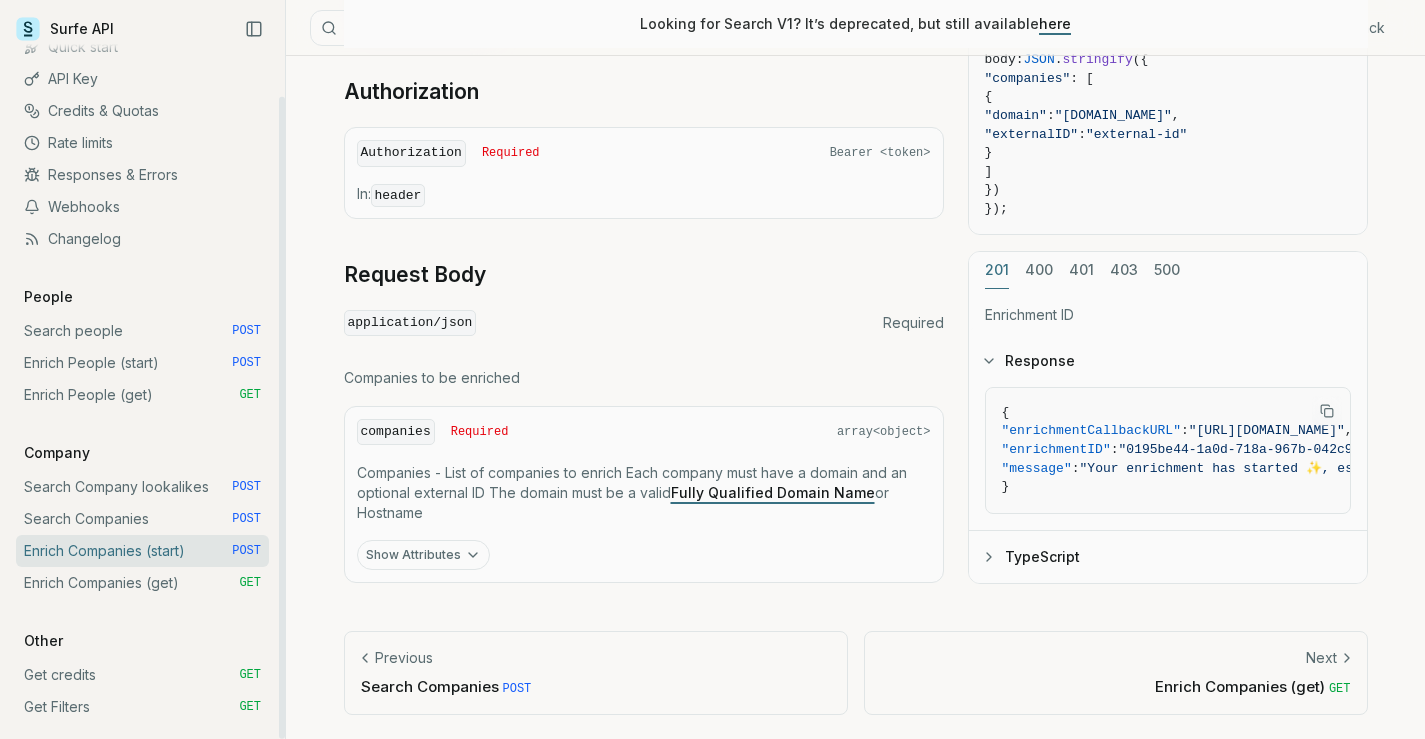 scroll, scrollTop: 0, scrollLeft: 0, axis: both 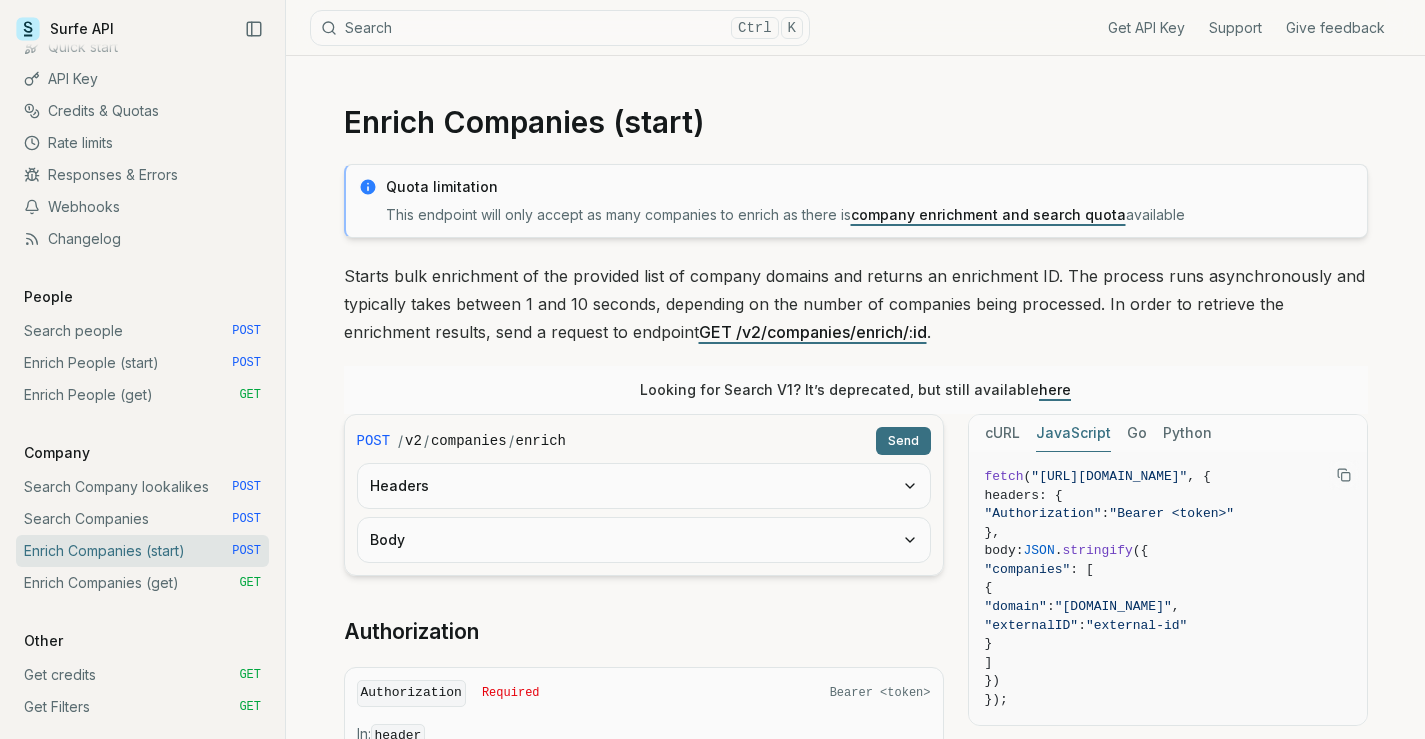 click on "Enrich Companies (start)" at bounding box center [856, 122] 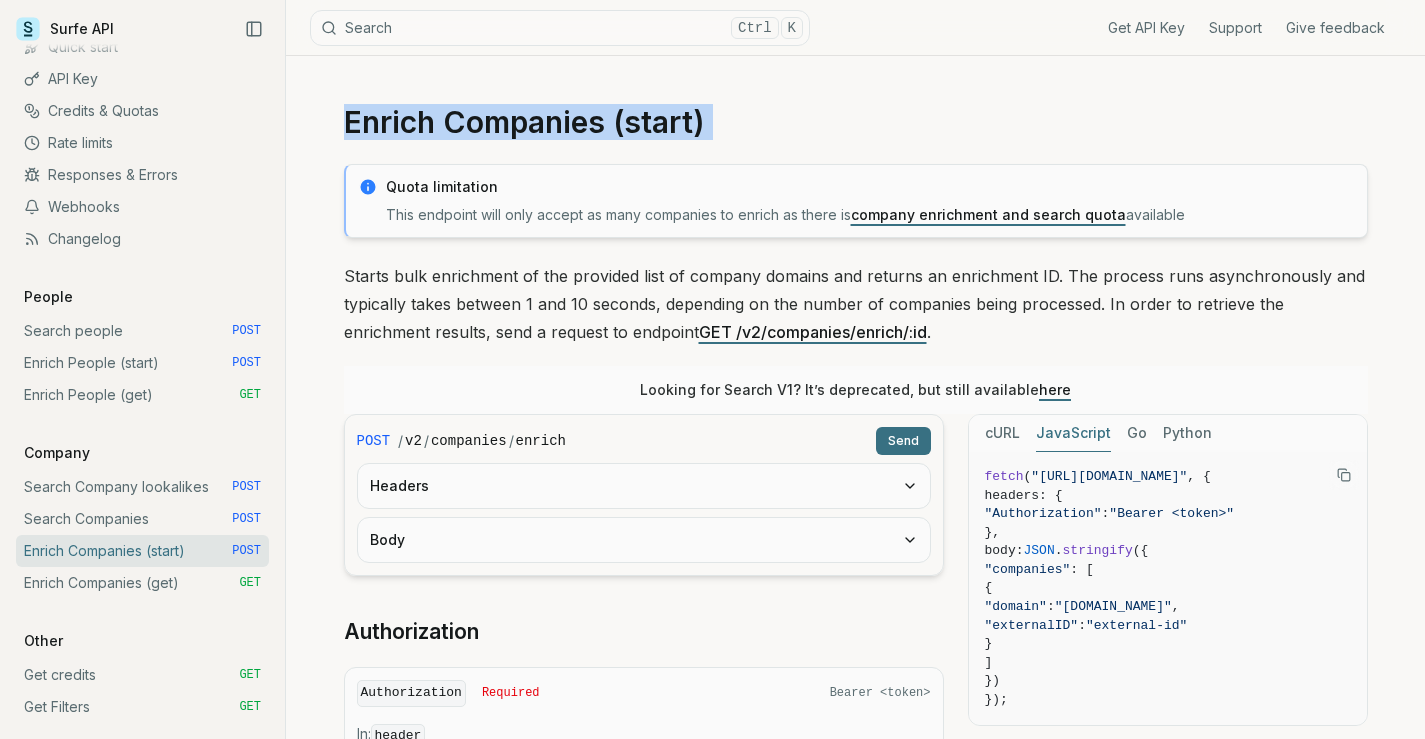 drag, startPoint x: 413, startPoint y: 124, endPoint x: 849, endPoint y: 95, distance: 436.96338 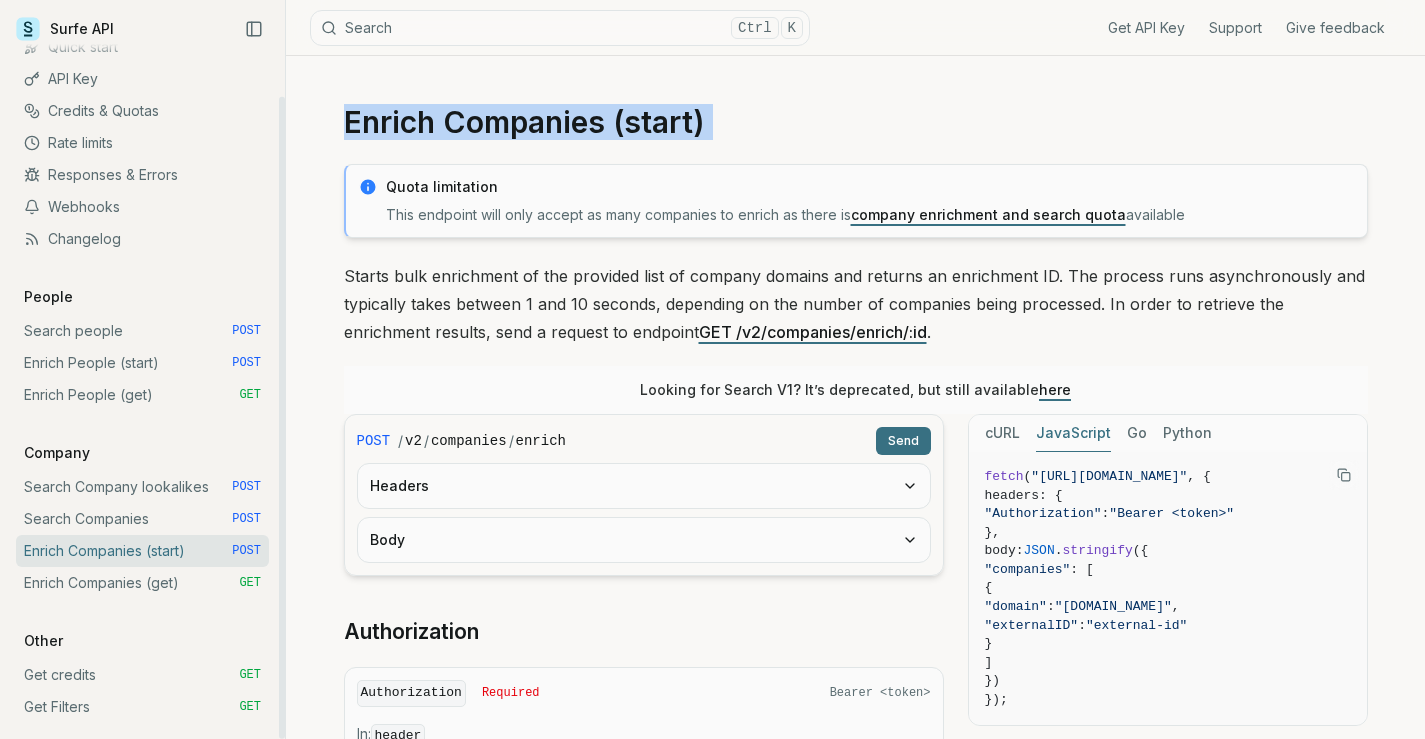 click on "Enrich Companies (get)   GET" at bounding box center (142, 583) 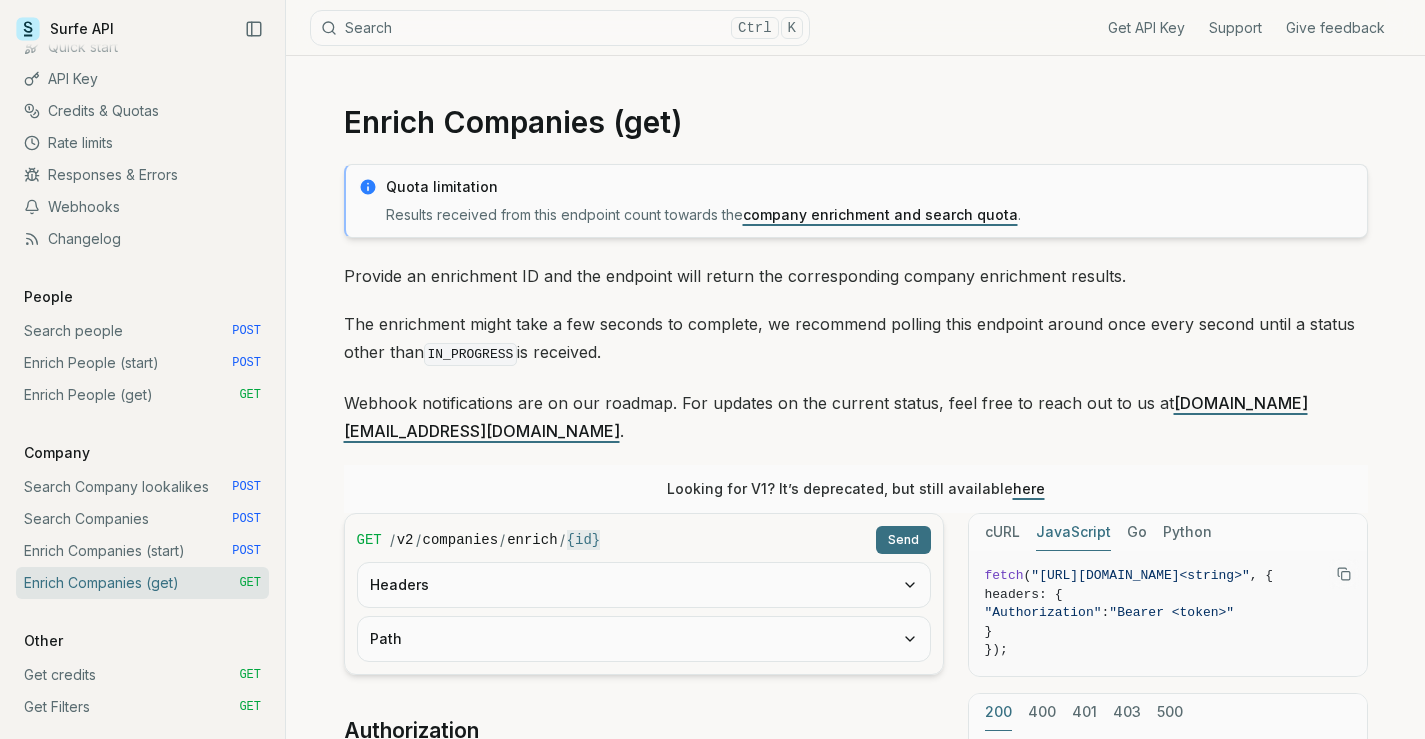 click on "Enrich Companies (get)" at bounding box center (856, 122) 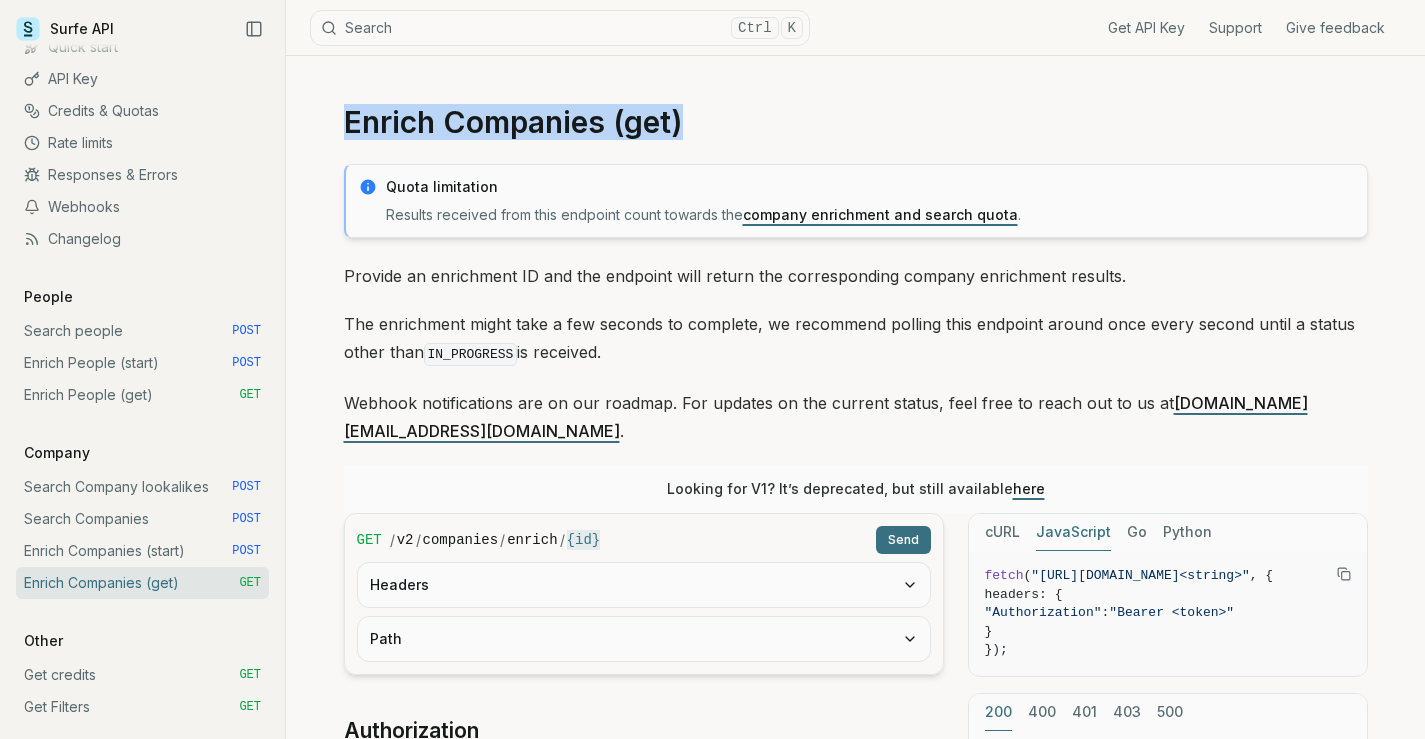 drag, startPoint x: 366, startPoint y: 133, endPoint x: 674, endPoint y: 123, distance: 308.1623 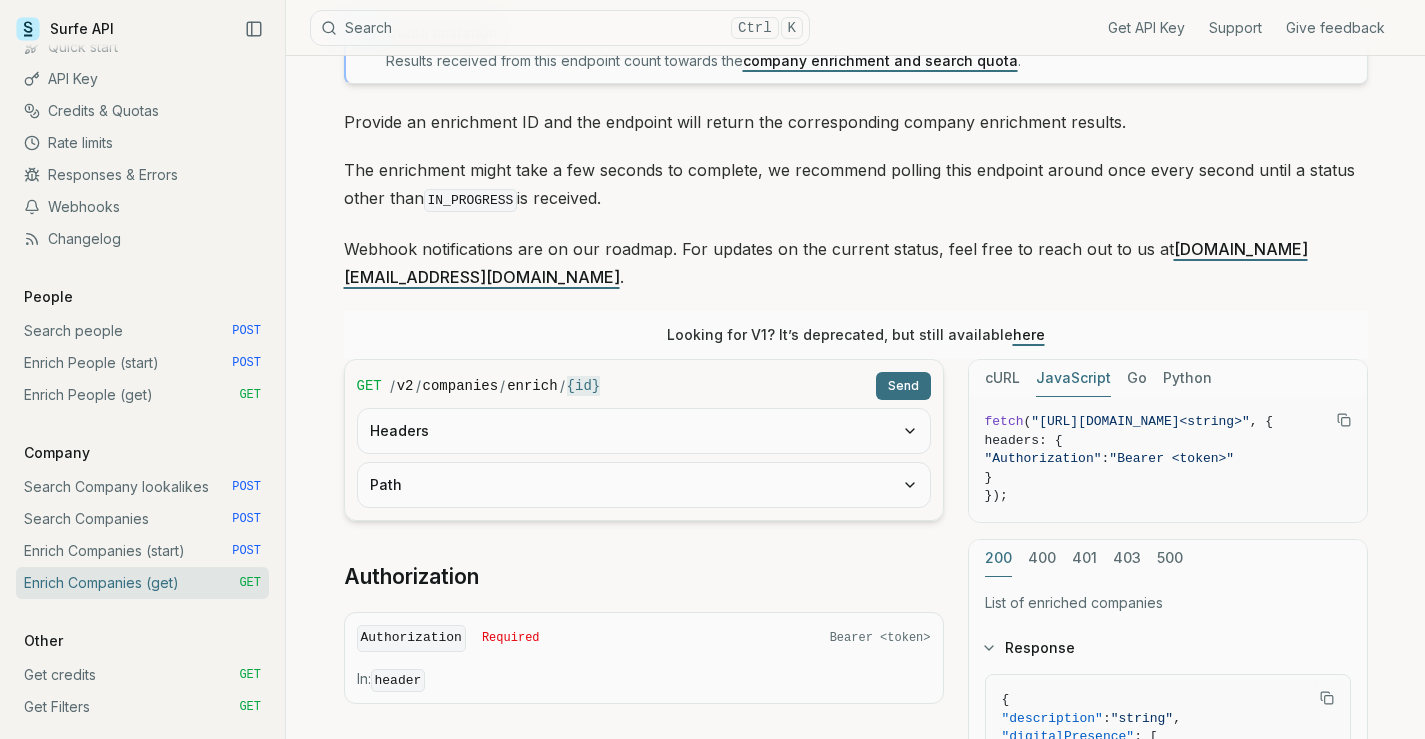 scroll, scrollTop: 200, scrollLeft: 0, axis: vertical 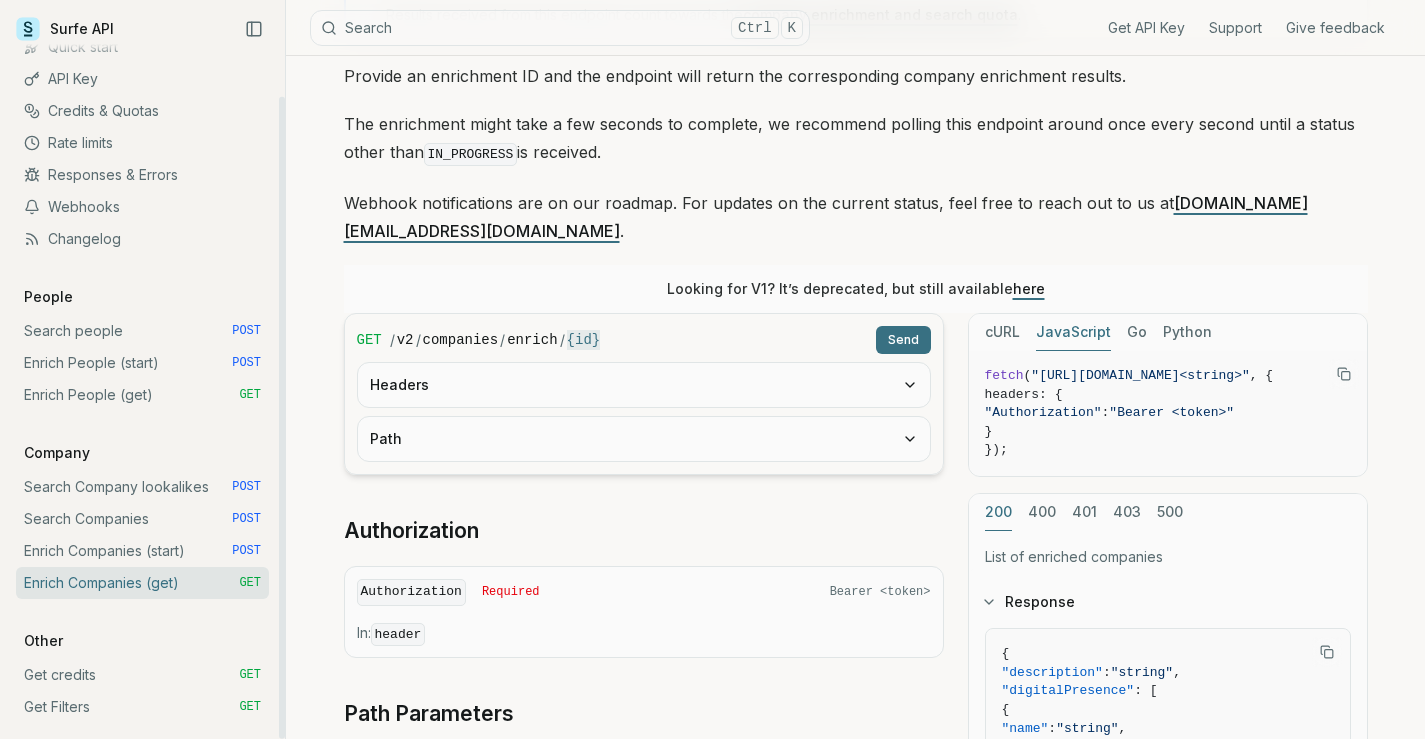 click on "Enrich Companies (start)   POST" at bounding box center [142, 551] 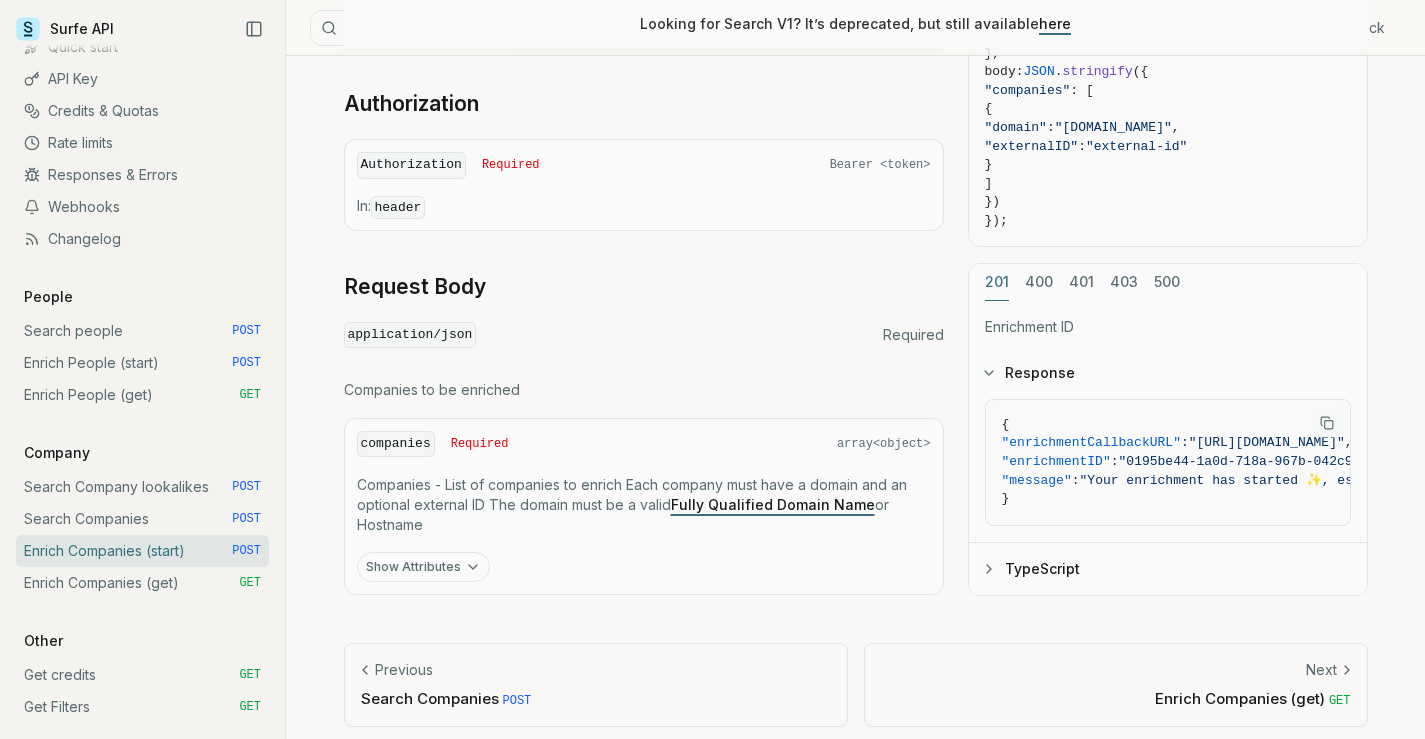 scroll, scrollTop: 539, scrollLeft: 0, axis: vertical 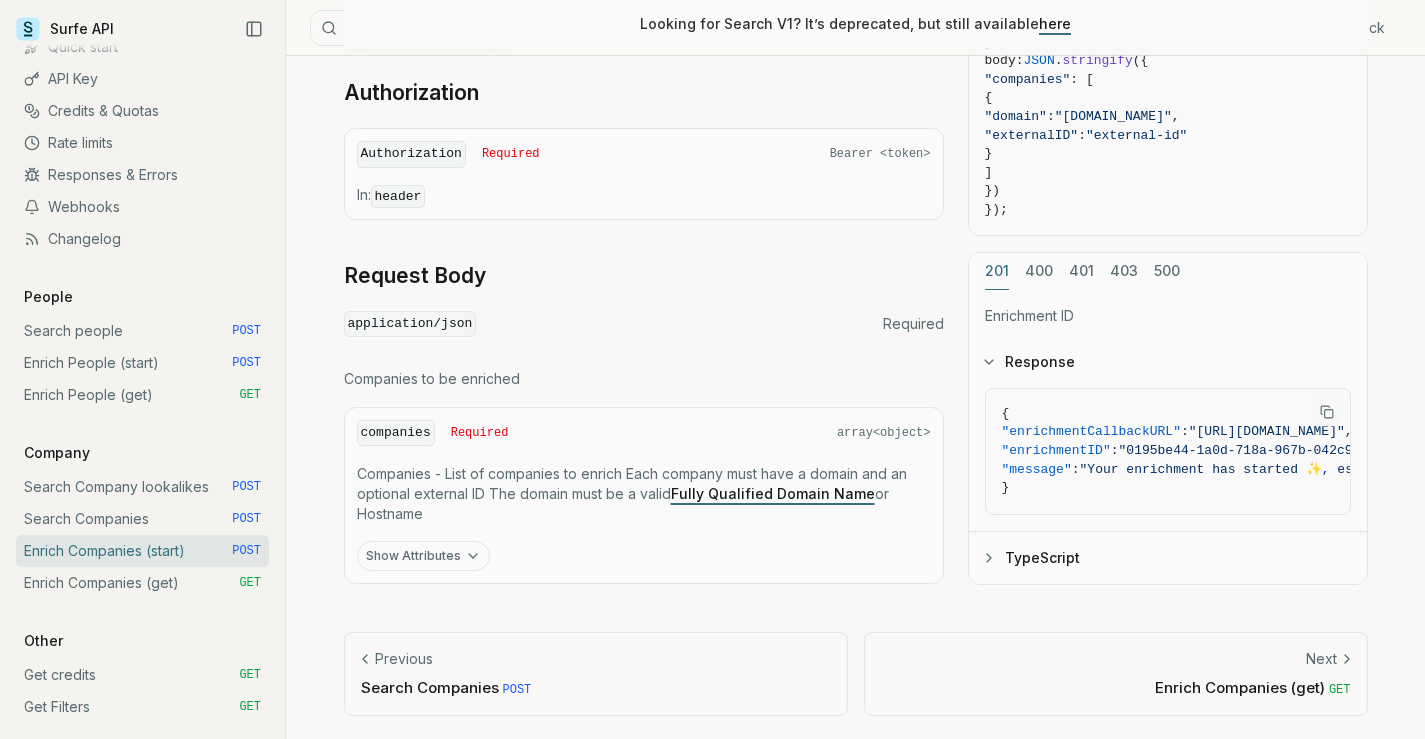 click on "Show Attributes" at bounding box center [423, 556] 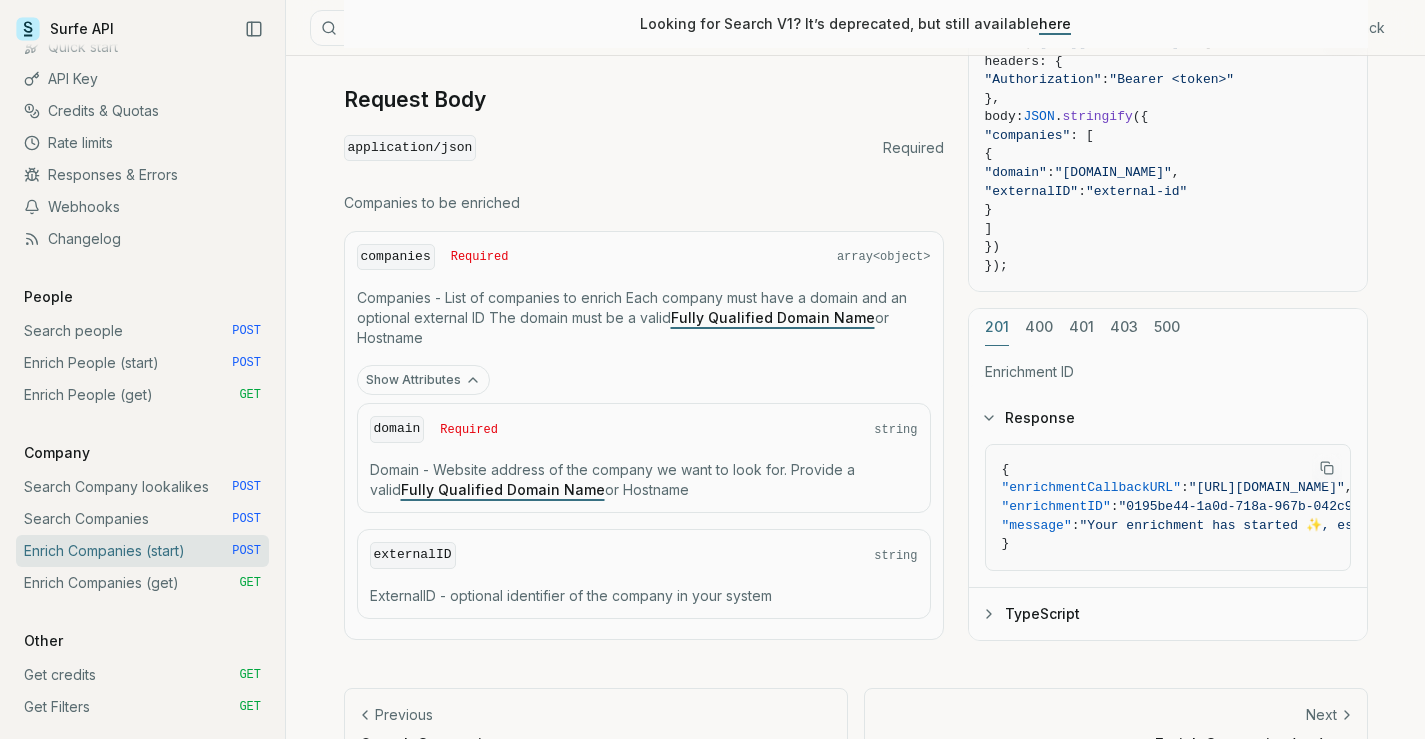 scroll, scrollTop: 671, scrollLeft: 0, axis: vertical 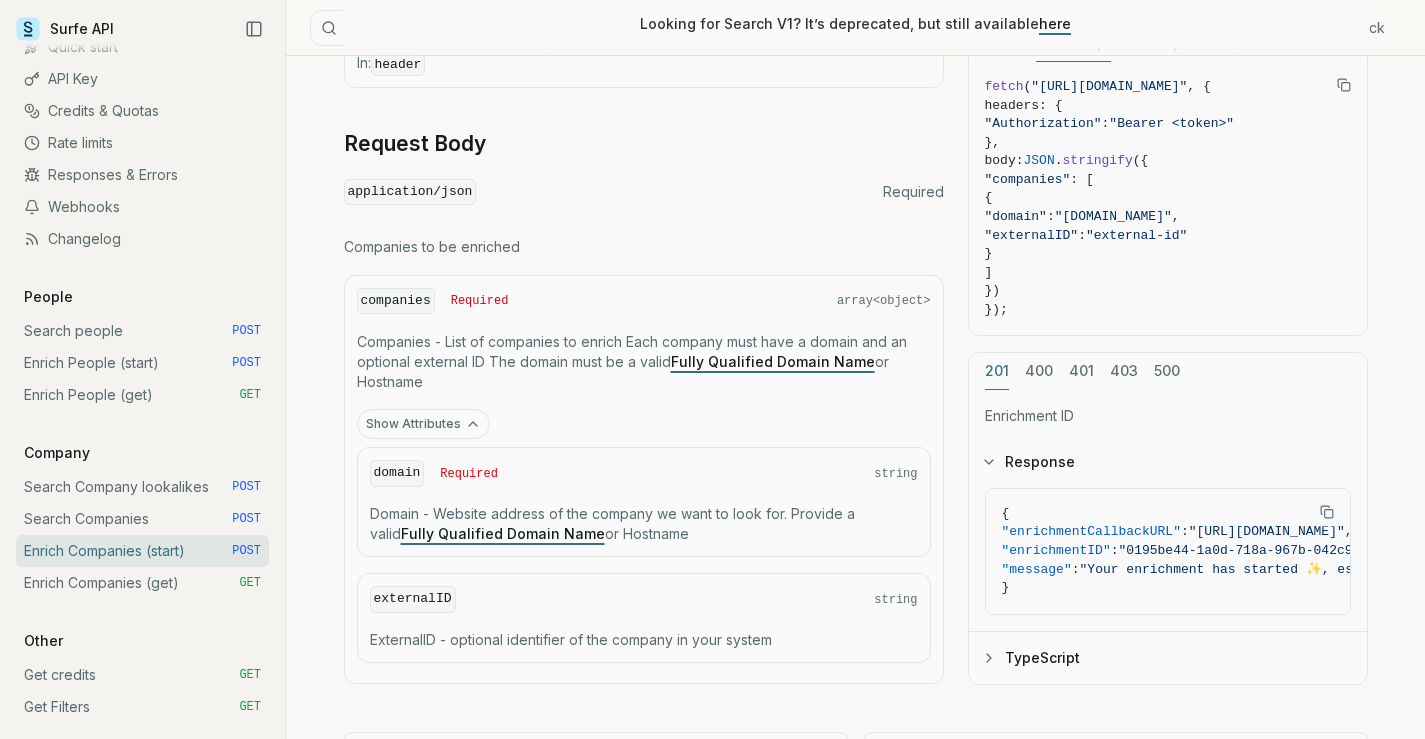 click on "Show Attributes" at bounding box center [423, 424] 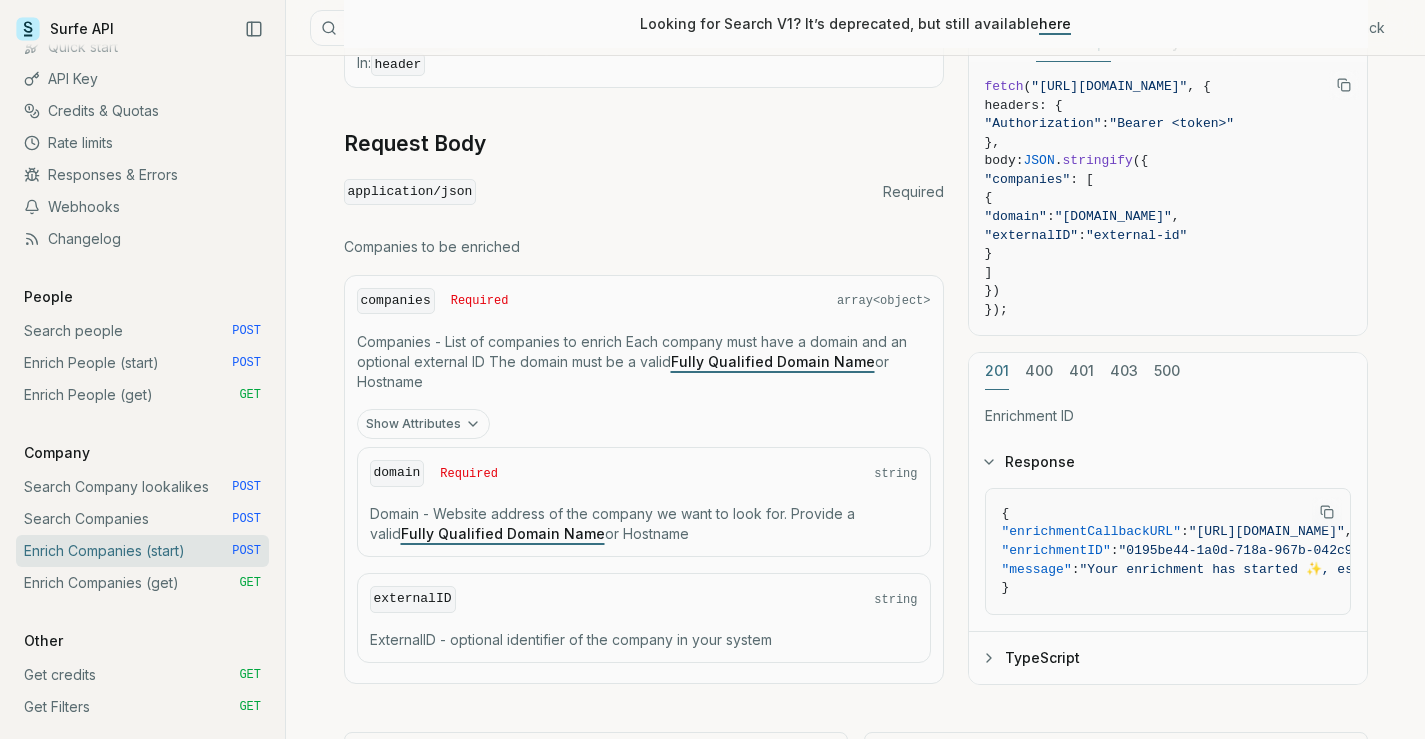 scroll, scrollTop: 539, scrollLeft: 0, axis: vertical 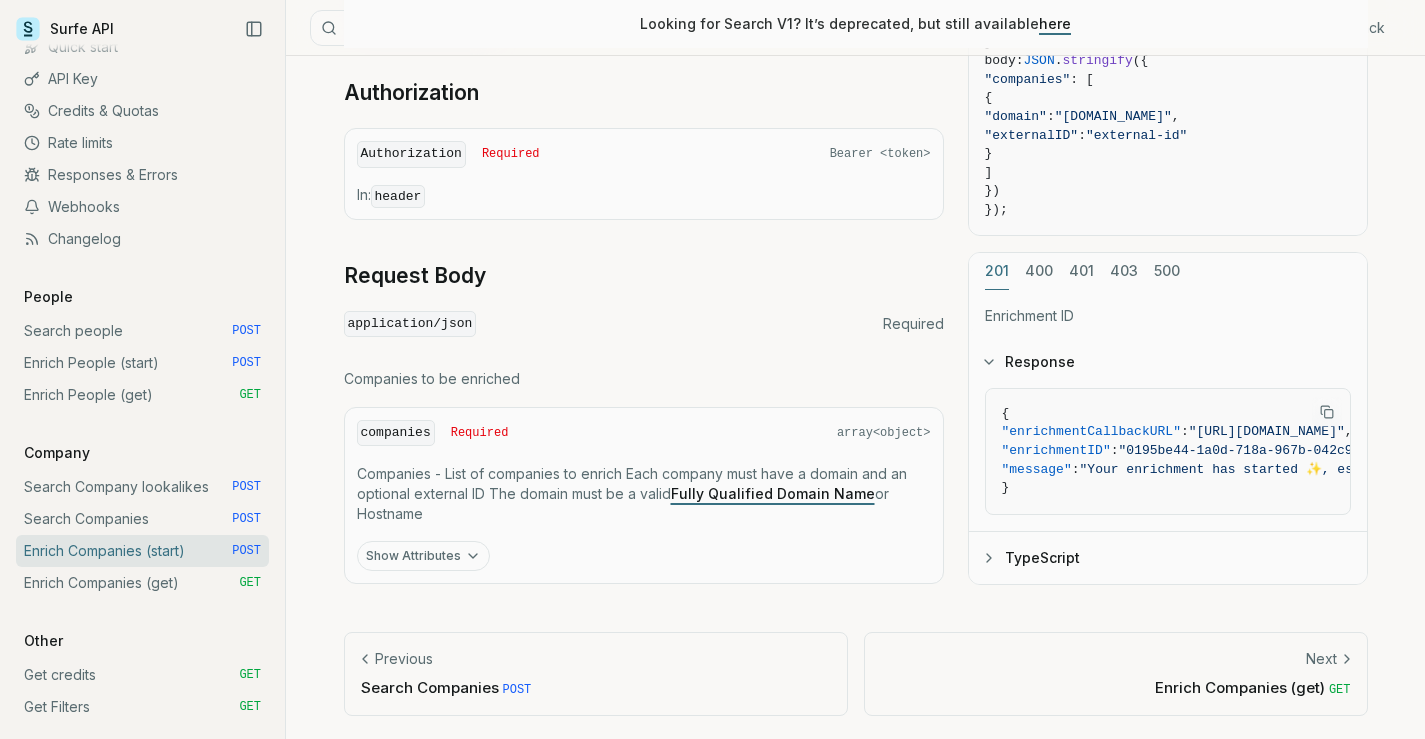 click on "Show Attributes" at bounding box center (423, 556) 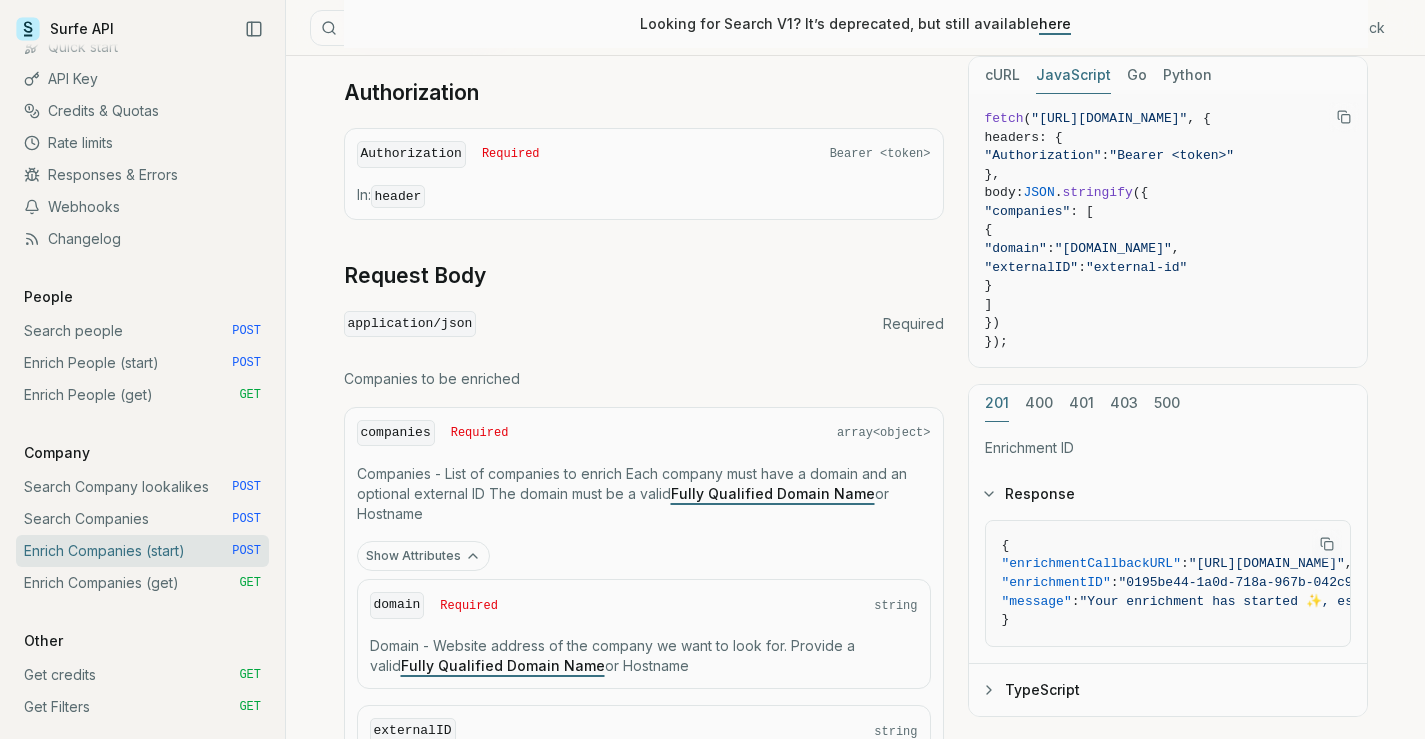 scroll, scrollTop: 671, scrollLeft: 0, axis: vertical 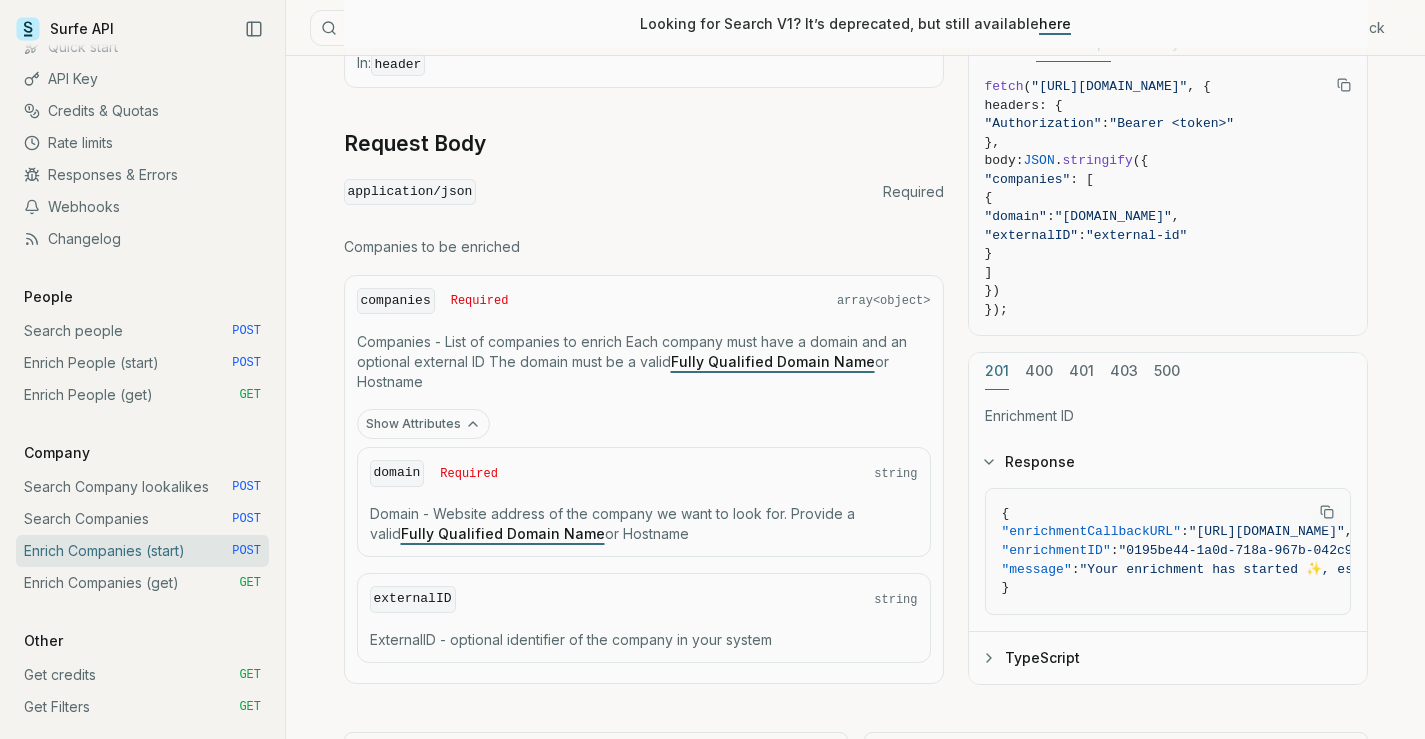 type 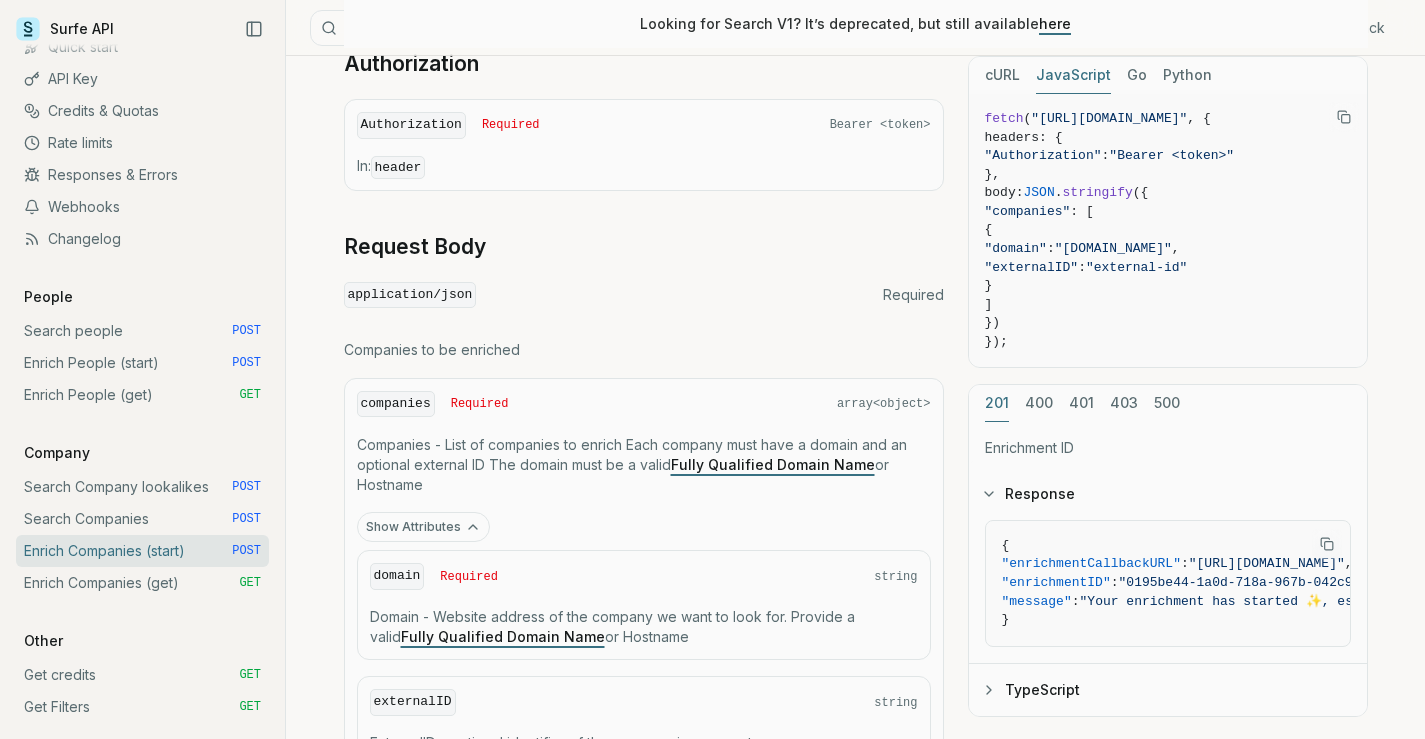 scroll, scrollTop: 571, scrollLeft: 0, axis: vertical 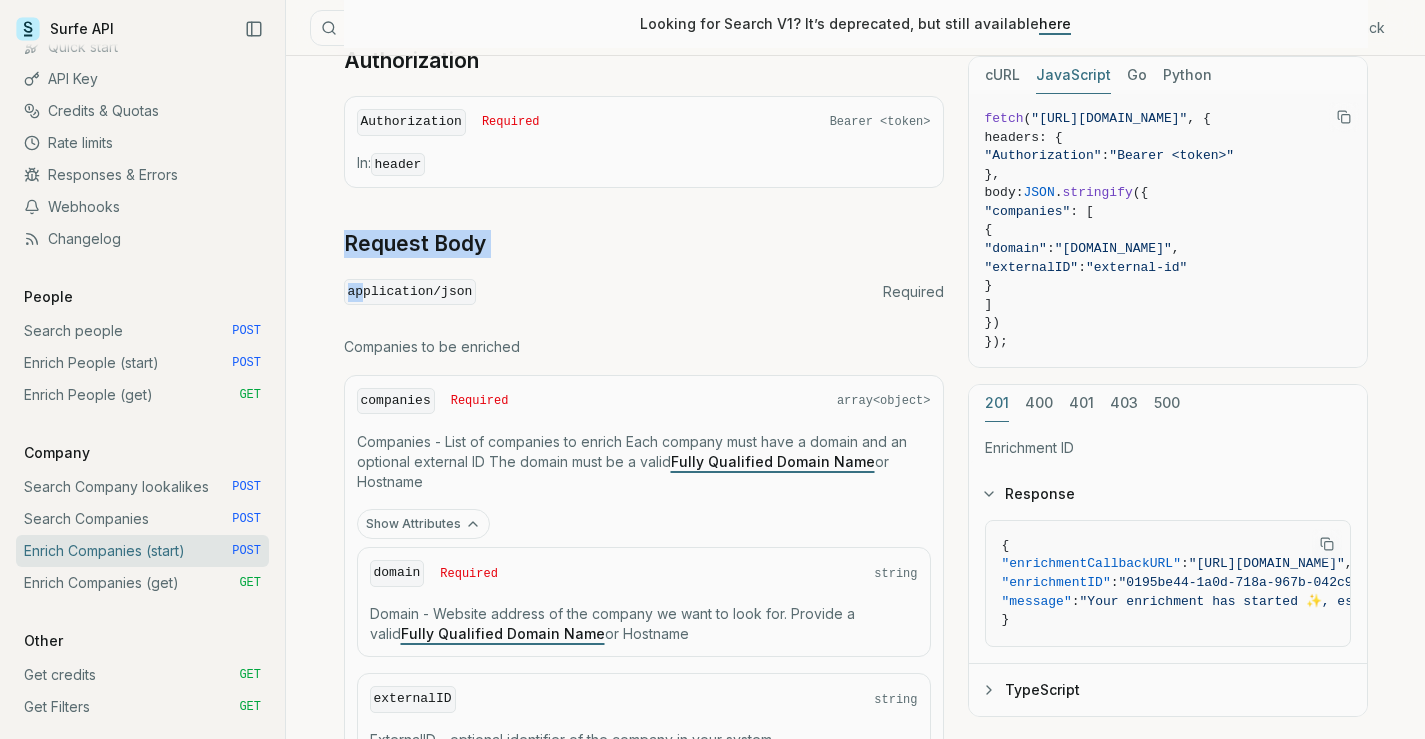 drag, startPoint x: 338, startPoint y: 245, endPoint x: 363, endPoint y: 279, distance: 42.201897 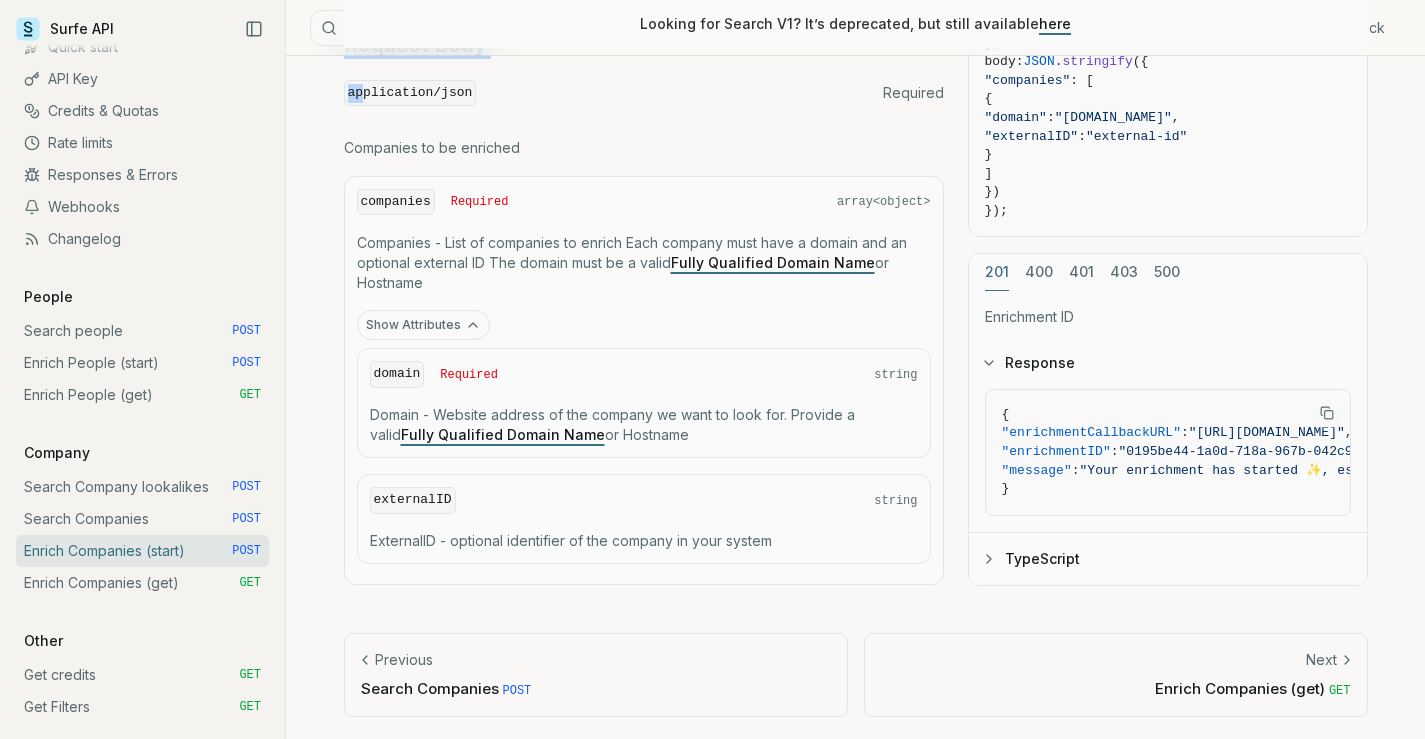 scroll, scrollTop: 771, scrollLeft: 0, axis: vertical 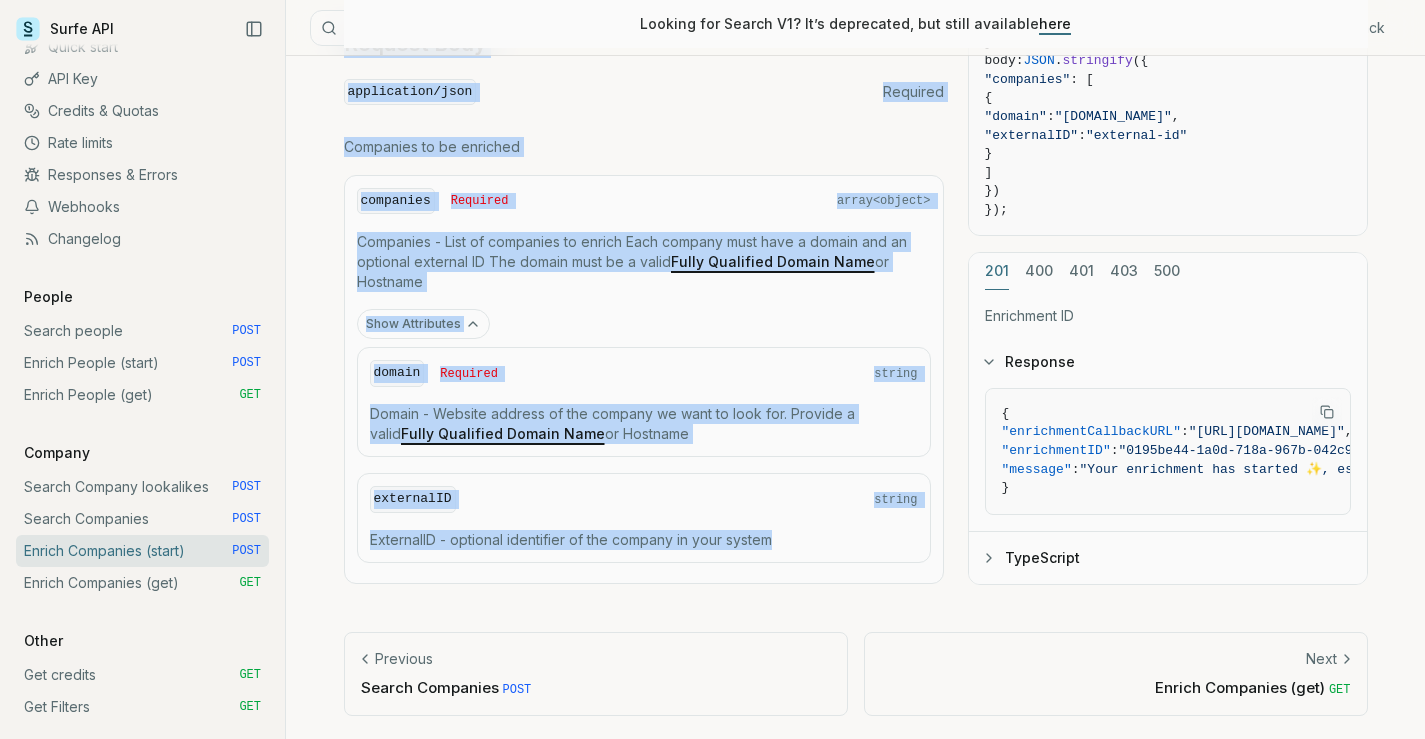 click on "externalID string ExternalID - optional identifier of the company in your system" at bounding box center [644, 518] 